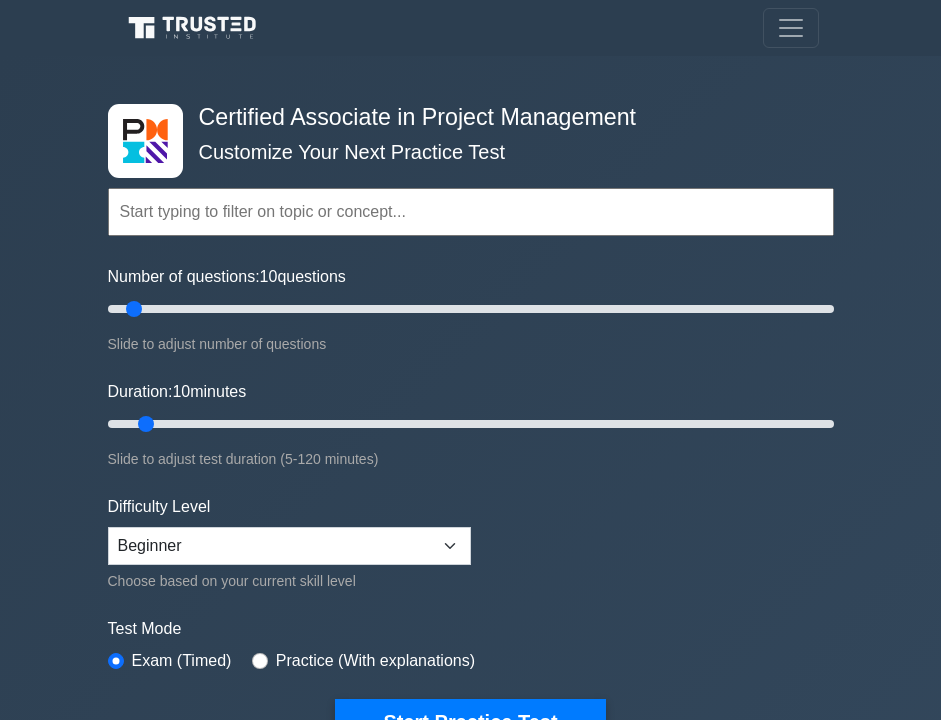 scroll, scrollTop: 1218, scrollLeft: 0, axis: vertical 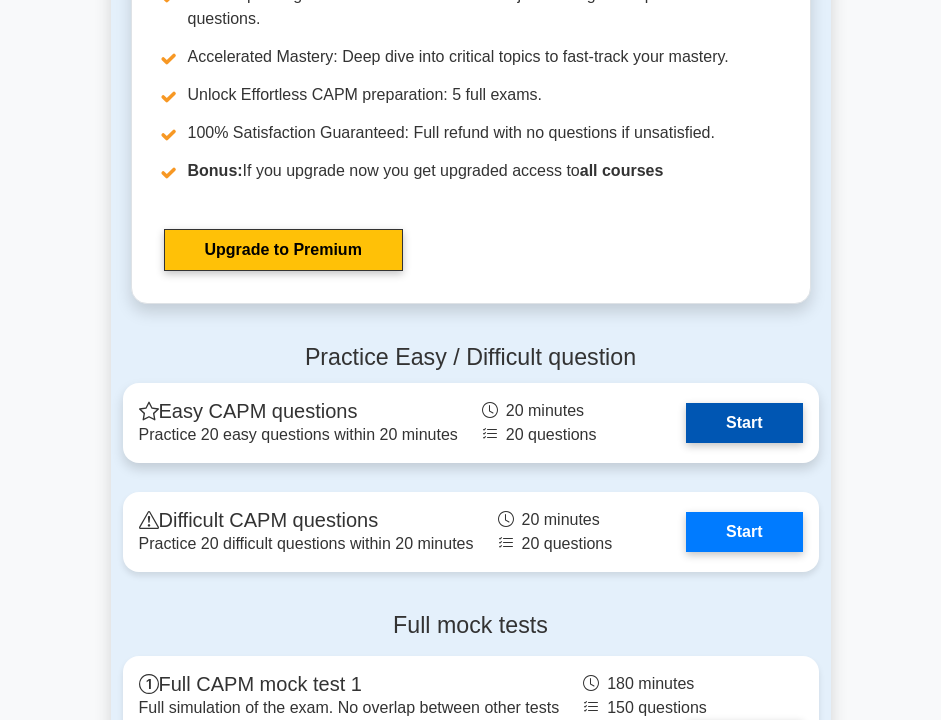 click on "Start" at bounding box center [744, 423] 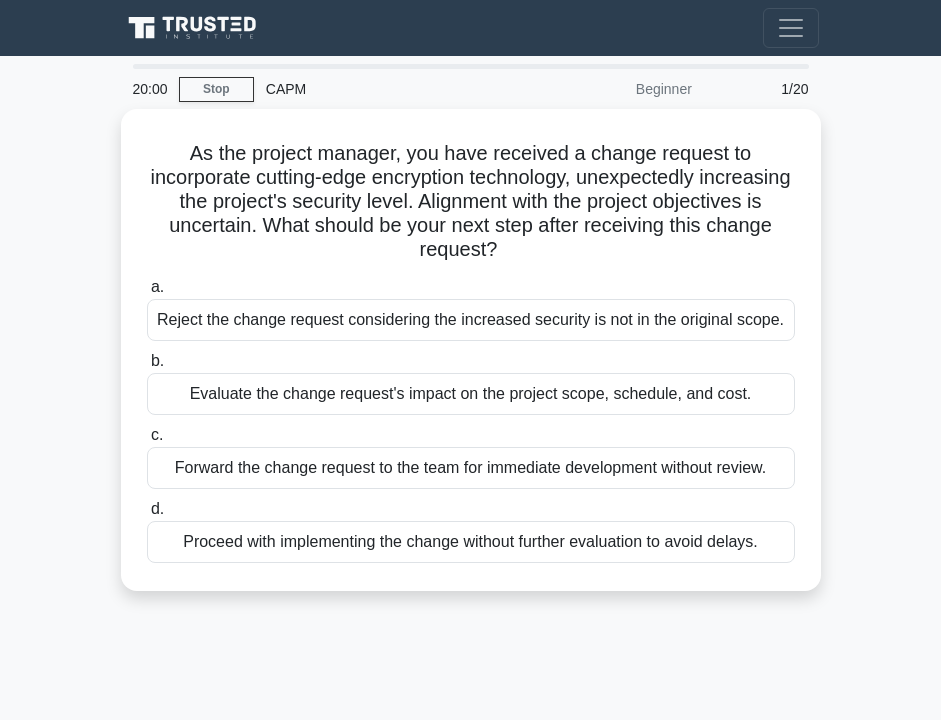 scroll, scrollTop: 0, scrollLeft: 0, axis: both 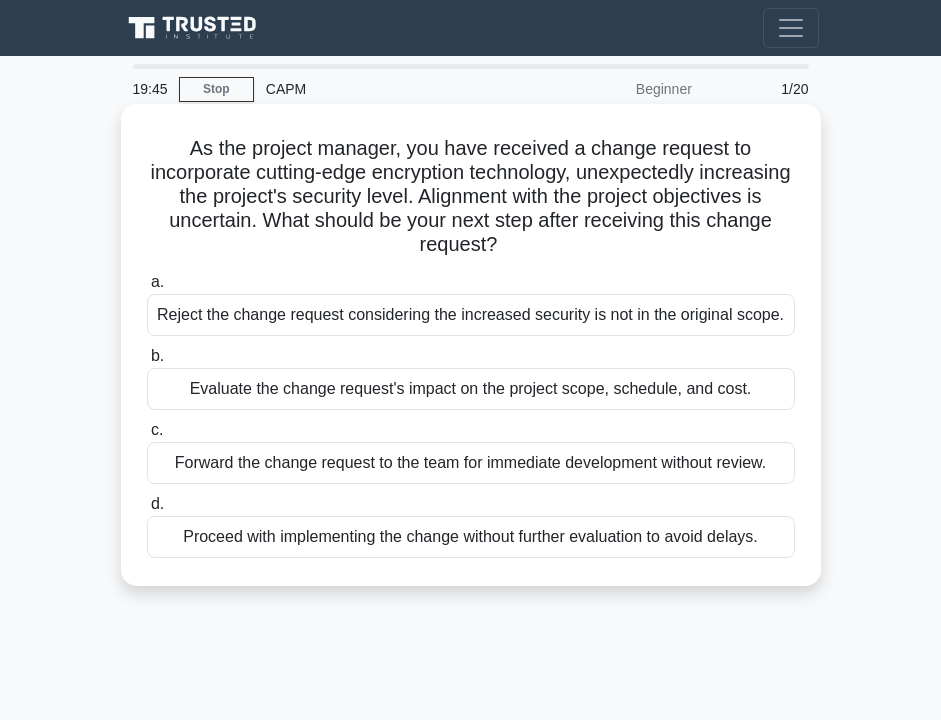 click on "Evaluate the change request's impact on the project scope, schedule, and cost." at bounding box center (471, 389) 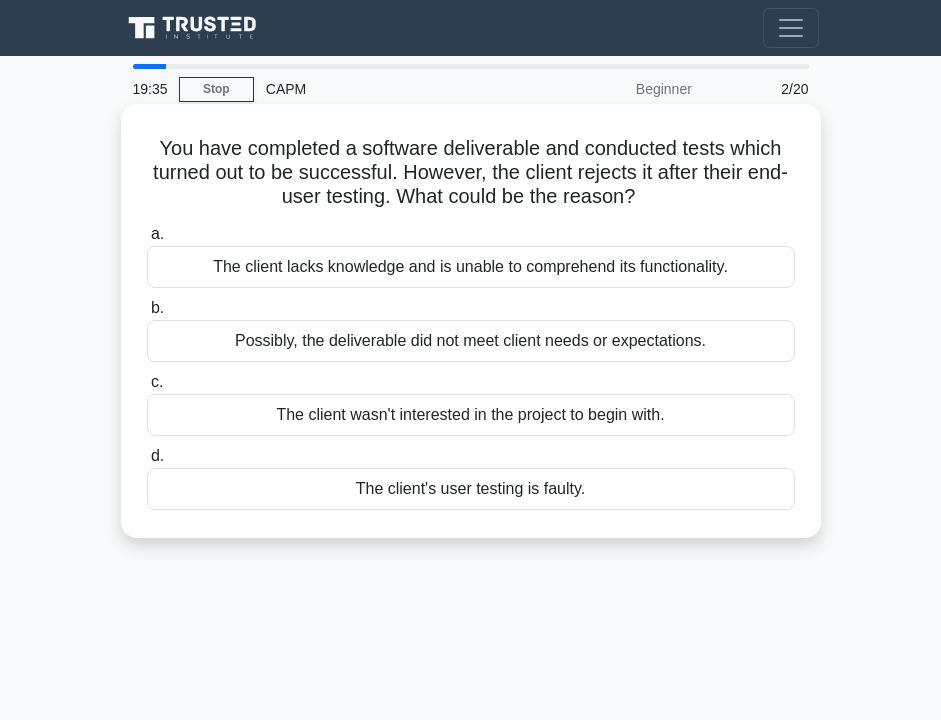 click on "Possibly, the deliverable did not meet client needs or expectations." at bounding box center (471, 341) 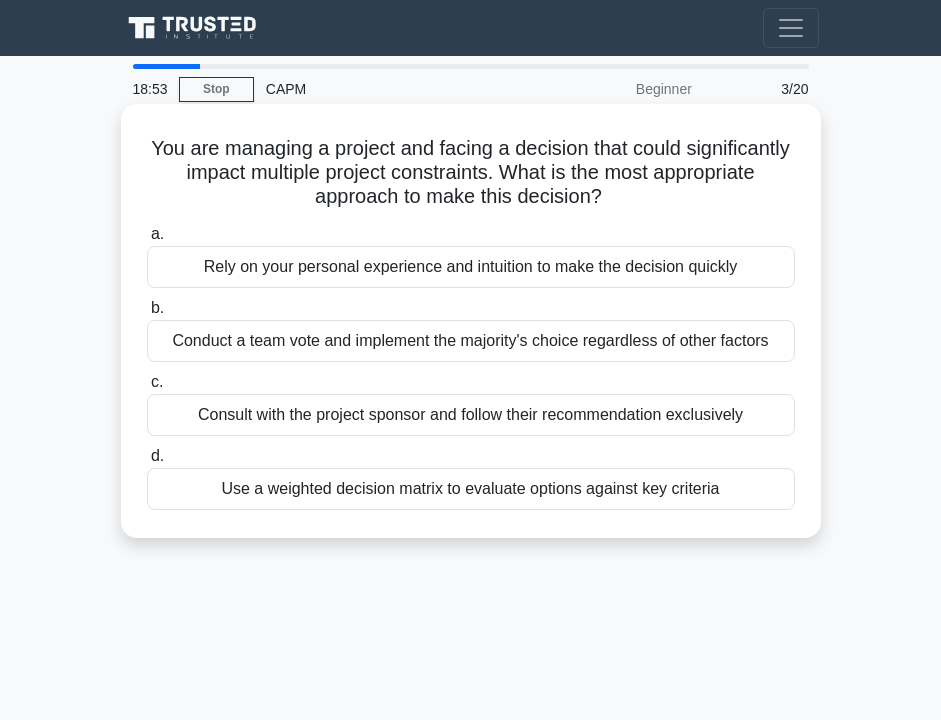 click on "Use a weighted decision matrix to evaluate options against key criteria" at bounding box center [471, 489] 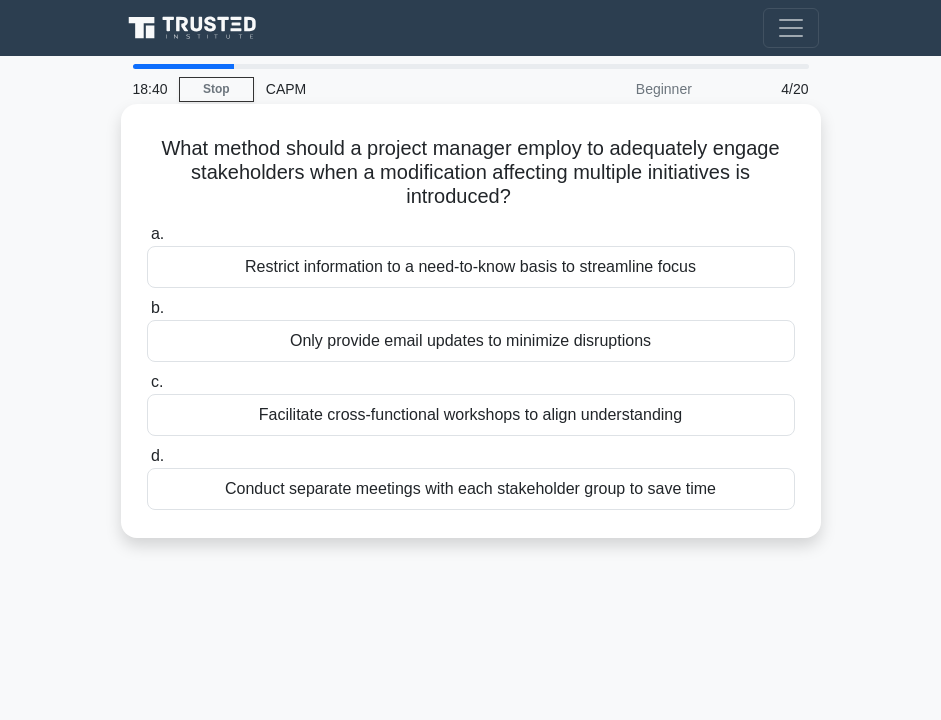 click on "Facilitate cross-functional workshops to align understanding" at bounding box center [471, 415] 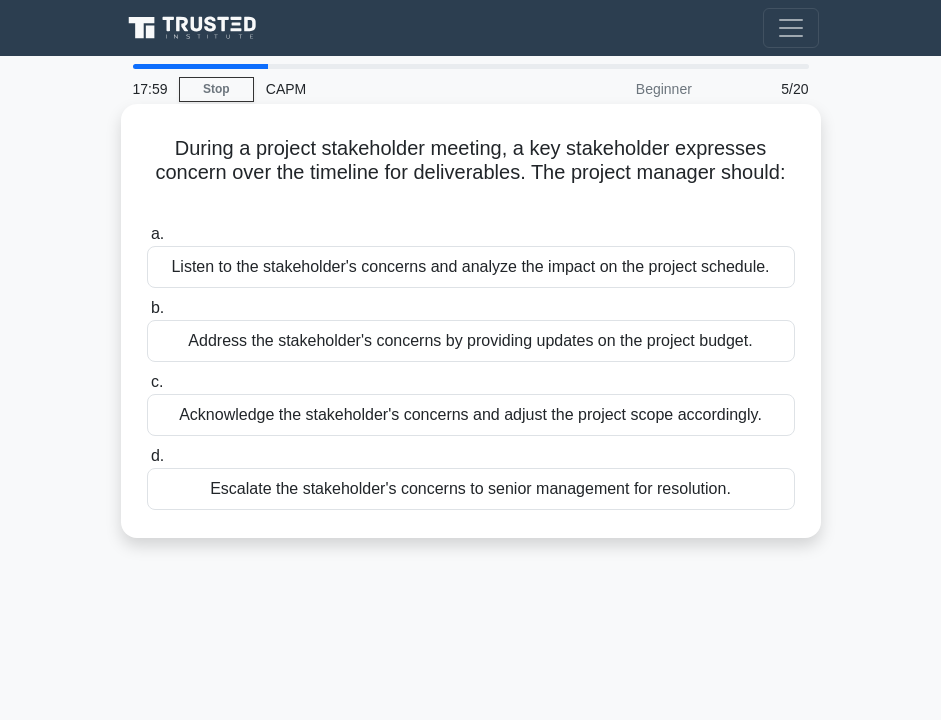 click on "Address the stakeholder's concerns by providing updates on the project budget." at bounding box center [471, 341] 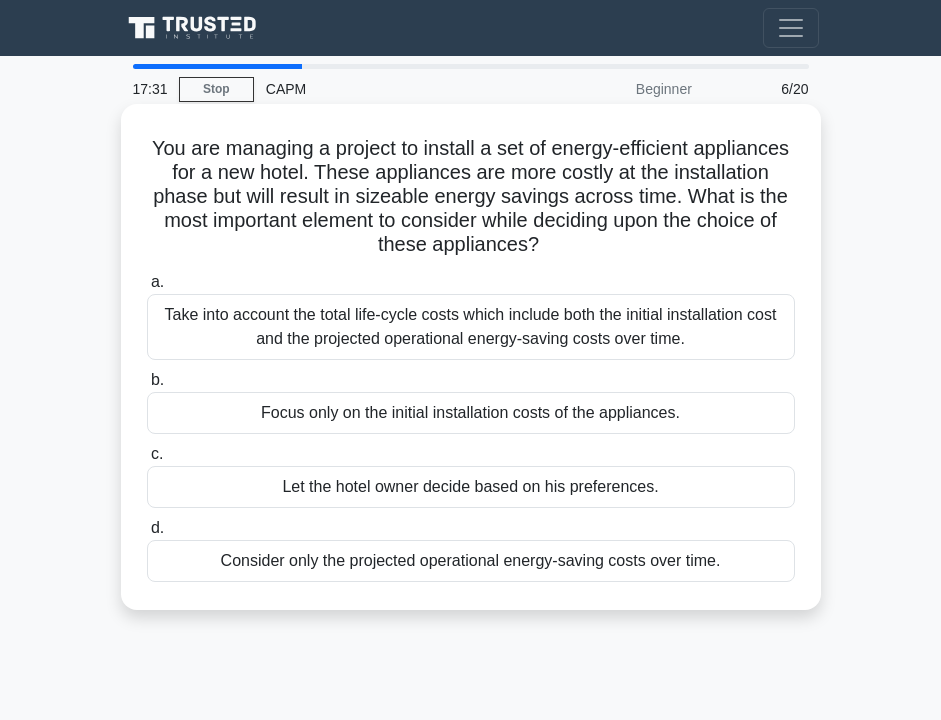 click on "Take into account the total life-cycle costs which include both the initial installation cost and the projected operational energy-saving costs over time." at bounding box center [471, 327] 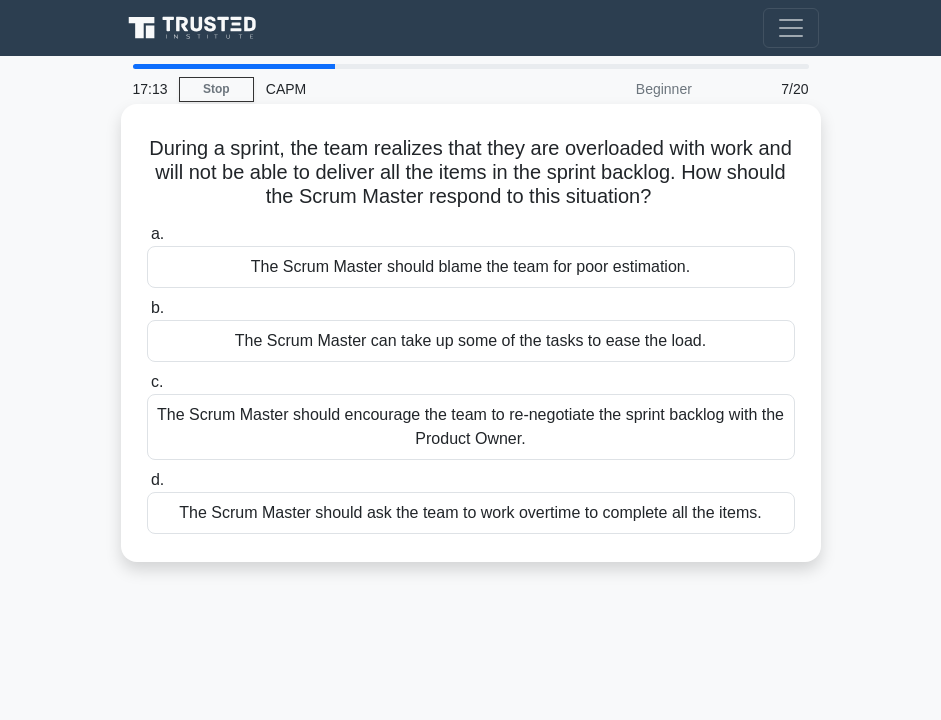 click on "The Scrum Master should encourage the team to re-negotiate the sprint backlog with the Product Owner." at bounding box center [471, 427] 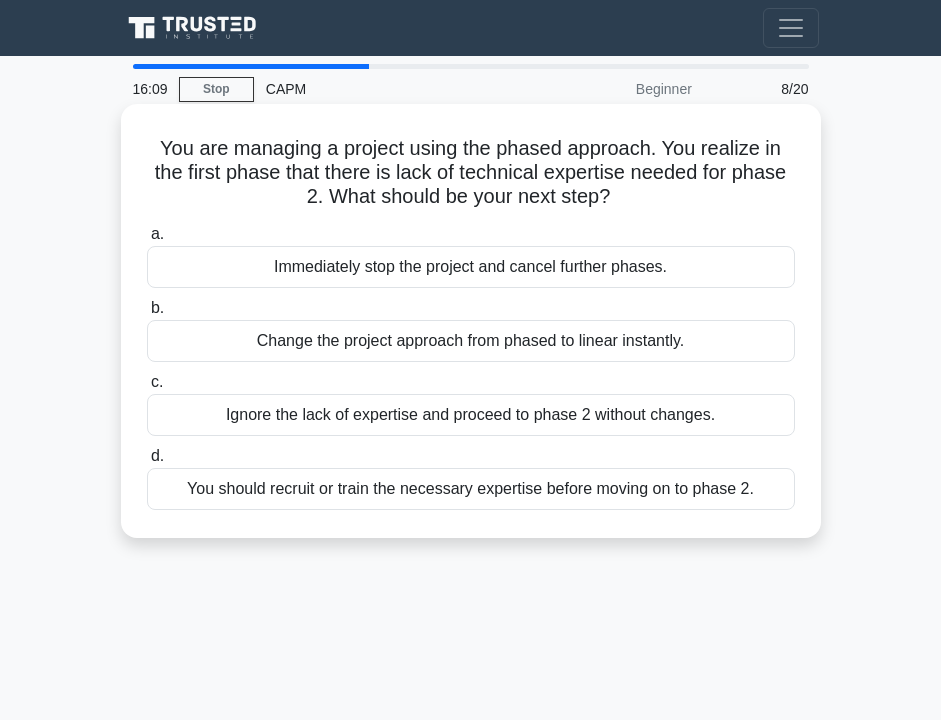 click on "You should recruit or train the necessary expertise before moving on to phase 2." at bounding box center (471, 489) 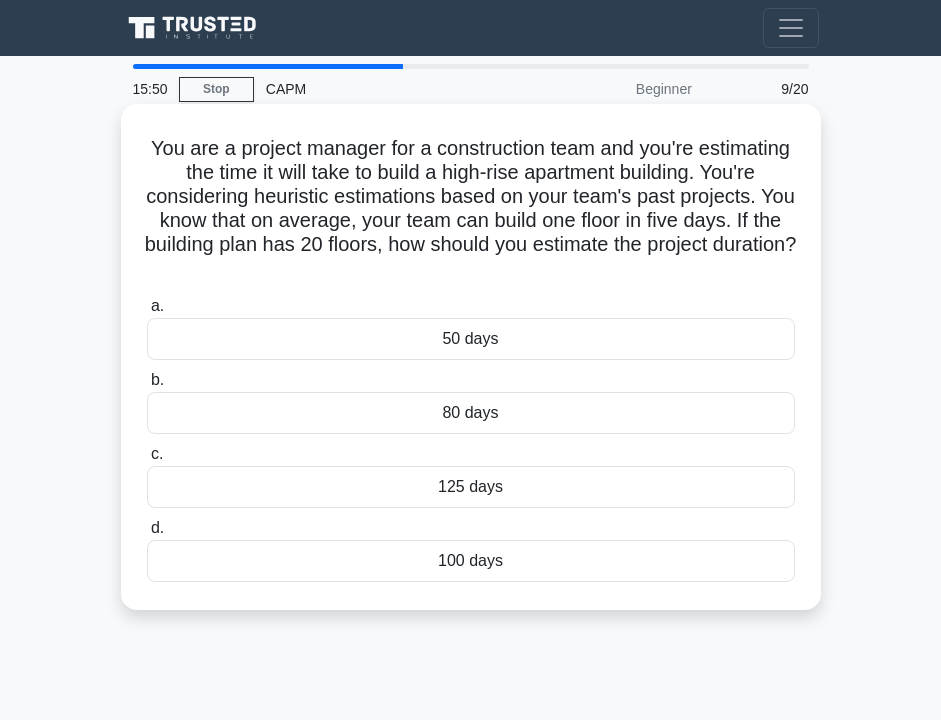 click on "100 days" at bounding box center [471, 561] 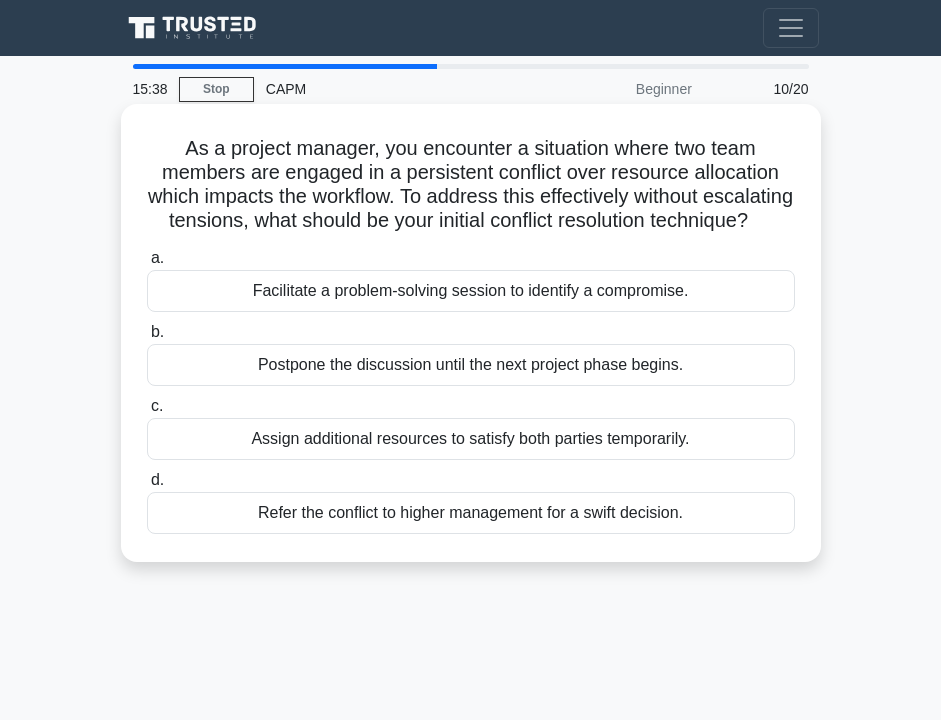 click on "Facilitate a problem-solving session to identify a compromise." at bounding box center (471, 291) 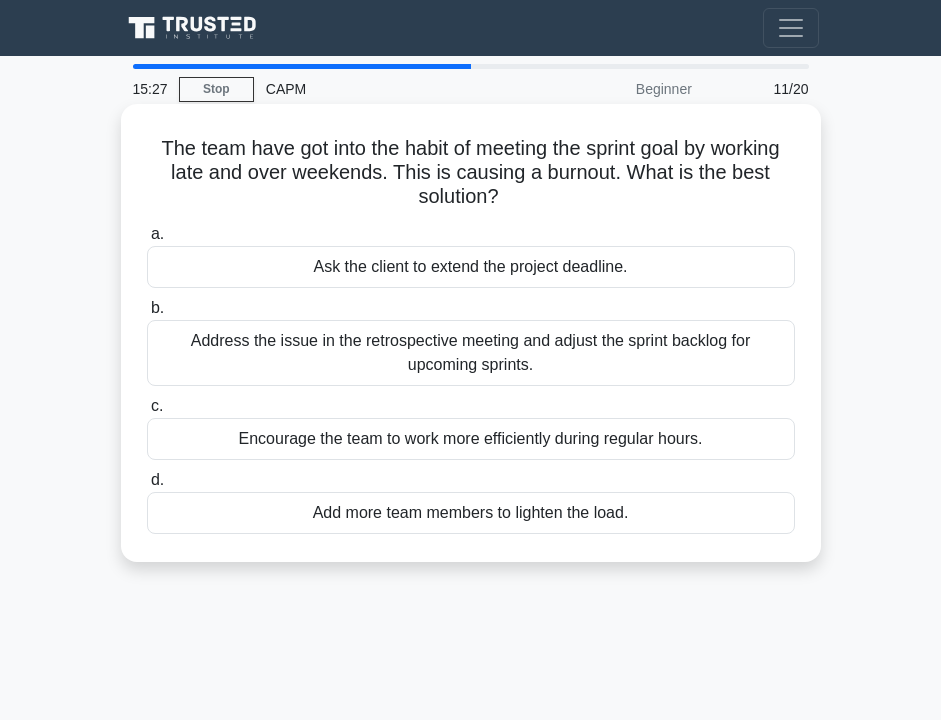 click on "Address the issue in the retrospective meeting and adjust the sprint backlog for upcoming sprints." at bounding box center (471, 353) 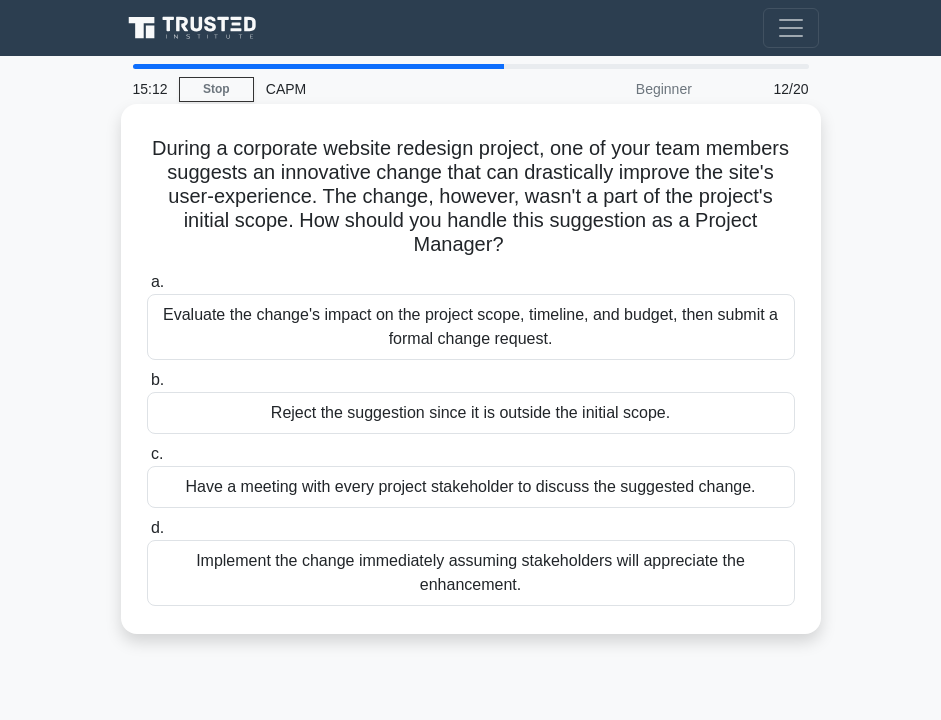 click on "Evaluate the change's impact on the project scope, timeline, and budget, then submit a formal change request." at bounding box center [471, 327] 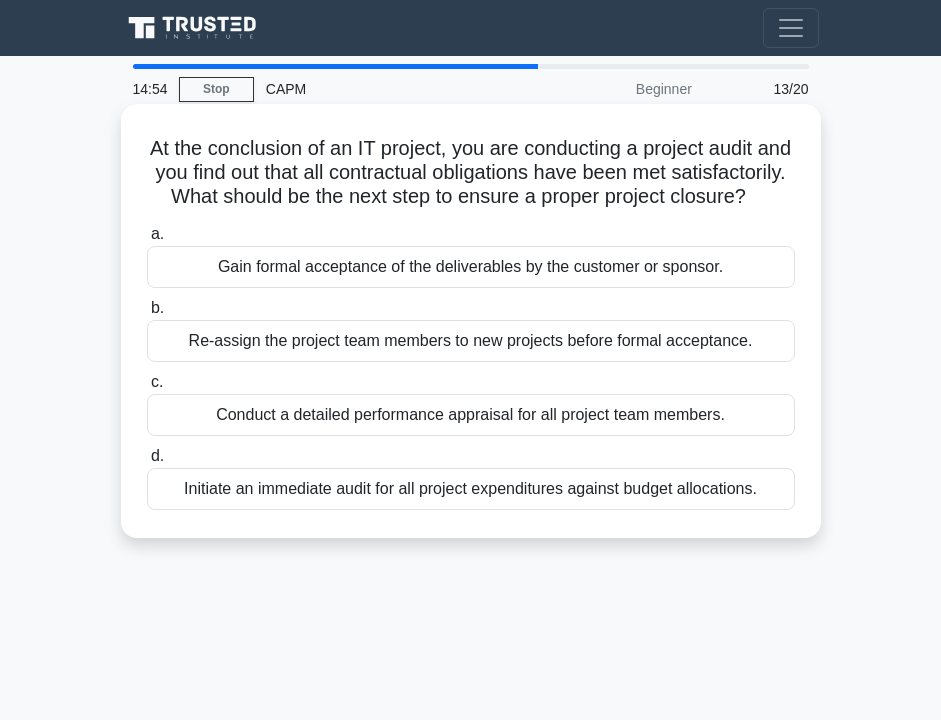 click on "Gain formal acceptance of the deliverables by the customer or sponsor." at bounding box center [471, 267] 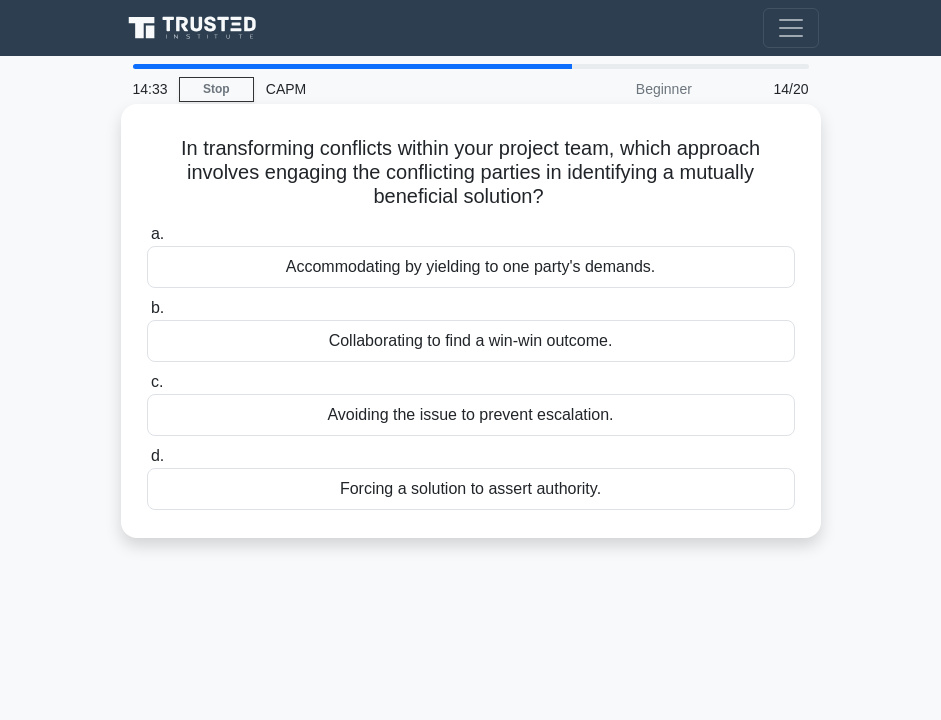 click on "Collaborating to find a win-win outcome." at bounding box center (471, 341) 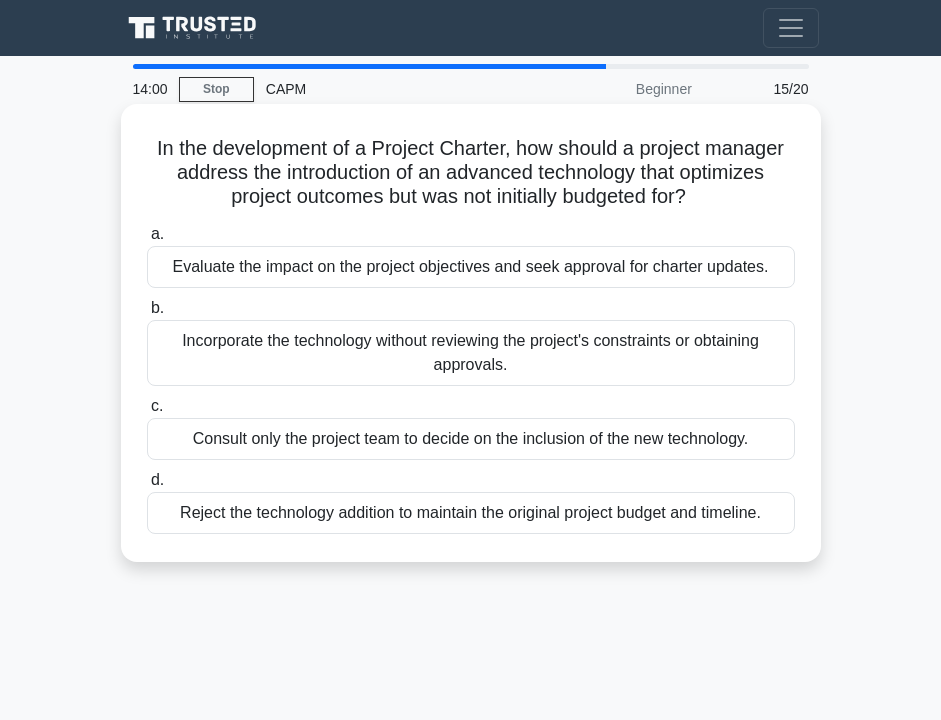 click on "Evaluate the impact on the project objectives and seek approval for charter updates." at bounding box center (471, 267) 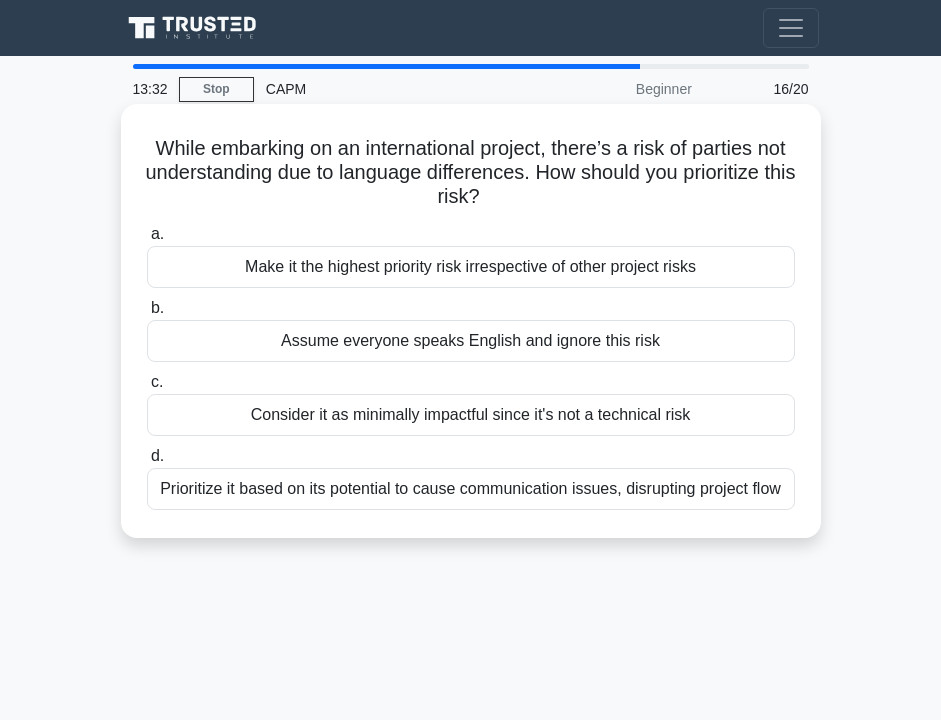click on "Prioritize it based on its potential to cause communication issues, disrupting project flow" at bounding box center [471, 489] 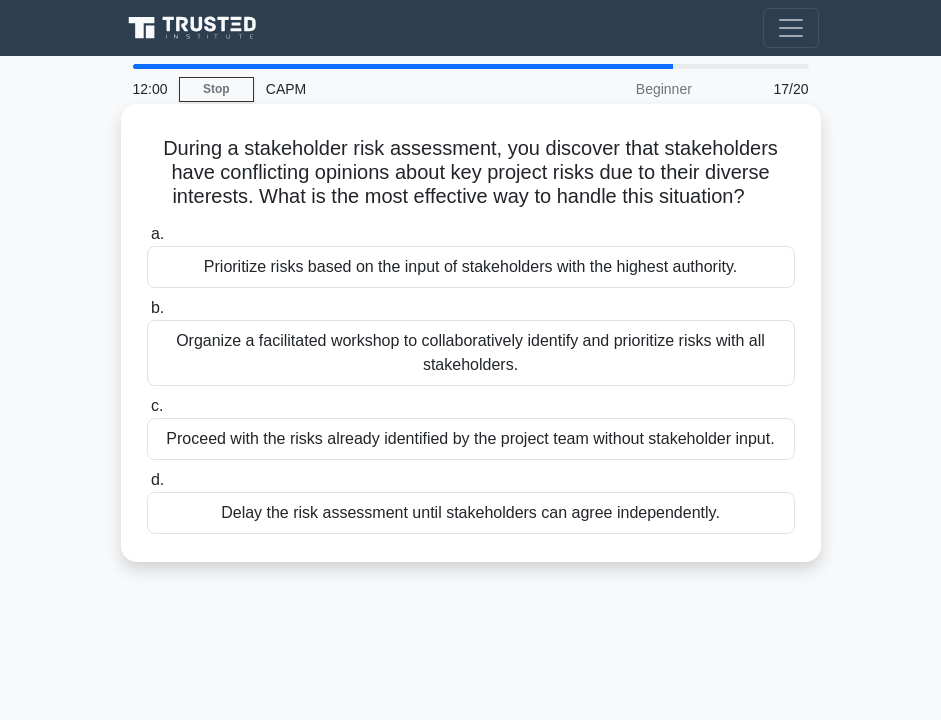 click on "Prioritize risks based on the input of stakeholders with the highest authority." at bounding box center [471, 267] 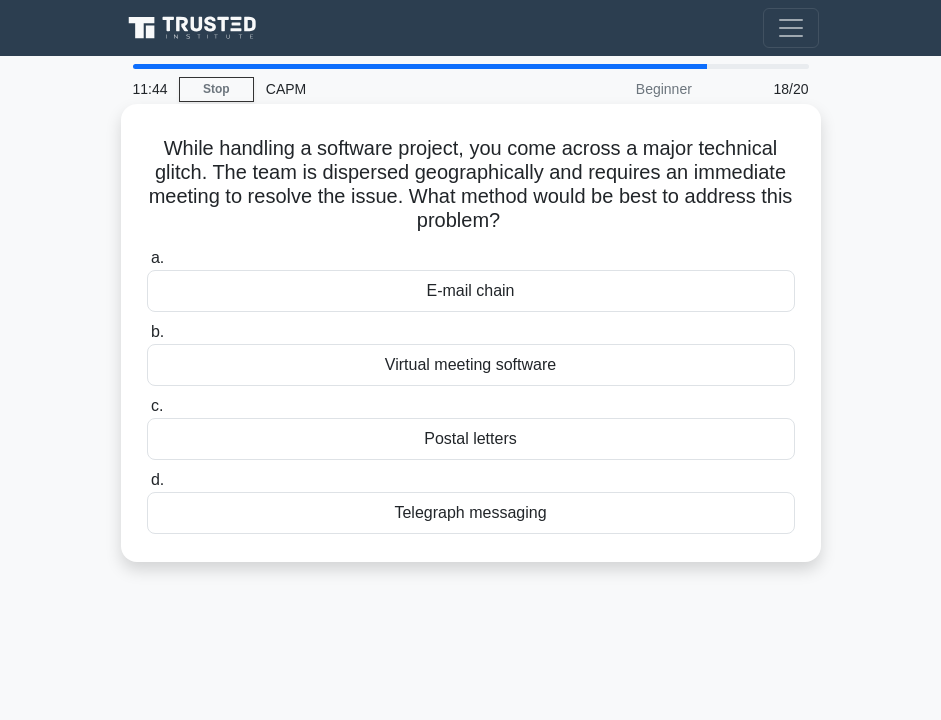 click on "Virtual meeting software" at bounding box center [471, 365] 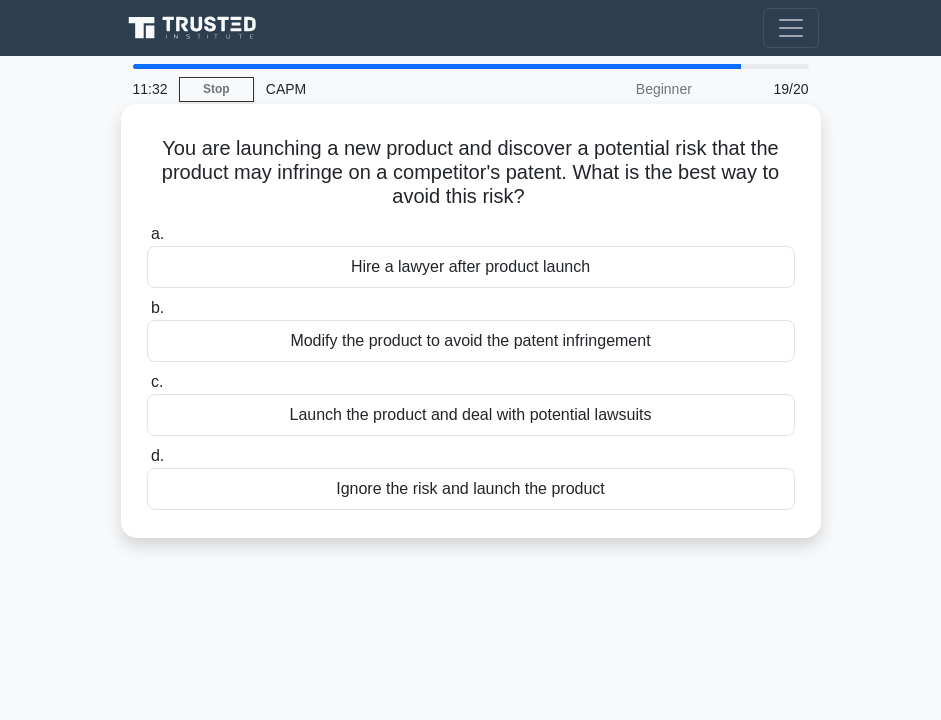 click on "Modify the product to avoid the patent infringement" at bounding box center (471, 341) 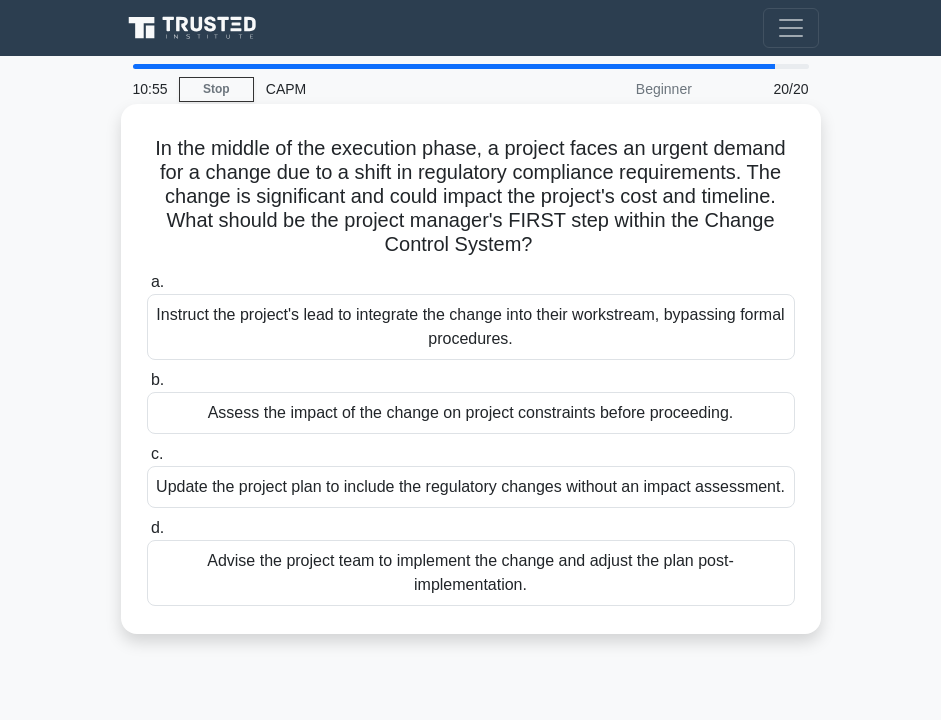 click on "Assess the impact of the change on project constraints before proceeding." at bounding box center (471, 413) 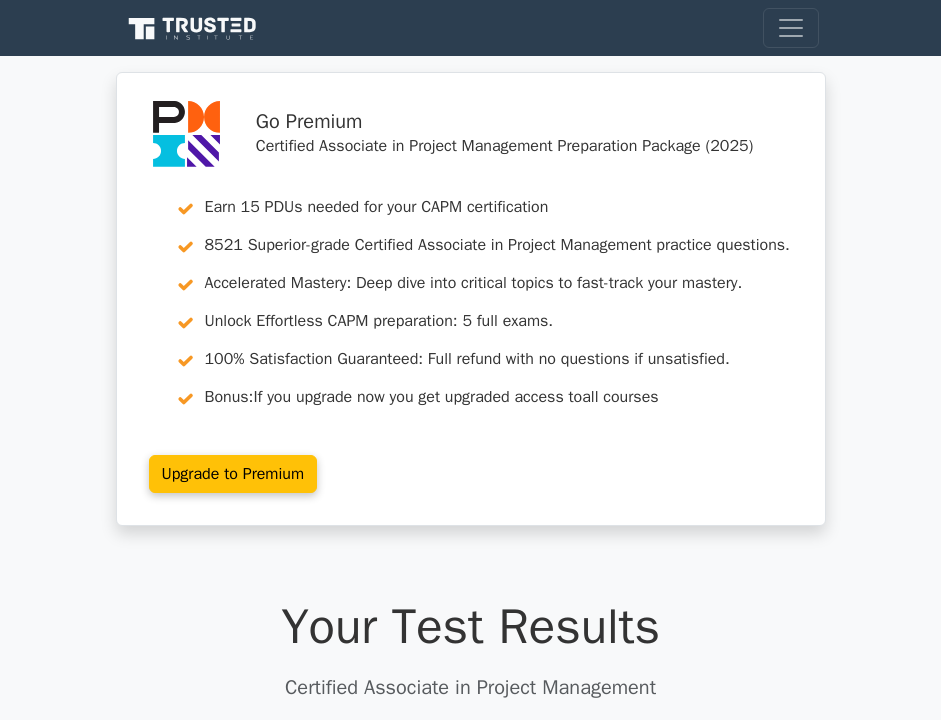 scroll, scrollTop: 0, scrollLeft: 0, axis: both 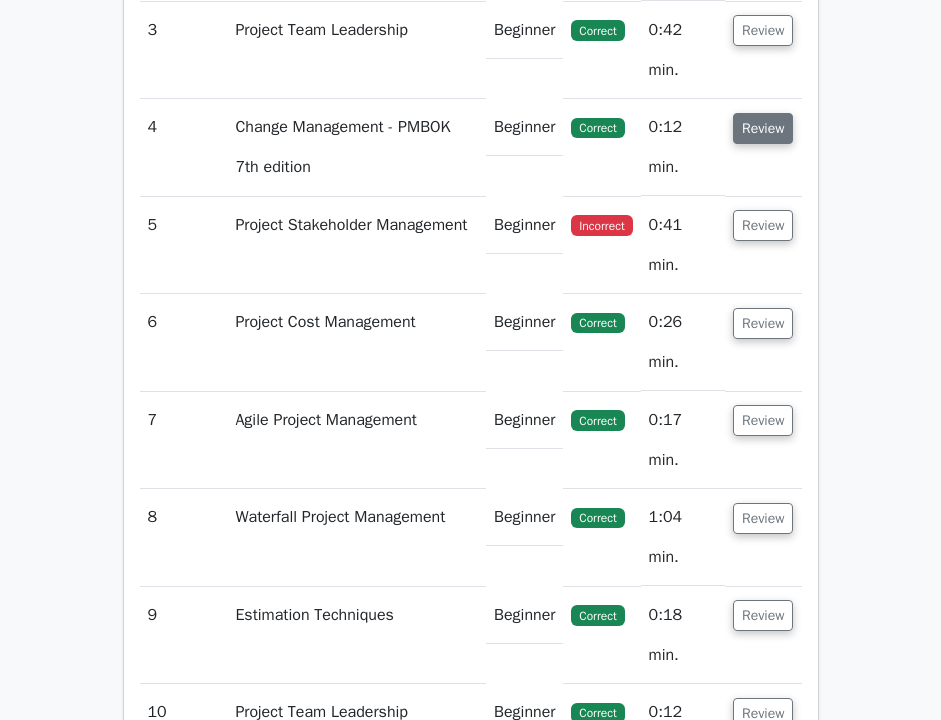 click on "Review" at bounding box center [763, 128] 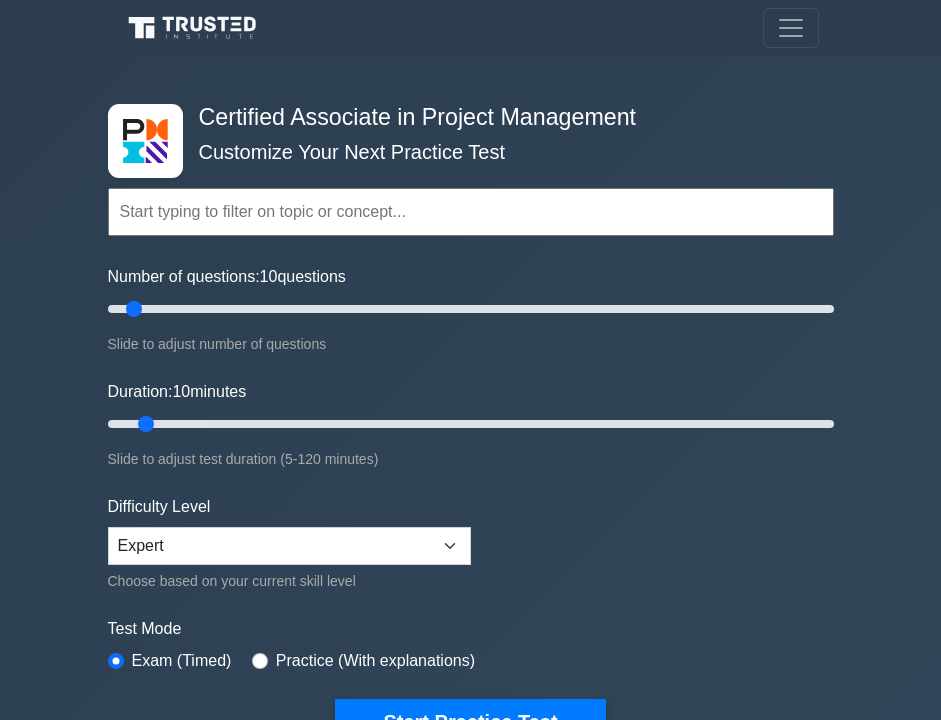 scroll, scrollTop: 0, scrollLeft: 0, axis: both 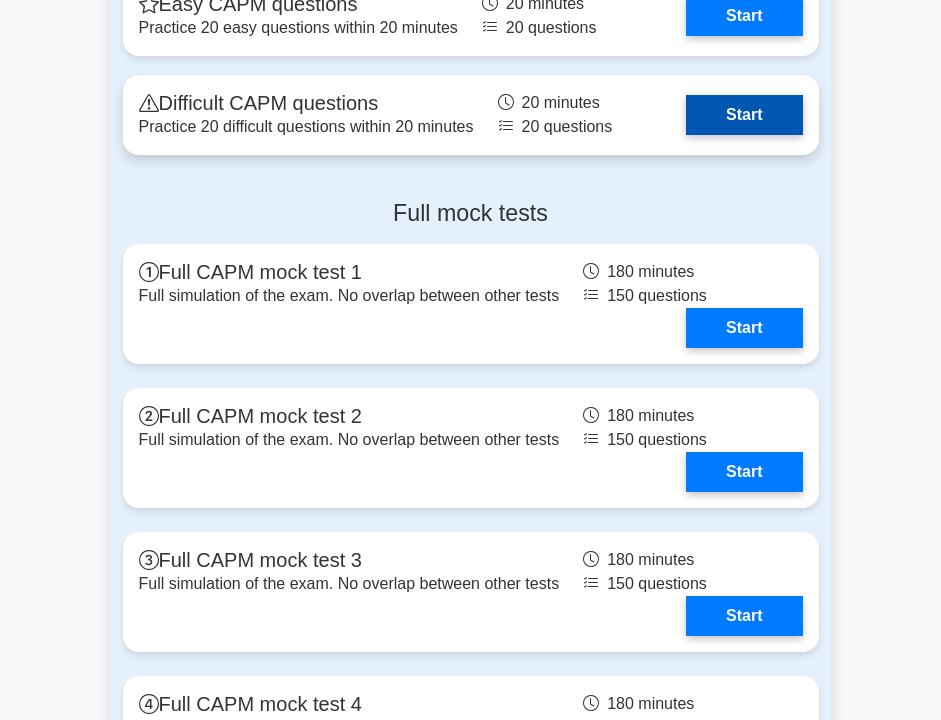 click on "Start" at bounding box center (744, 115) 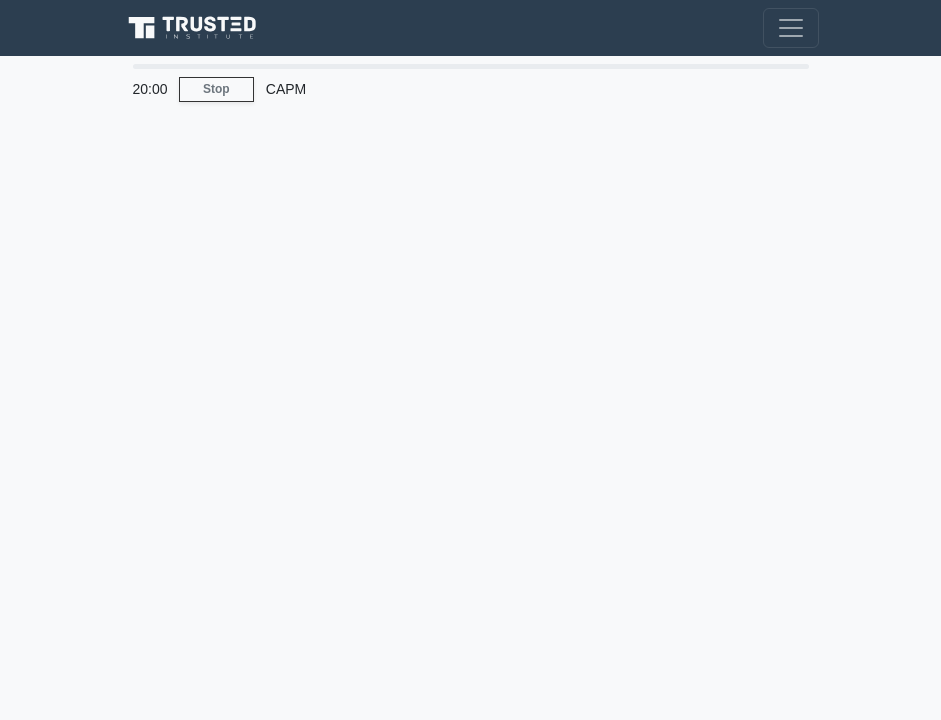 scroll, scrollTop: 0, scrollLeft: 0, axis: both 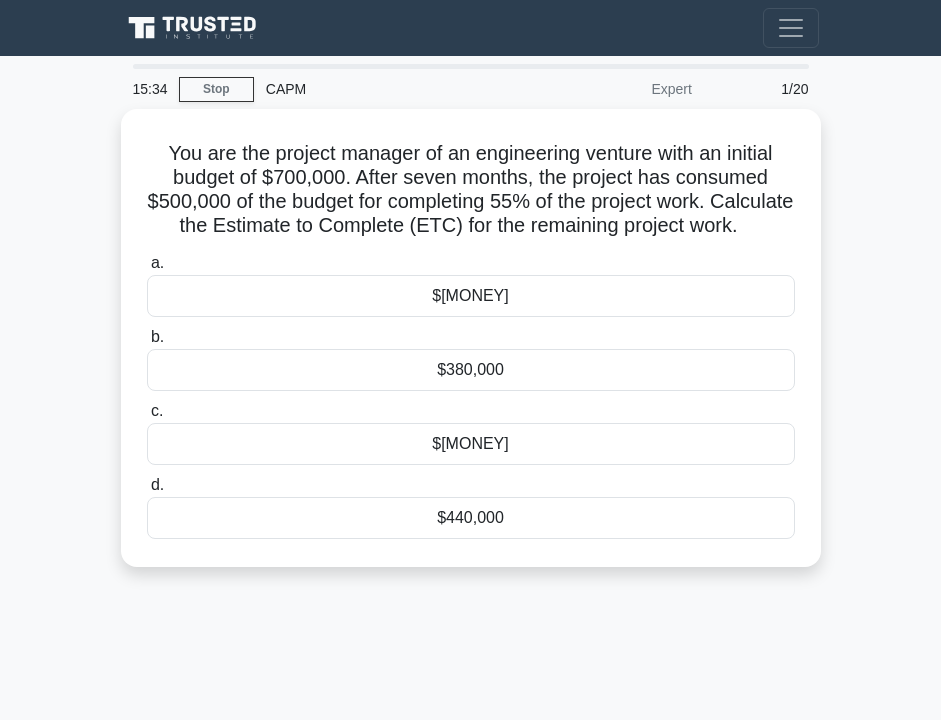 click on "You are the project manager of an engineering venture with an initial budget of $[MONEY]. After [NUMBER] months, the project has consumed $[MONEY] of the budget for completing [PERCENT]% of the project work. Calculate the Estimate to Complete (ETC) for the remaining project work.
.spinner_0XTQ{transform-origin:center;animation:spinner_y6GP .75s linear infinite}@keyframes spinner_y6GP{100%{transform:rotate(360deg)}}" at bounding box center [471, 190] 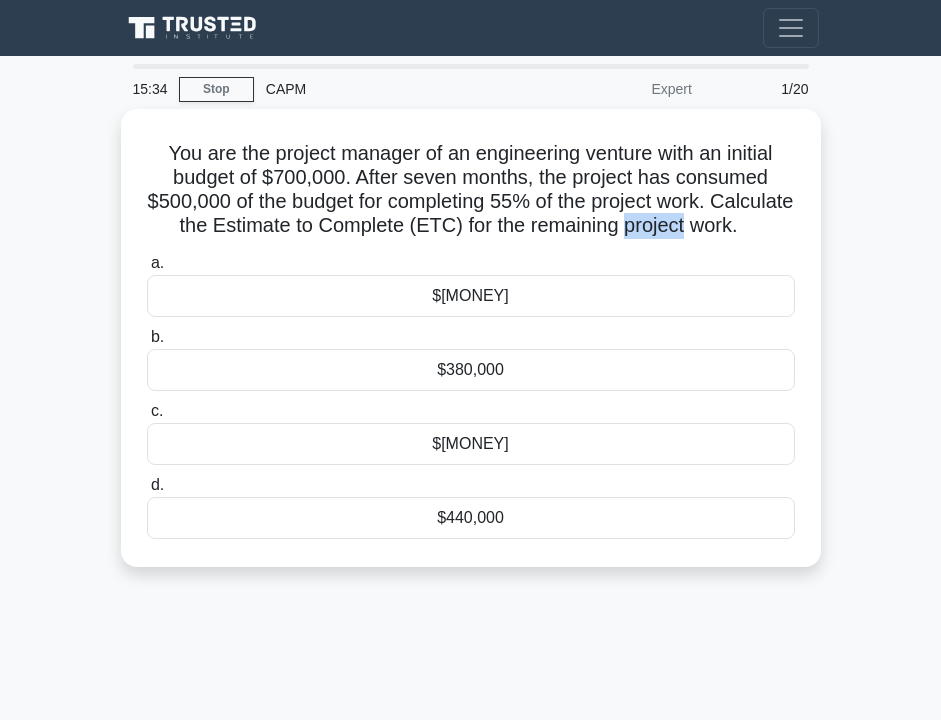 click on "You are the project manager of an engineering venture with an initial budget of $[MONEY]. After [NUMBER] months, the project has consumed $[MONEY] of the budget for completing [PERCENT]% of the project work. Calculate the Estimate to Complete (ETC) for the remaining project work.
.spinner_0XTQ{transform-origin:center;animation:spinner_y6GP .75s linear infinite}@keyframes spinner_y6GP{100%{transform:rotate(360deg)}}" at bounding box center (471, 190) 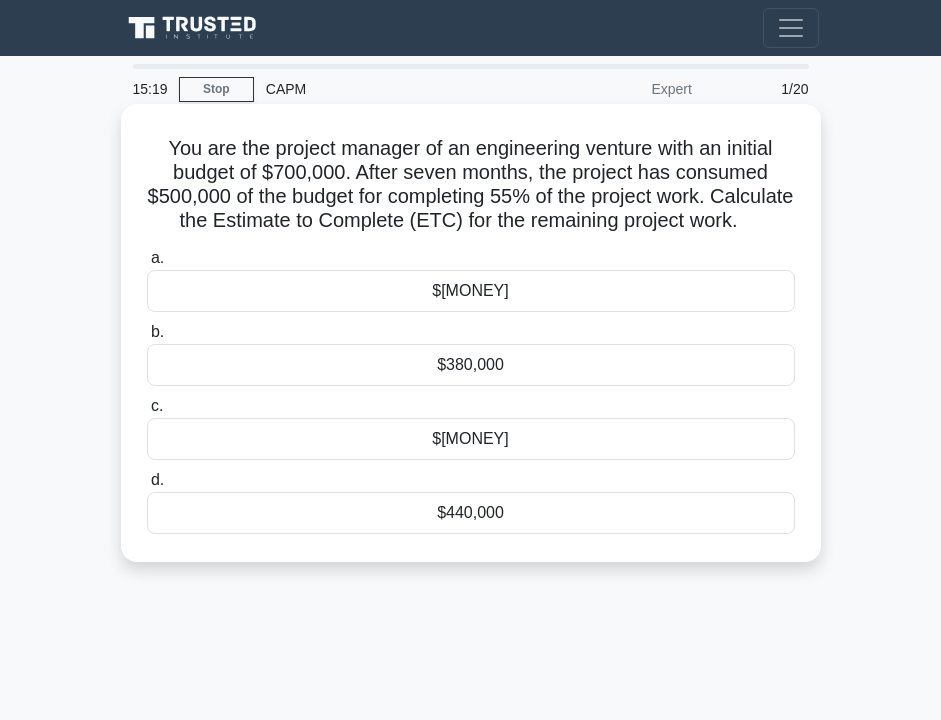 click on "$[MONEY]" at bounding box center [471, 439] 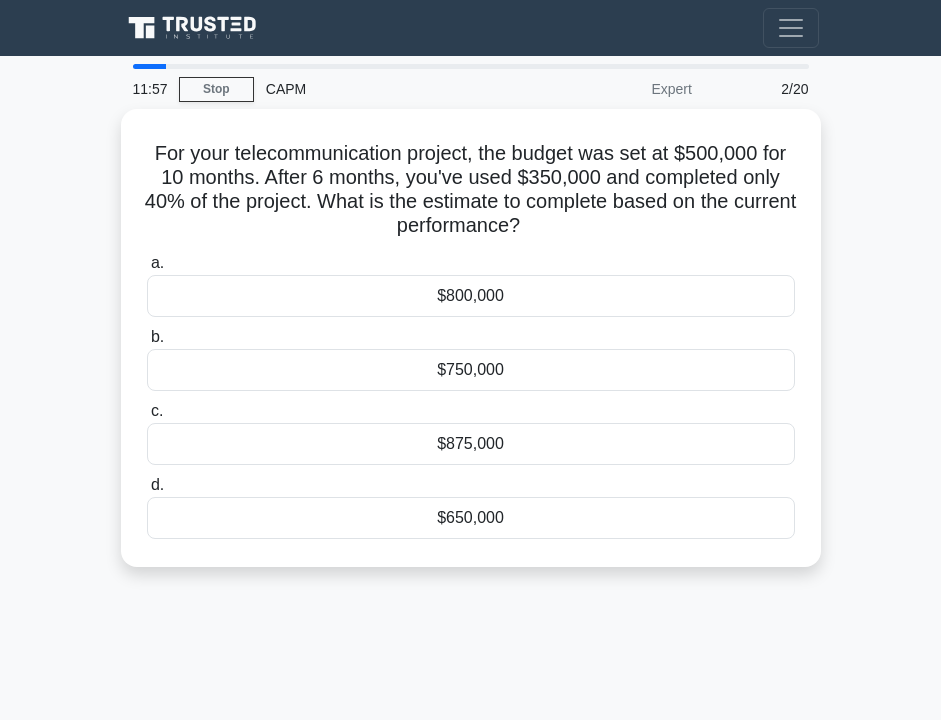 click on "For your telecommunication project, the budget was set at $[MONEY] for [NUMBER] months. After [NUMBER] months, you've used $[MONEY] and completed only [PERCENT]% of the project. What is the estimate to complete based on the current performance?
.spinner_0XTQ{transform-origin:center;animation:spinner_y6GP .75s linear infinite}@keyframes spinner_y6GP{100%{transform:rotate(360deg)}}" at bounding box center [471, 190] 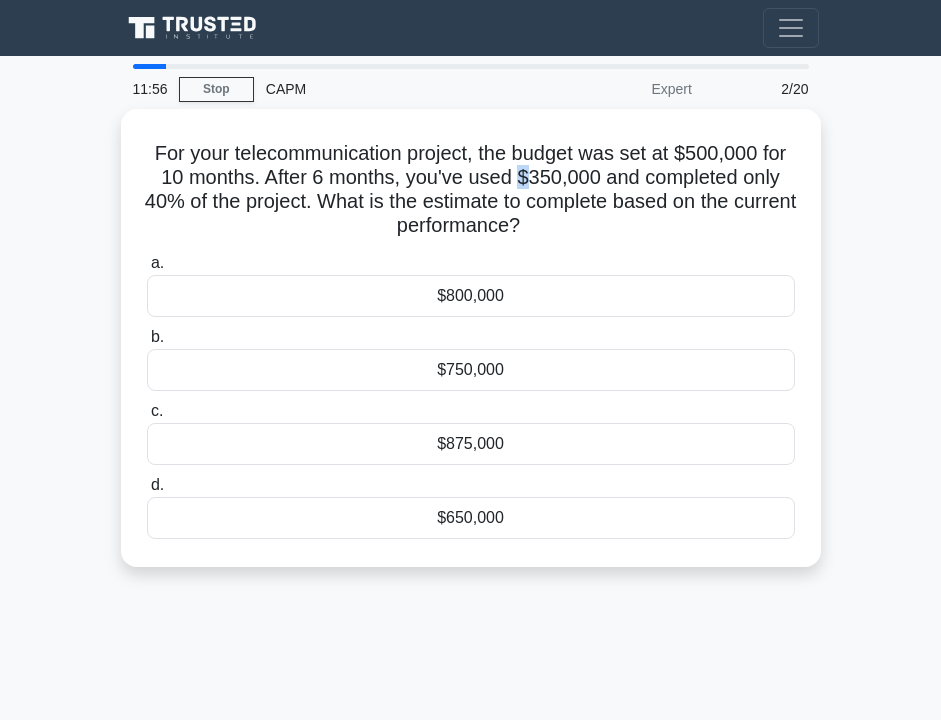 click on "For your telecommunication project, the budget was set at $[MONEY] for [NUMBER] months. After [NUMBER] months, you've used $[MONEY] and completed only [PERCENT]% of the project. What is the estimate to complete based on the current performance?
.spinner_0XTQ{transform-origin:center;animation:spinner_y6GP .75s linear infinite}@keyframes spinner_y6GP{100%{transform:rotate(360deg)}}" at bounding box center (471, 190) 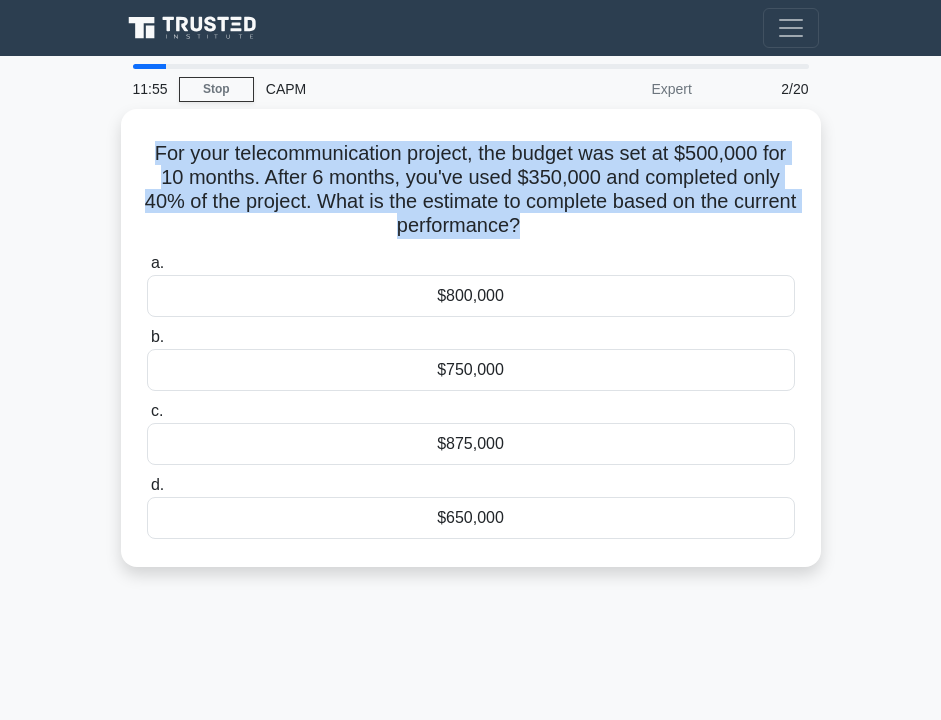 copy on "For your telecommunication project, the budget was set at $[MONEY] for [NUMBER] months. After [NUMBER] months, you've used $[MONEY] and completed only [PERCENT]% of the project. What is the estimate to complete based on the current performance?
.spinner_0XTQ{transform-origin:center;animation:spinner_y6GP .75s linear infinite}@keyframes spinner_y6GP{100%{transform:rotate(360deg)}}" 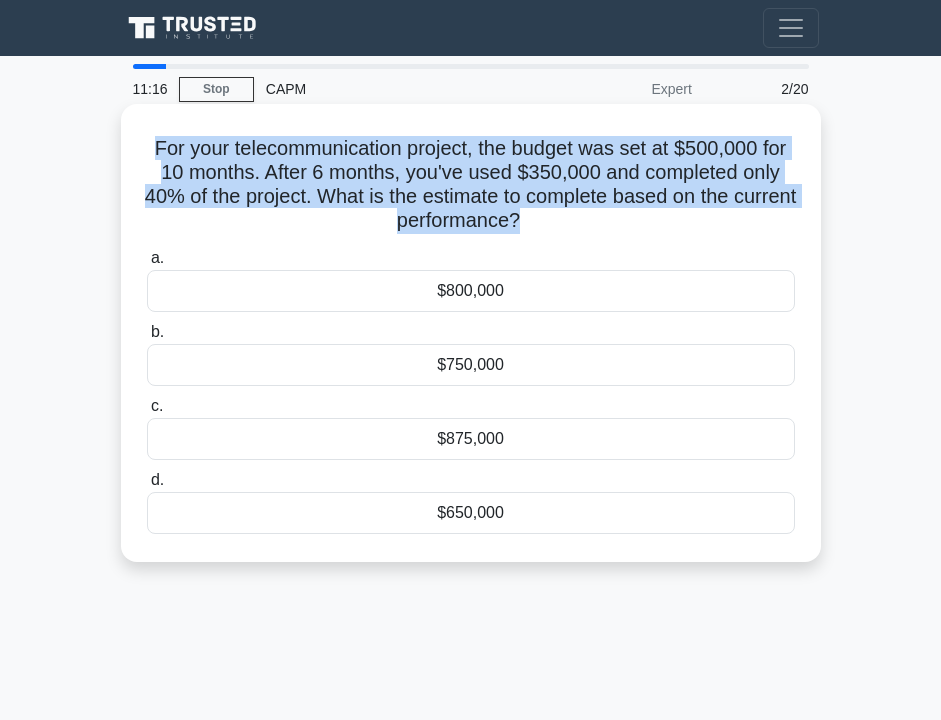 click on "$650,000" at bounding box center (471, 513) 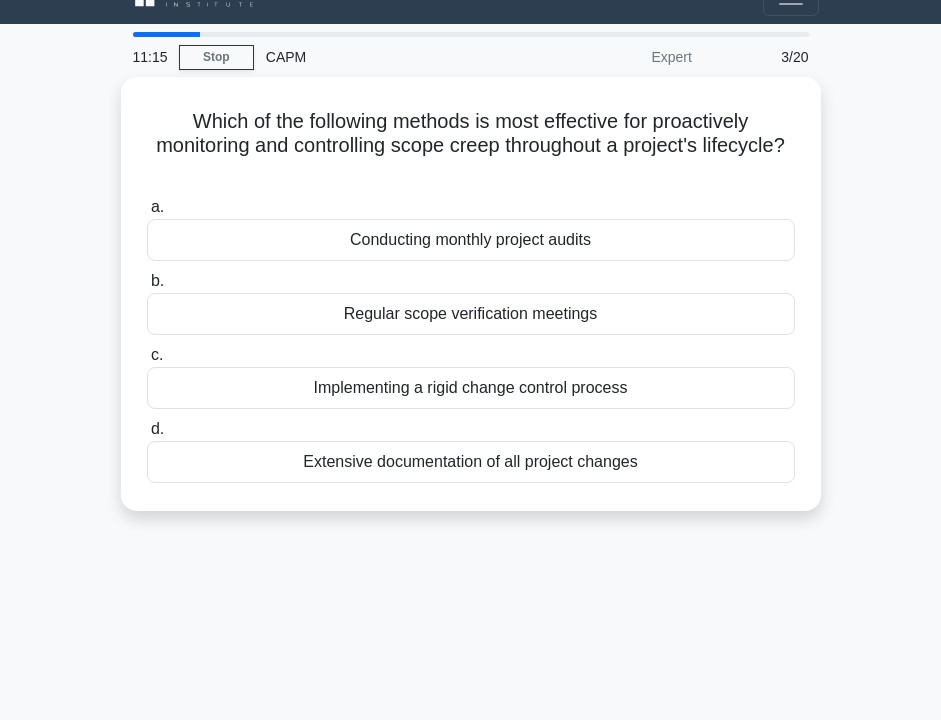 scroll, scrollTop: 0, scrollLeft: 0, axis: both 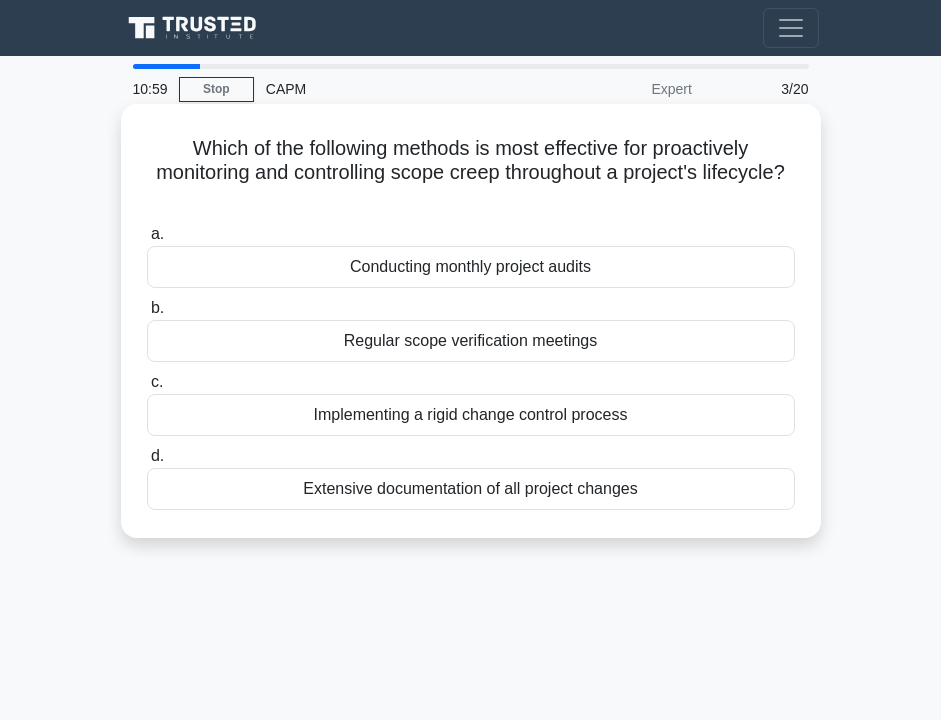 click on "Regular scope verification meetings" at bounding box center (471, 341) 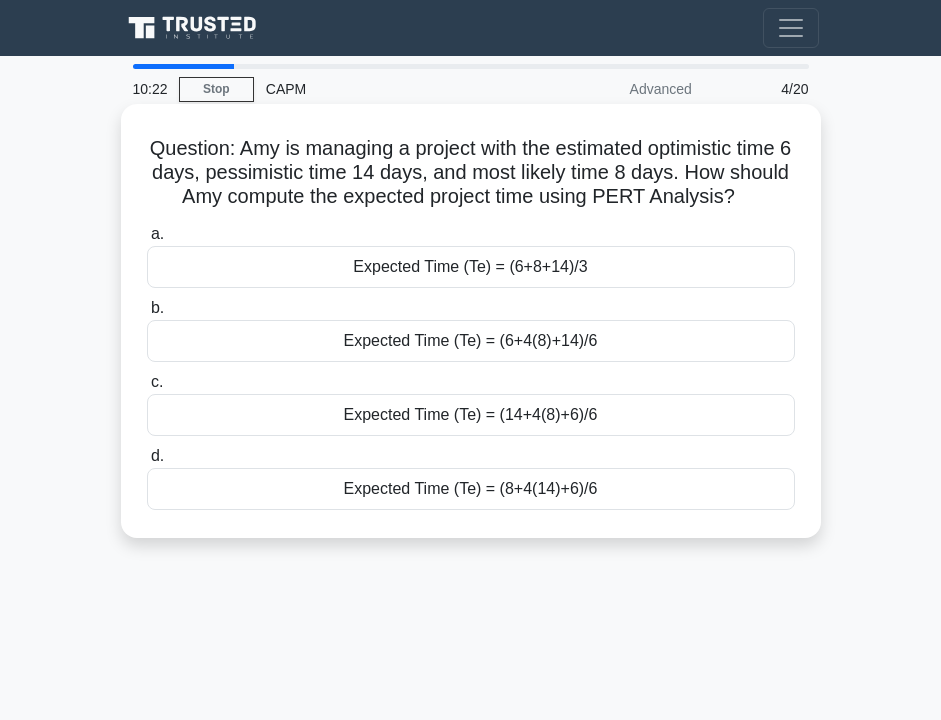 click on "Expected Time (Te) = (6+4(8)+14)/6" at bounding box center [471, 341] 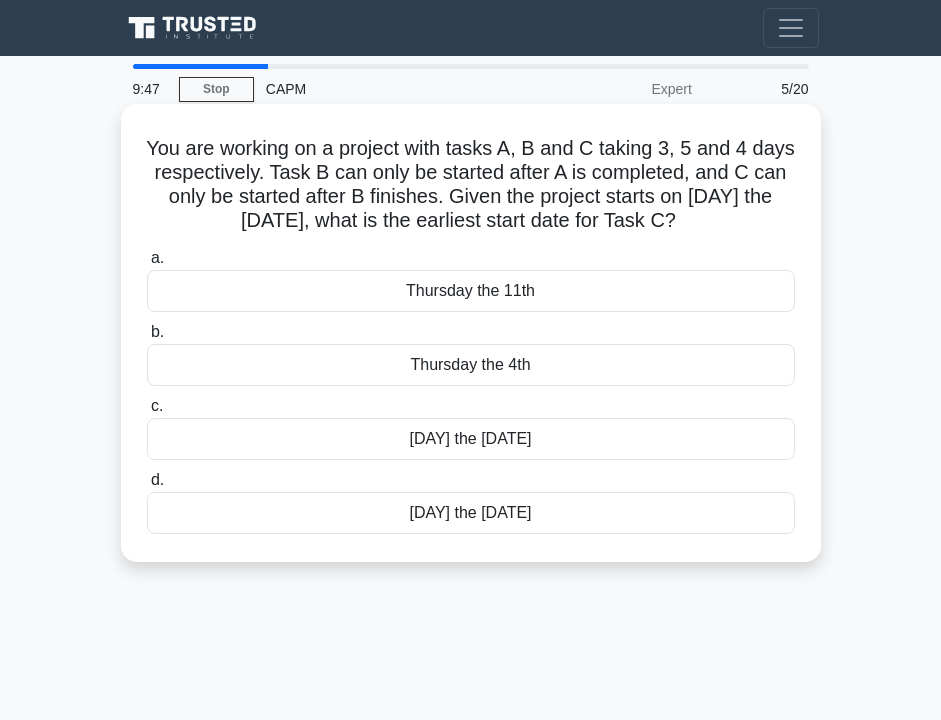 click on "Wednesday the 10th" at bounding box center (471, 513) 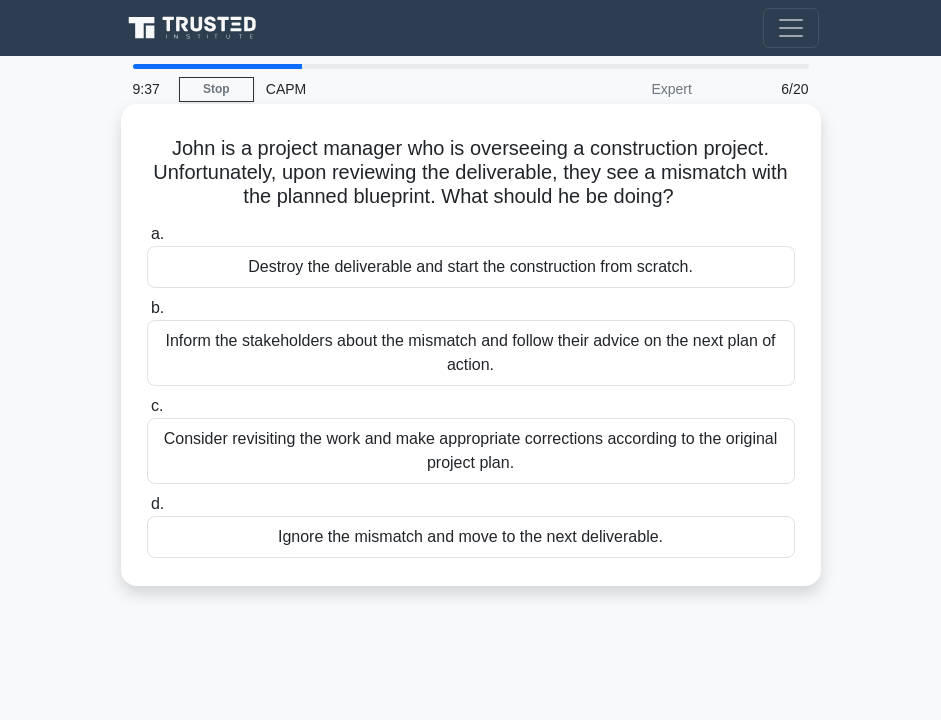 click on "Consider revisiting the work and make appropriate corrections according to the original project plan." at bounding box center (471, 451) 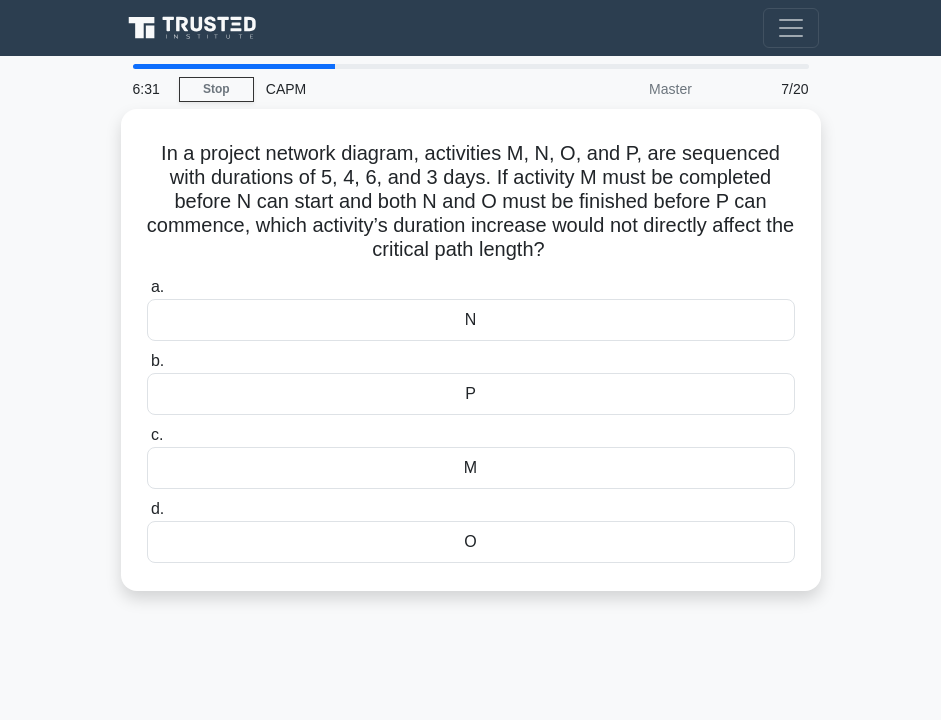 click on "N" at bounding box center (471, 320) 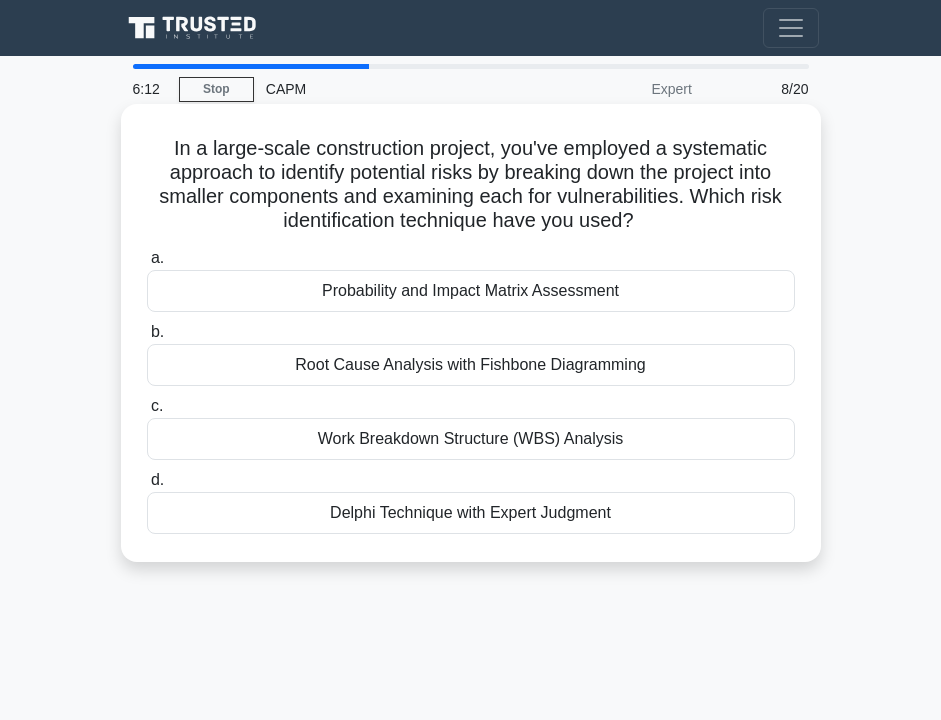 click on "Probability and Impact Matrix Assessment" at bounding box center (471, 291) 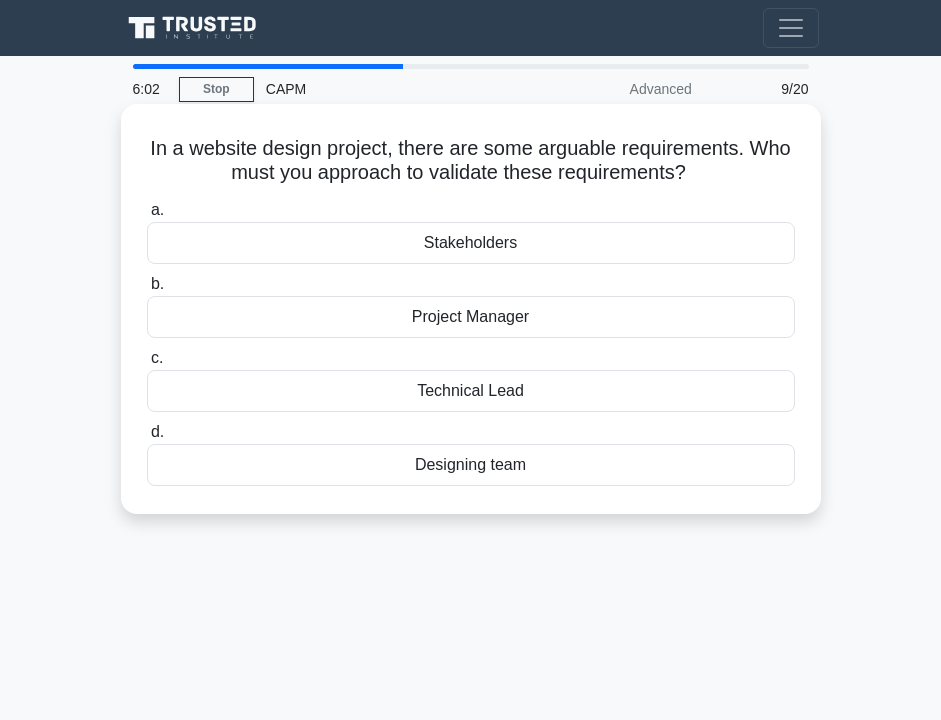 click on "Stakeholders" at bounding box center [471, 243] 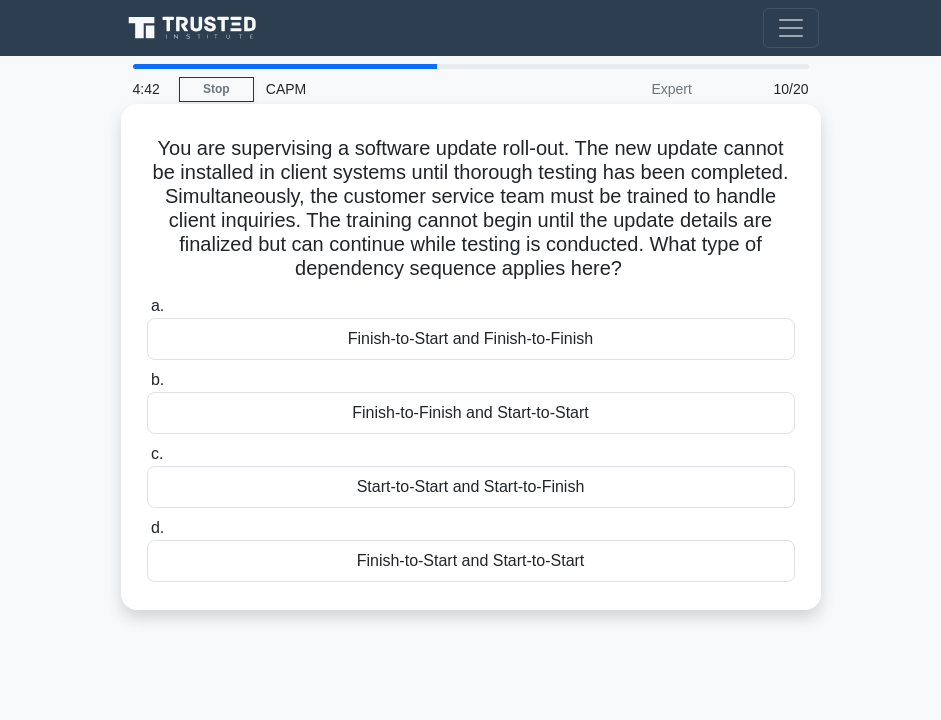click on "Finish-to-Start and Start-to-Start" at bounding box center [471, 561] 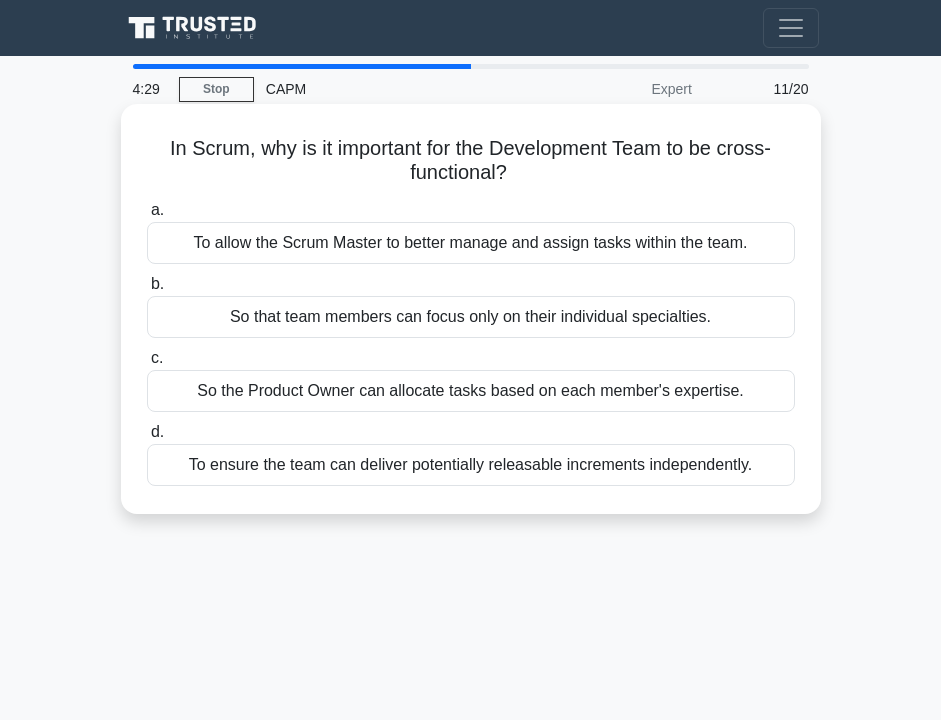click on "To ensure the team can deliver potentially releasable increments independently." at bounding box center [471, 465] 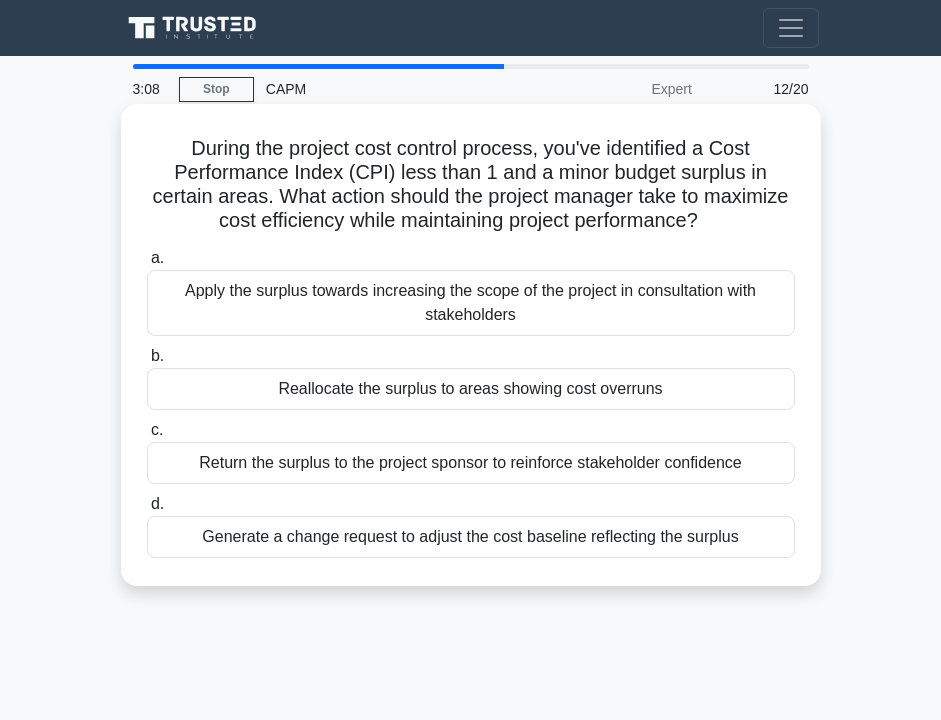 click on "Apply the surplus towards increasing the scope of the project in consultation with stakeholders" at bounding box center [471, 303] 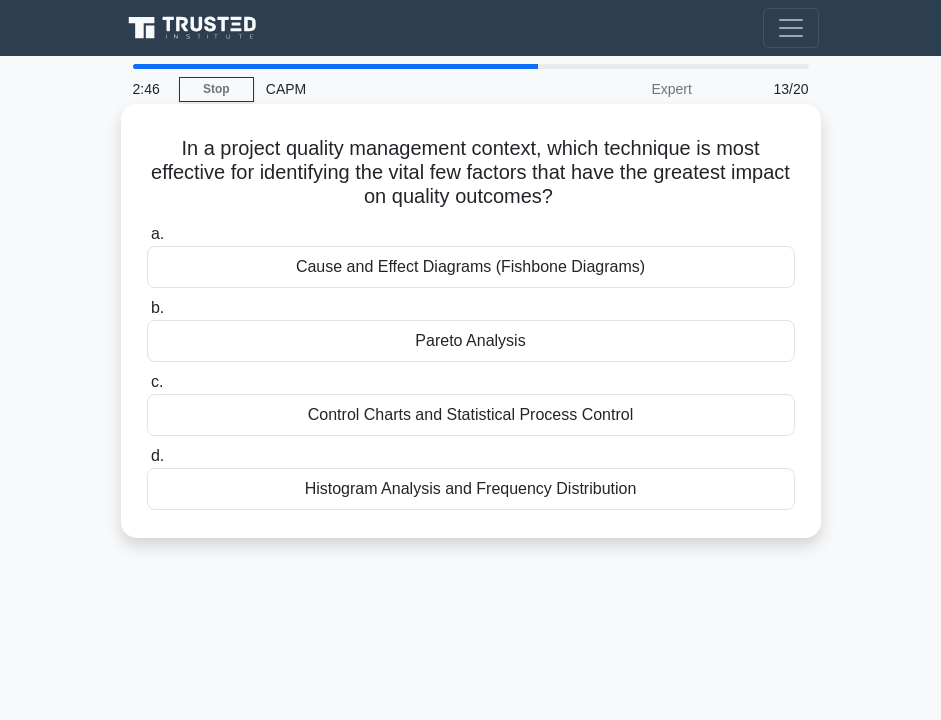 click on "In a project quality management context, which technique is most effective for identifying the vital few factors that have the greatest impact on quality outcomes?
.spinner_0XTQ{transform-origin:center;animation:spinner_y6GP .75s linear infinite}@keyframes spinner_y6GP{100%{transform:rotate(360deg)}}" at bounding box center (471, 173) 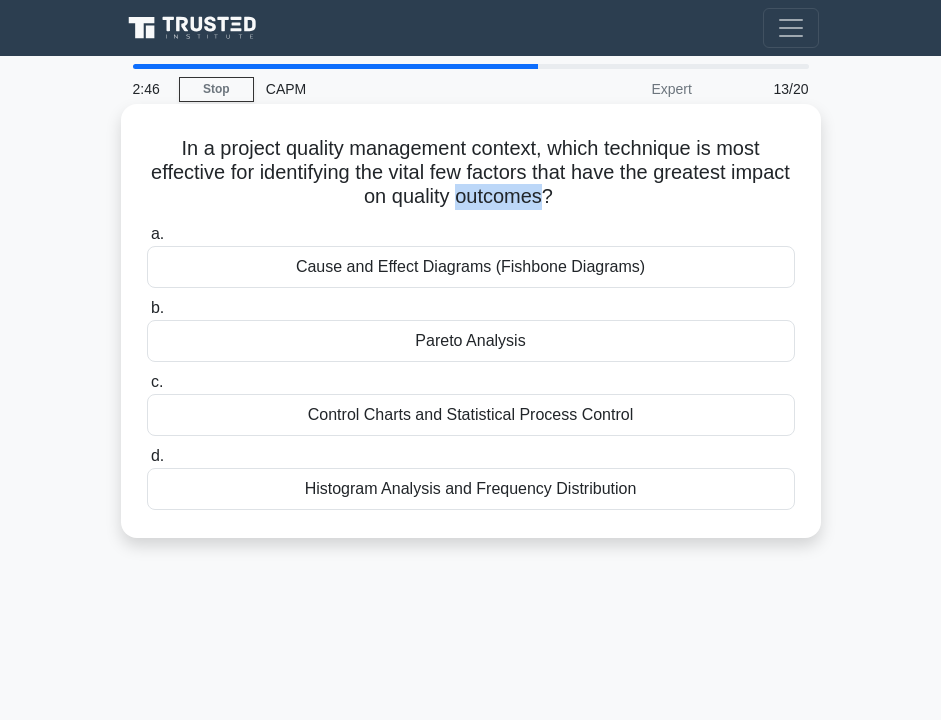 click on "In a project quality management context, which technique is most effective for identifying the vital few factors that have the greatest impact on quality outcomes?
.spinner_0XTQ{transform-origin:center;animation:spinner_y6GP .75s linear infinite}@keyframes spinner_y6GP{100%{transform:rotate(360deg)}}" at bounding box center (471, 173) 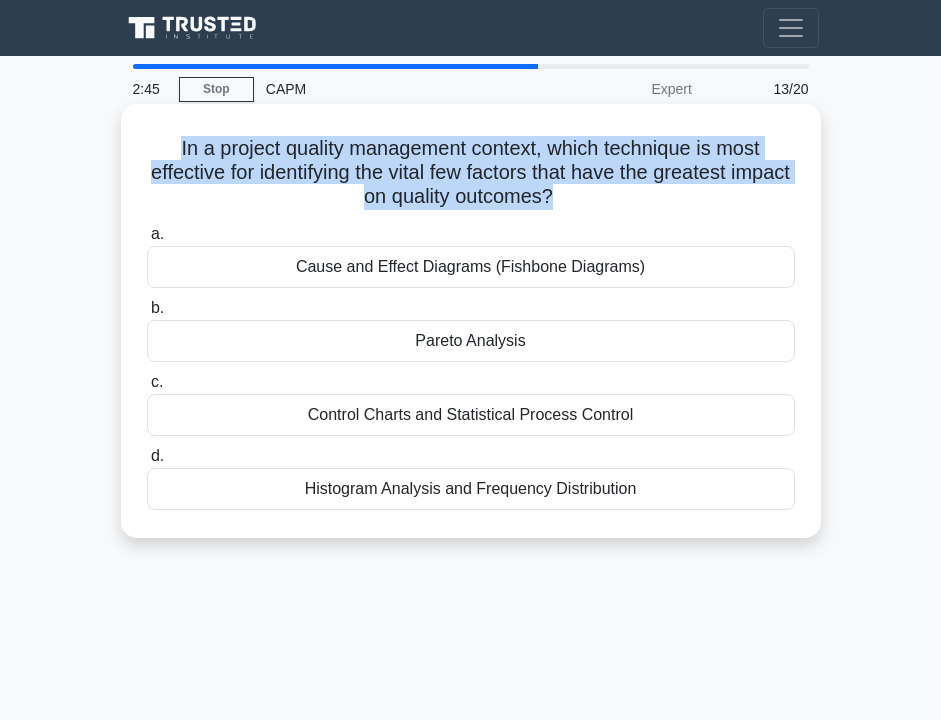 click on "In a project quality management context, which technique is most effective for identifying the vital few factors that have the greatest impact on quality outcomes?
.spinner_0XTQ{transform-origin:center;animation:spinner_y6GP .75s linear infinite}@keyframes spinner_y6GP{100%{transform:rotate(360deg)}}" at bounding box center (471, 173) 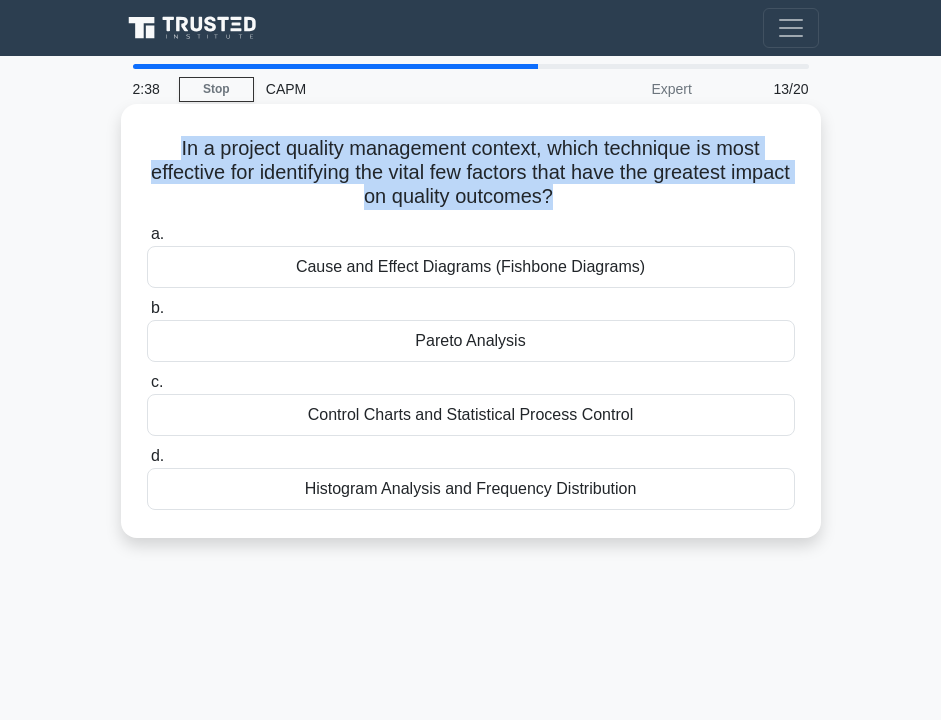 click on "Pareto Analysis" at bounding box center [471, 341] 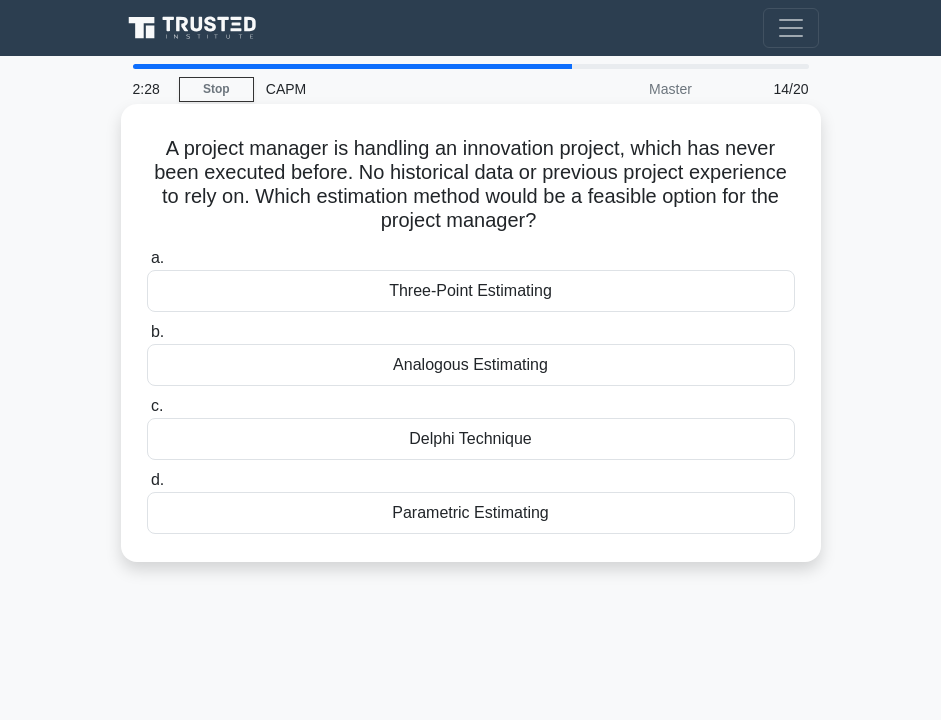 click on "Delphi Technique" at bounding box center (471, 439) 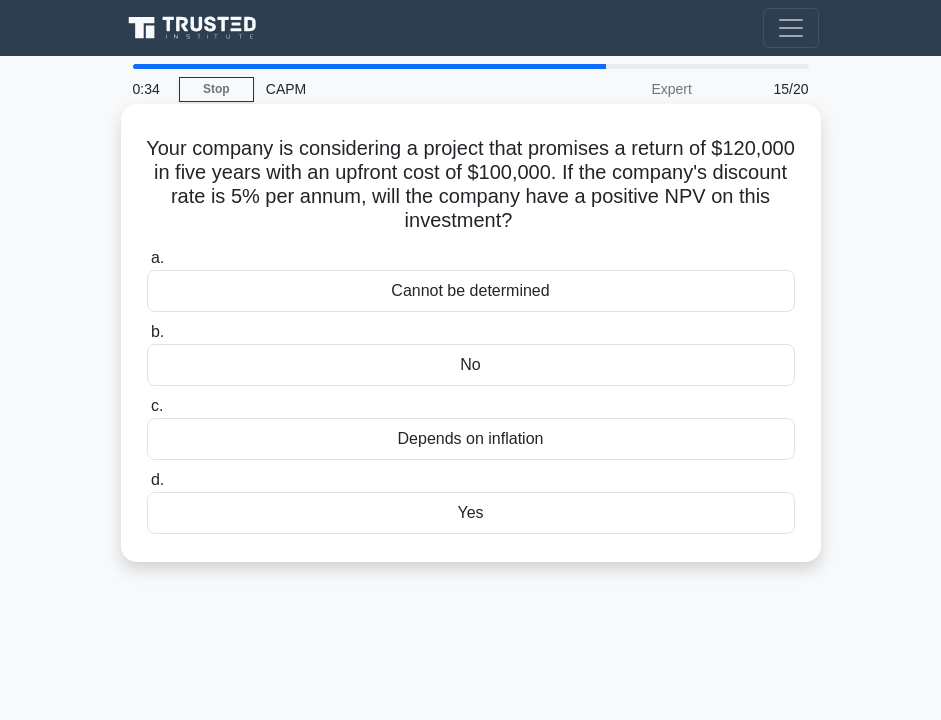 click on "No" at bounding box center [471, 365] 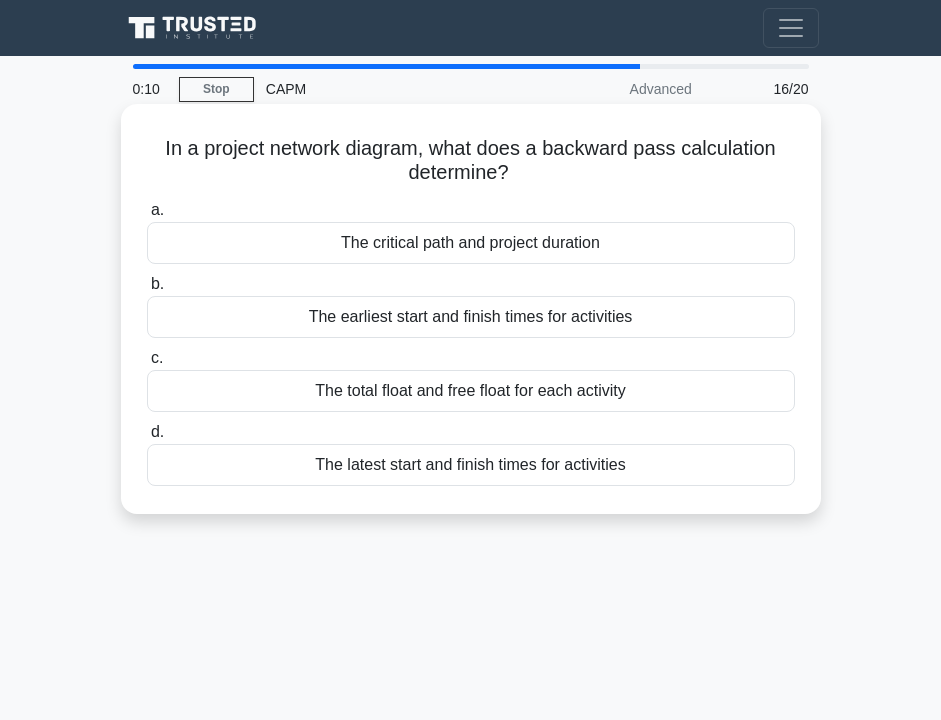click on "The critical path and project duration" at bounding box center (471, 243) 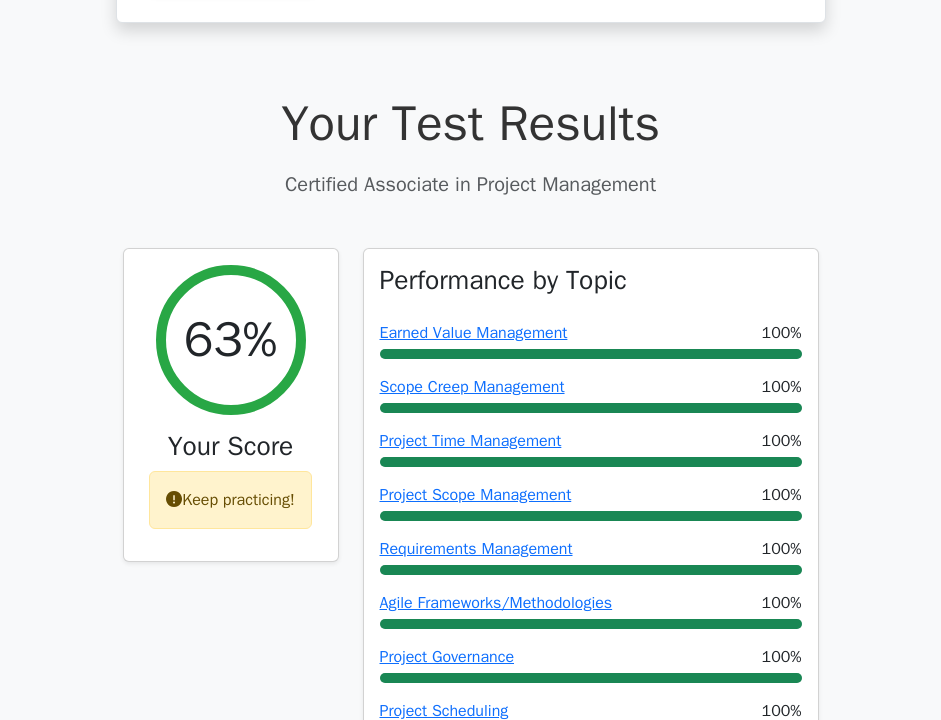 scroll, scrollTop: 677, scrollLeft: 0, axis: vertical 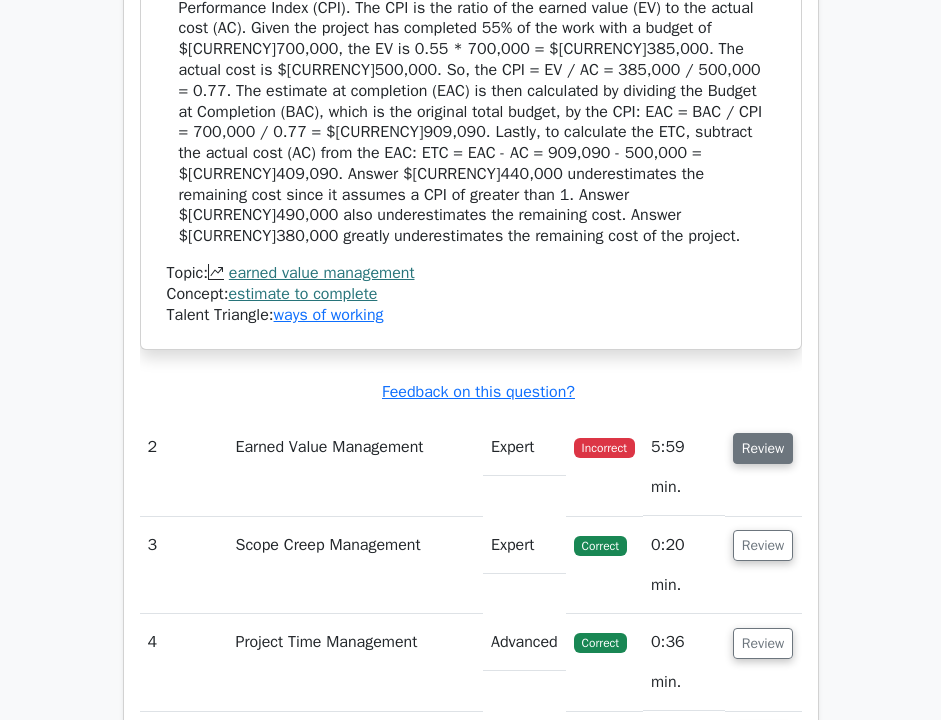 click on "Review" at bounding box center [763, 448] 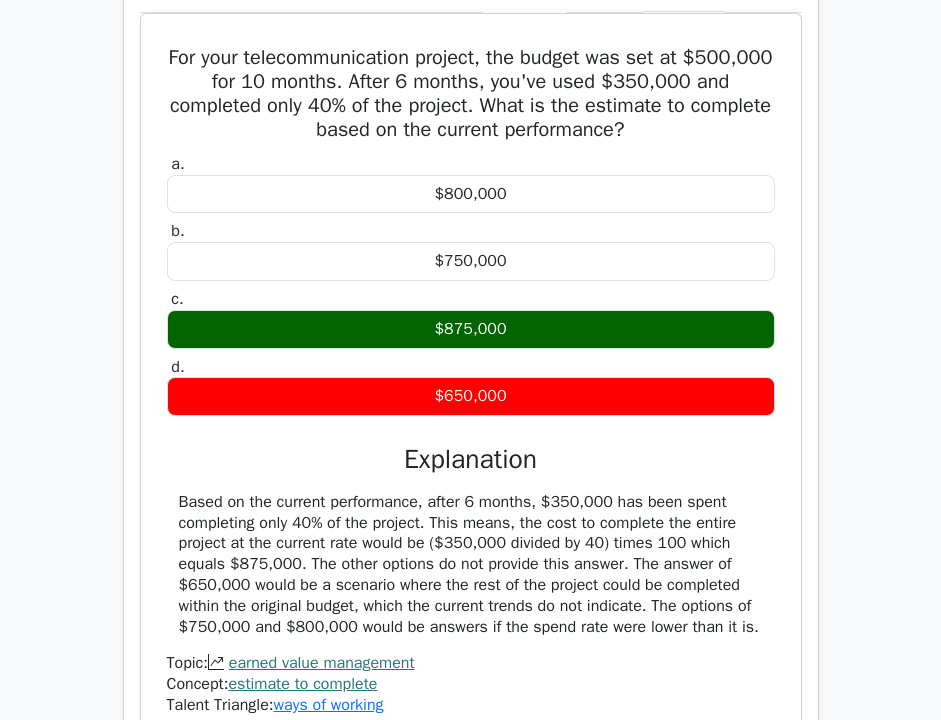 scroll, scrollTop: 3147, scrollLeft: 0, axis: vertical 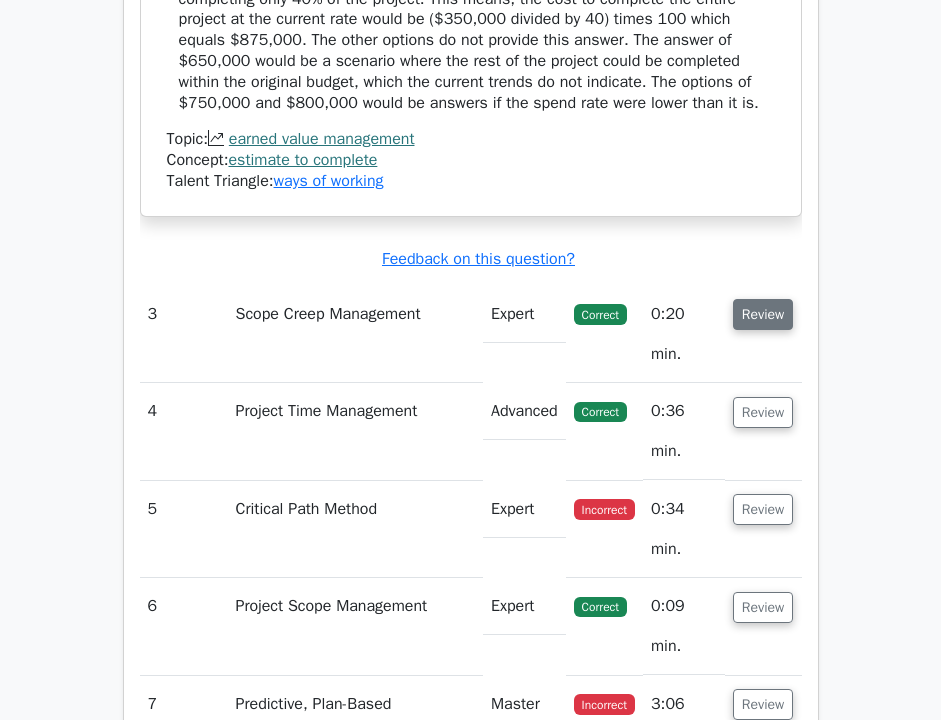 click on "Review" at bounding box center [763, 314] 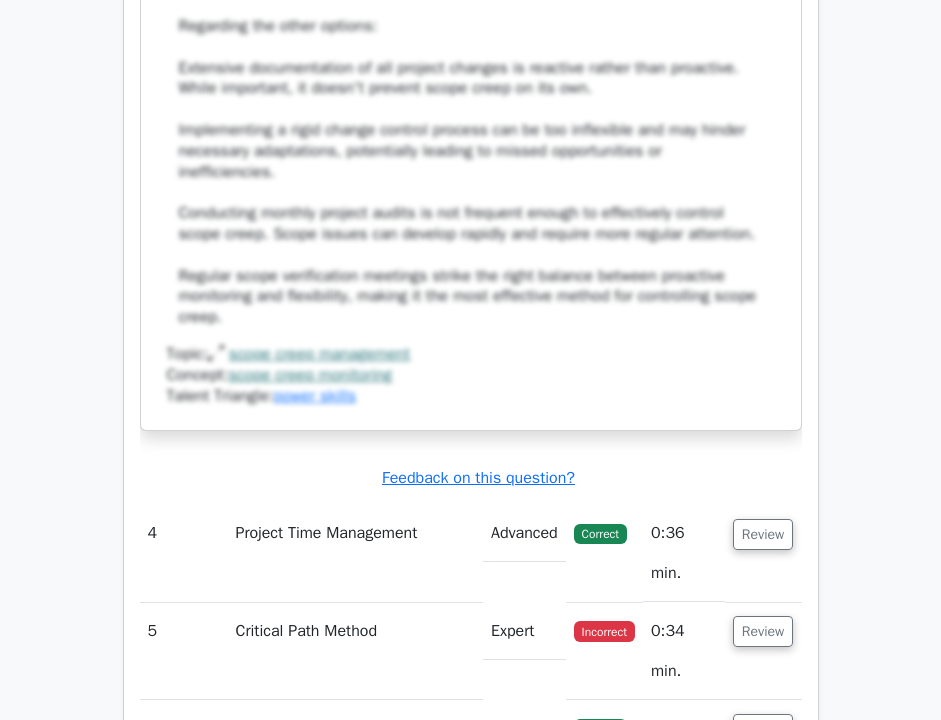 scroll, scrollTop: 5028, scrollLeft: 0, axis: vertical 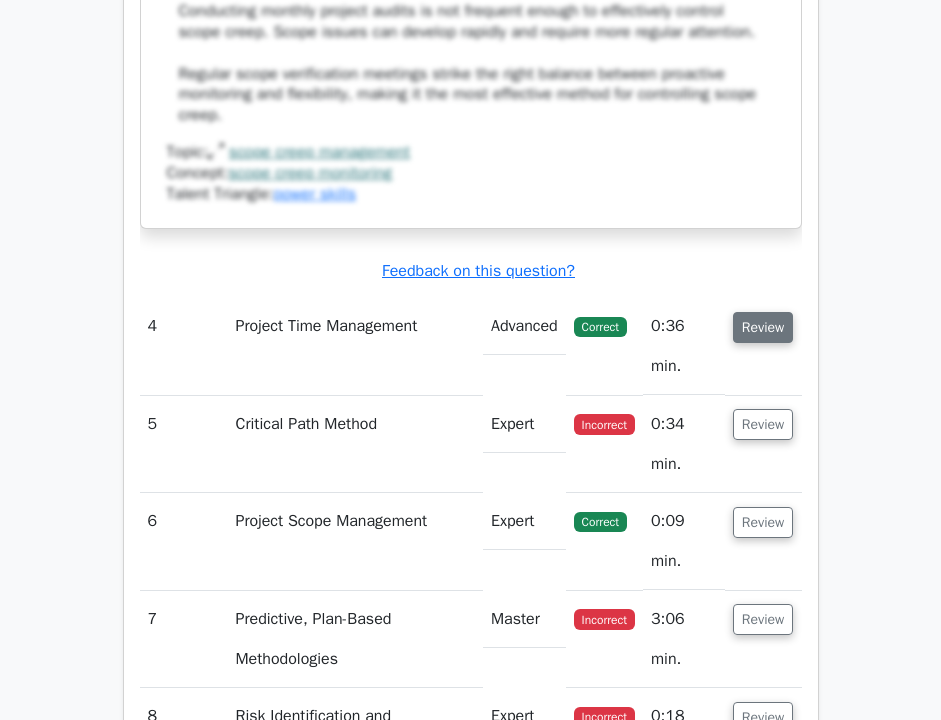 click on "Review" at bounding box center [763, 327] 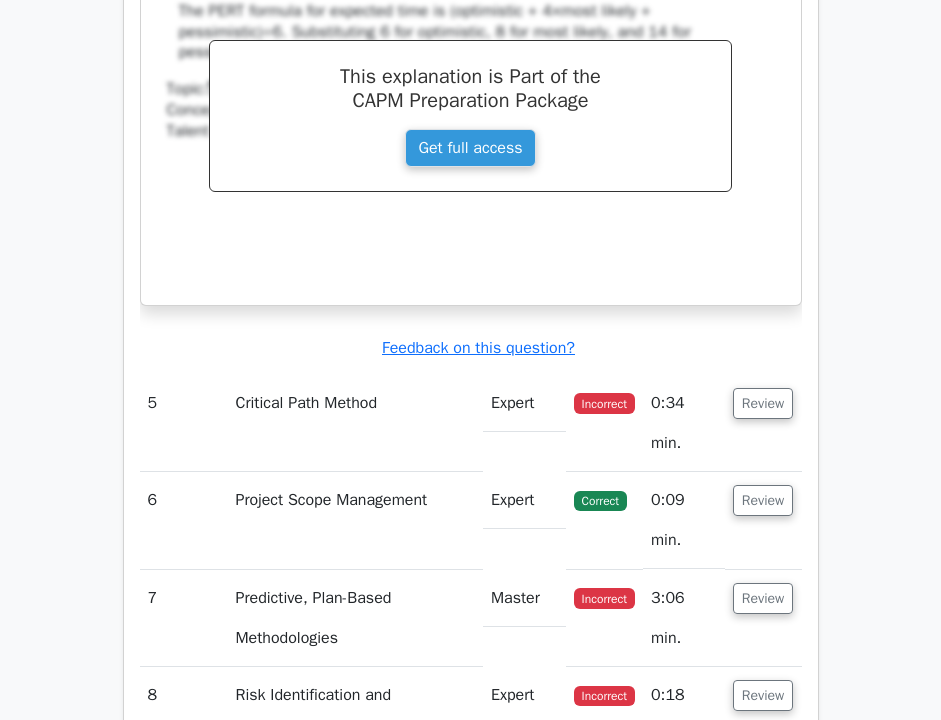 scroll, scrollTop: 5904, scrollLeft: 0, axis: vertical 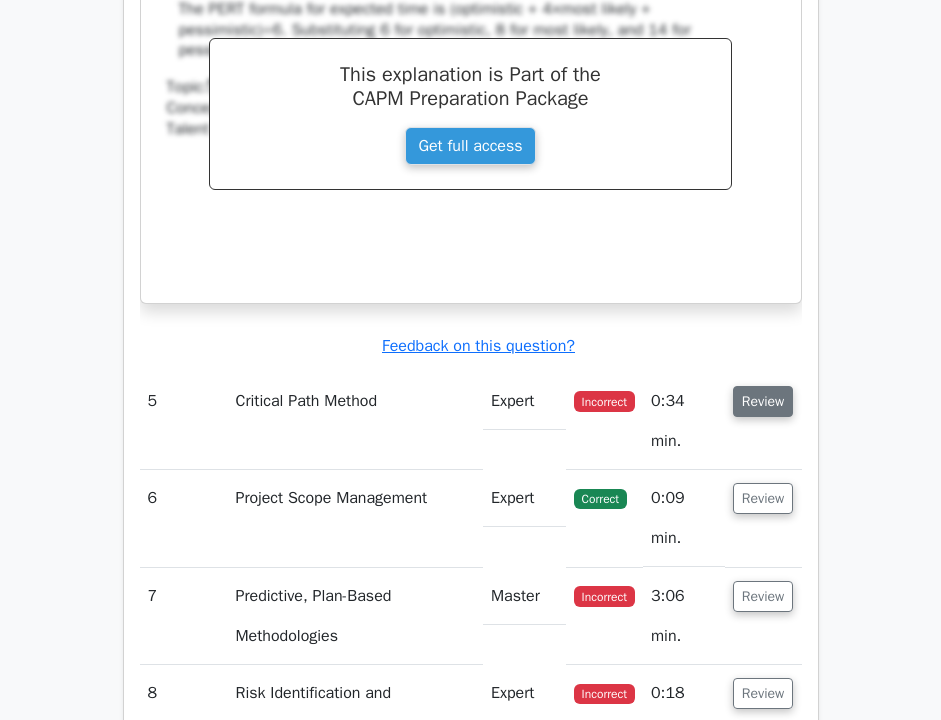 click on "Review" at bounding box center (763, 401) 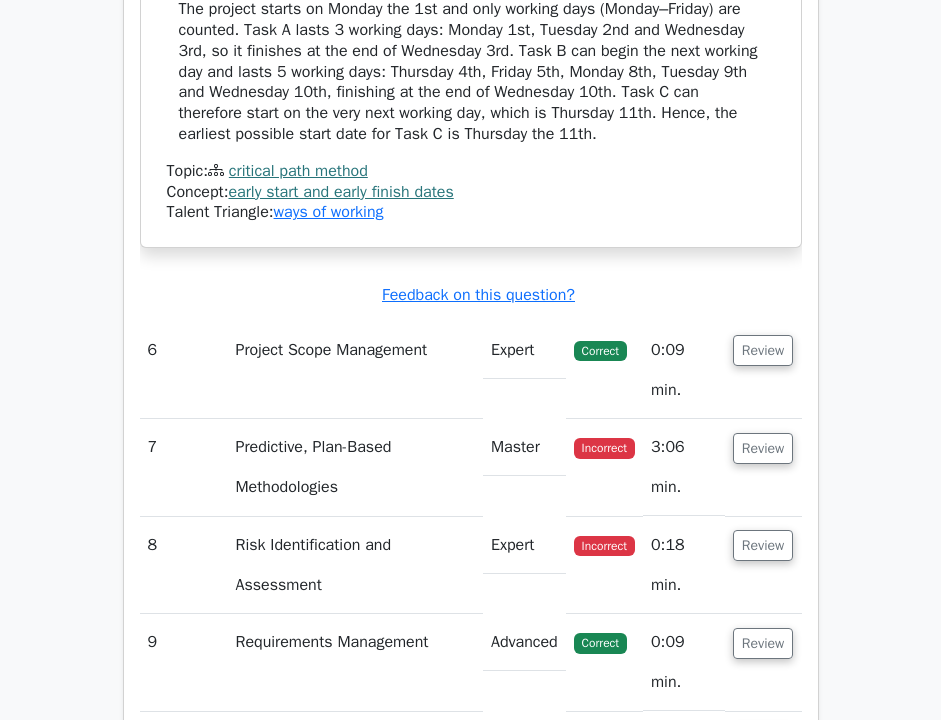 scroll, scrollTop: 6861, scrollLeft: 0, axis: vertical 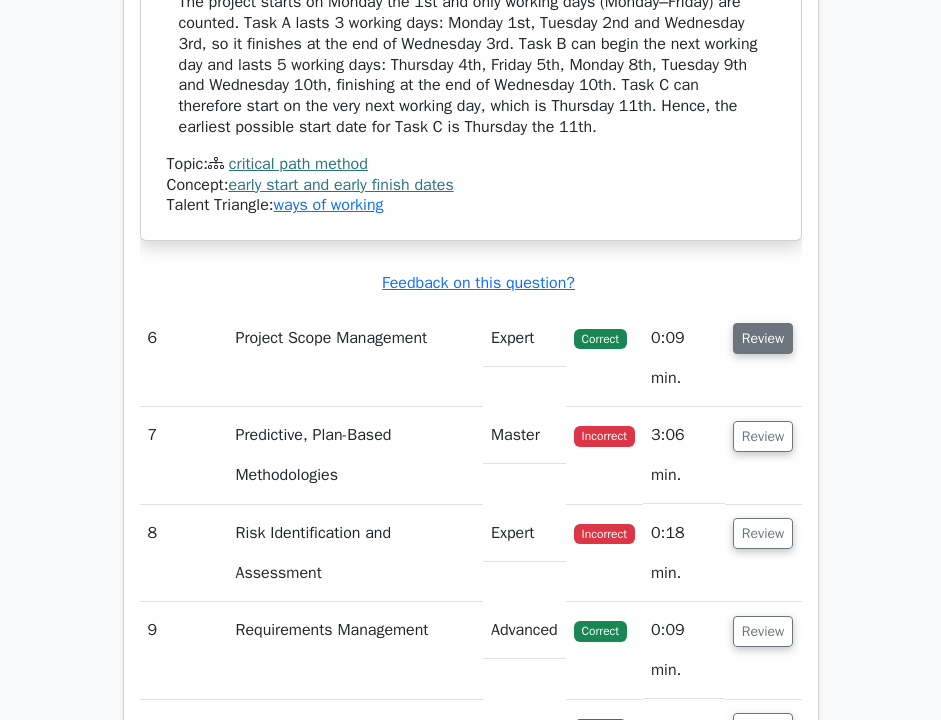 click on "Review" at bounding box center (763, 338) 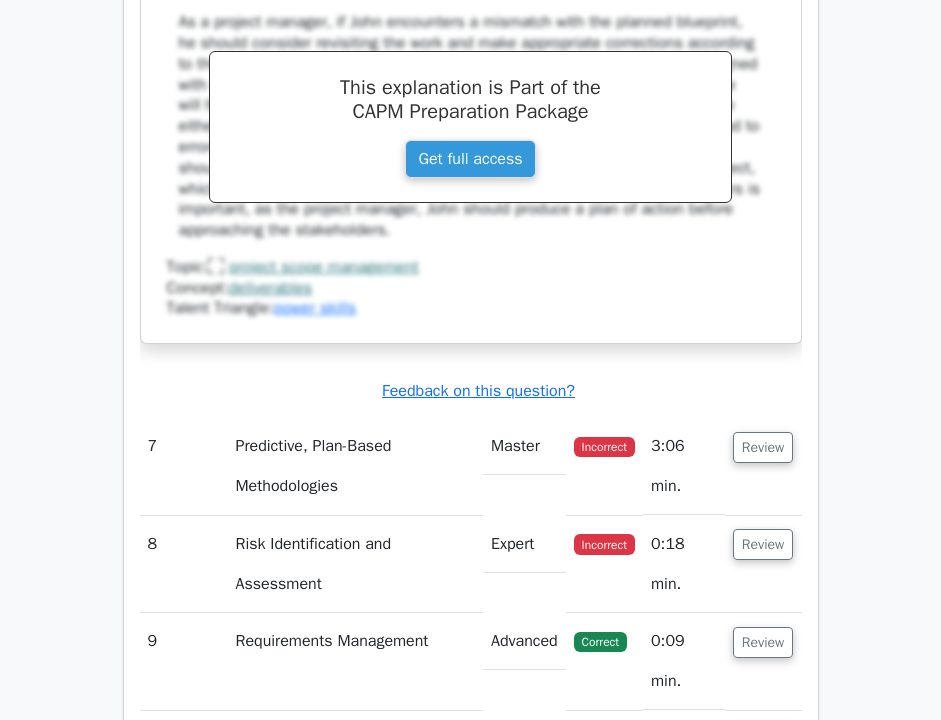 scroll, scrollTop: 7767, scrollLeft: 0, axis: vertical 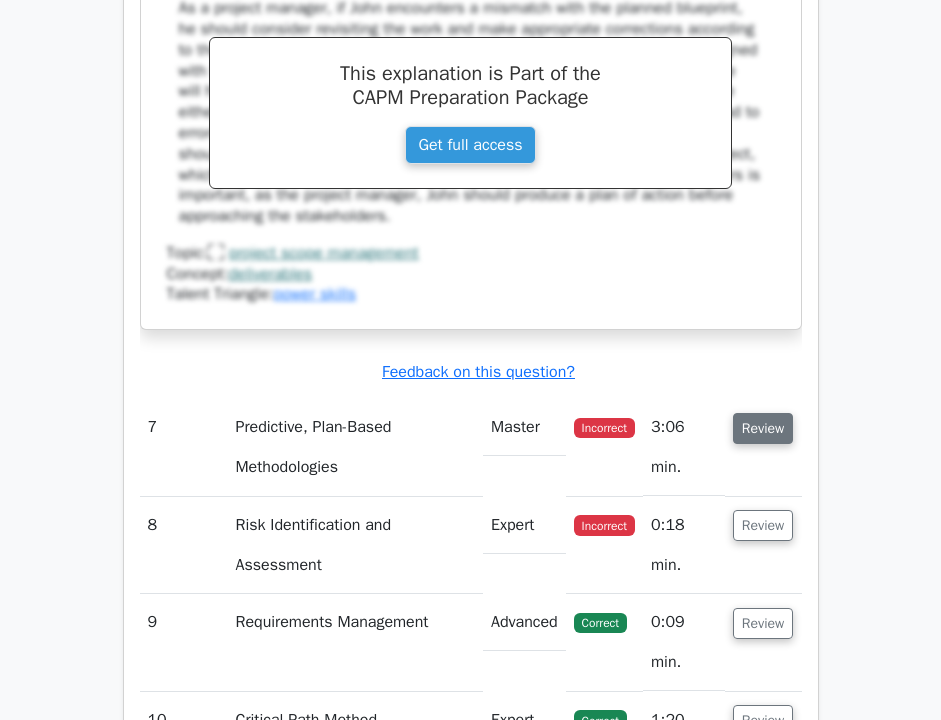 click on "Review" at bounding box center (763, 428) 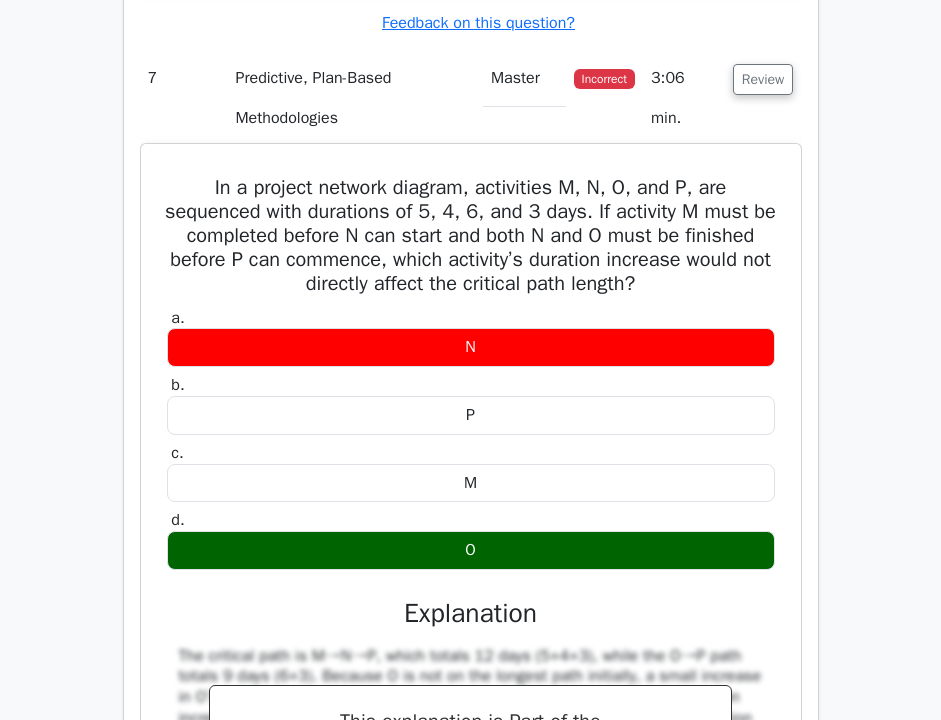 scroll, scrollTop: 8126, scrollLeft: 0, axis: vertical 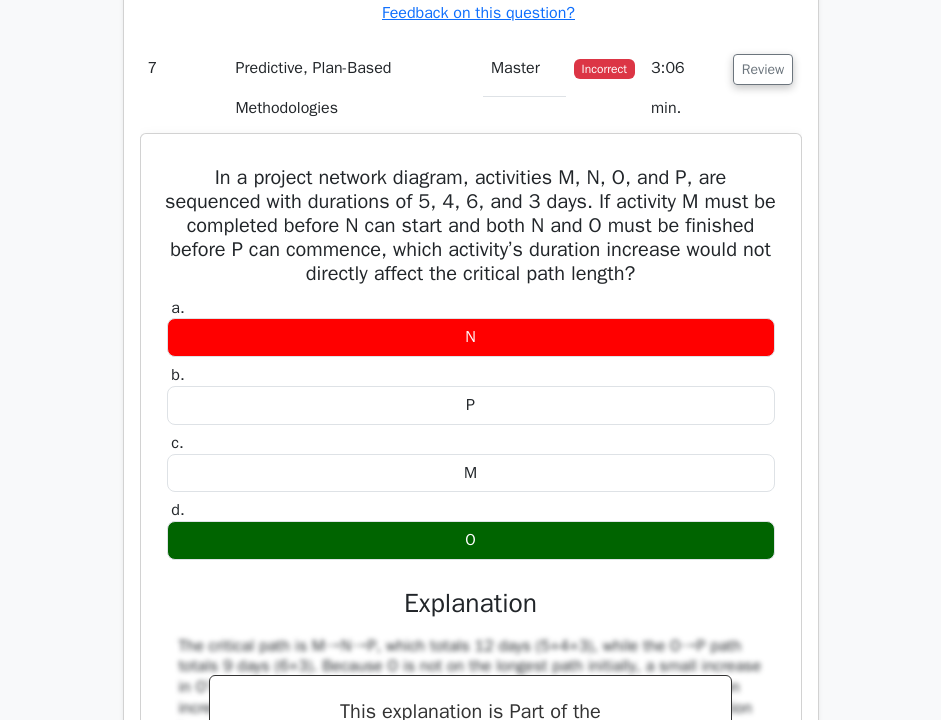click on "In a project network diagram, activities M, N, O, and P, are sequenced with durations of 5, 4, 6, and 3 days. If activity M must be completed before N can start and both N and O must be finished before P can commence, which activity’s duration increase would not directly affect the critical path length?" at bounding box center (471, 226) 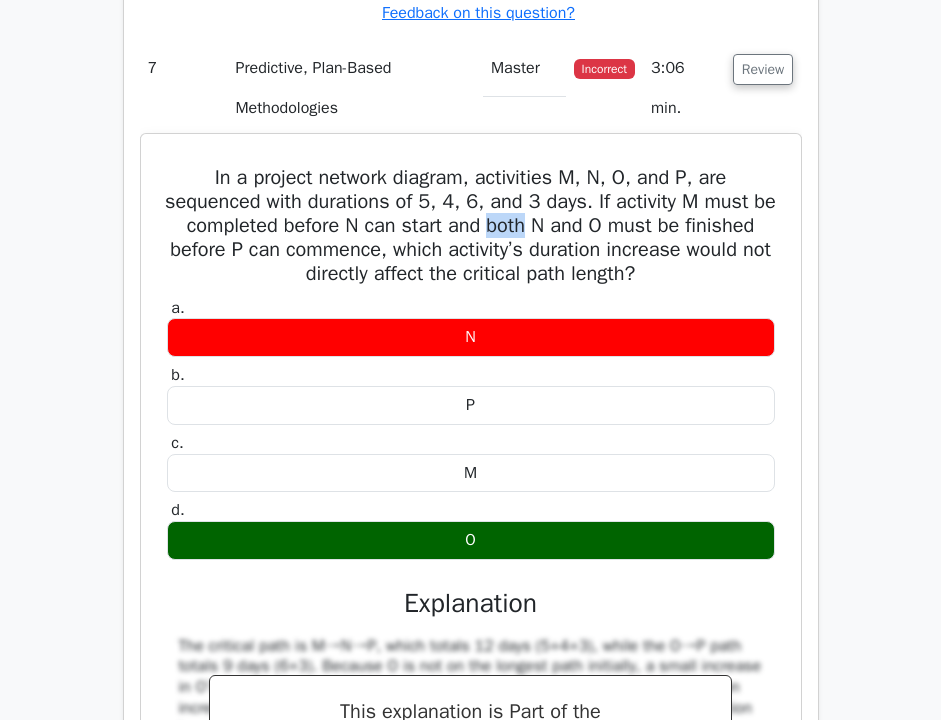 click on "In a project network diagram, activities M, N, O, and P, are sequenced with durations of 5, 4, 6, and 3 days. If activity M must be completed before N can start and both N and O must be finished before P can commence, which activity’s duration increase would not directly affect the critical path length?" at bounding box center (471, 226) 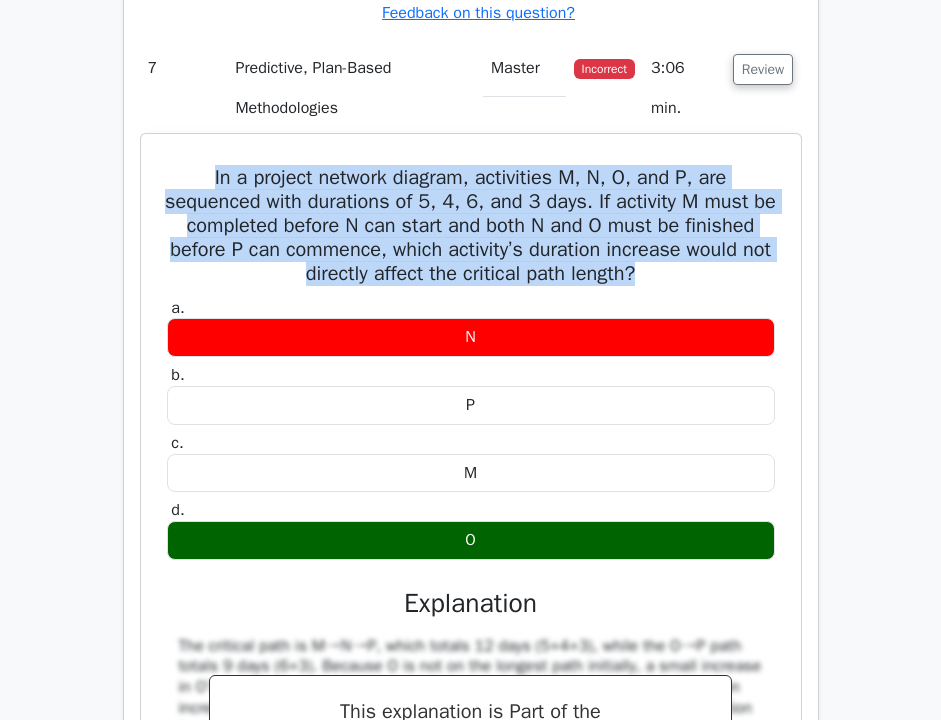 copy on "In a project network diagram, activities M, N, O, and P, are sequenced with durations of 5, 4, 6, and 3 days. If activity M must be completed before N can start and both N and O must be finished before P can commence, which activity’s duration increase would not directly affect the critical path length?" 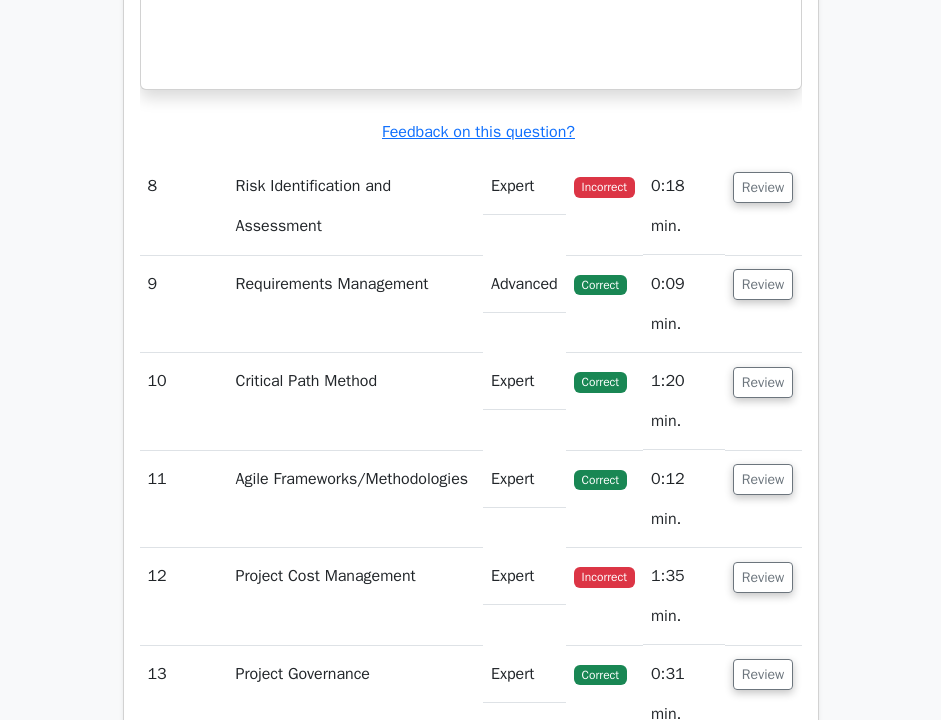 scroll, scrollTop: 8979, scrollLeft: 0, axis: vertical 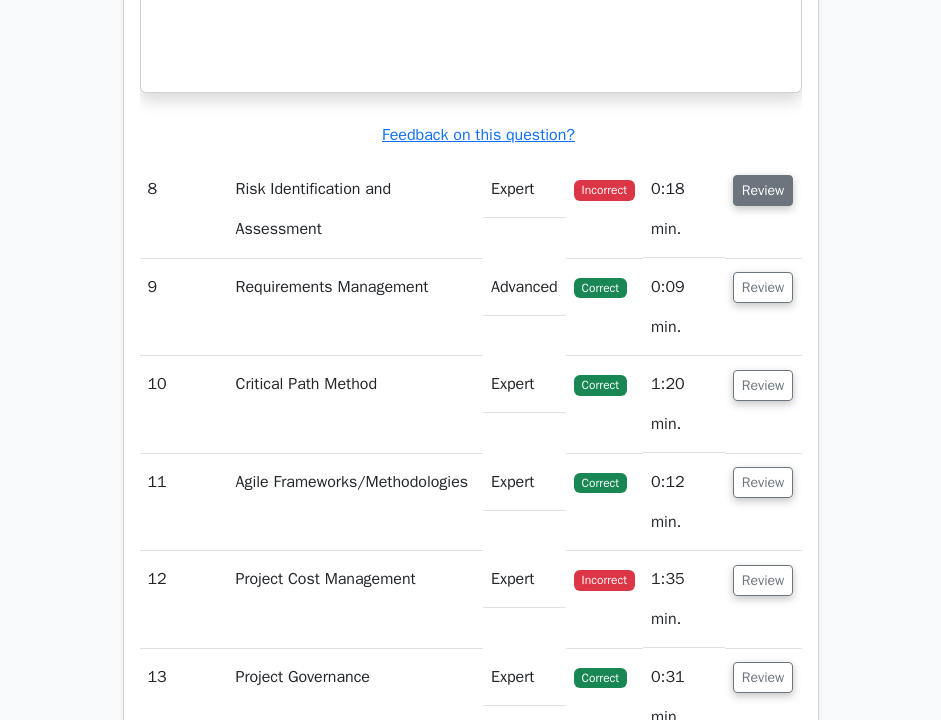 click on "Review" at bounding box center [763, 190] 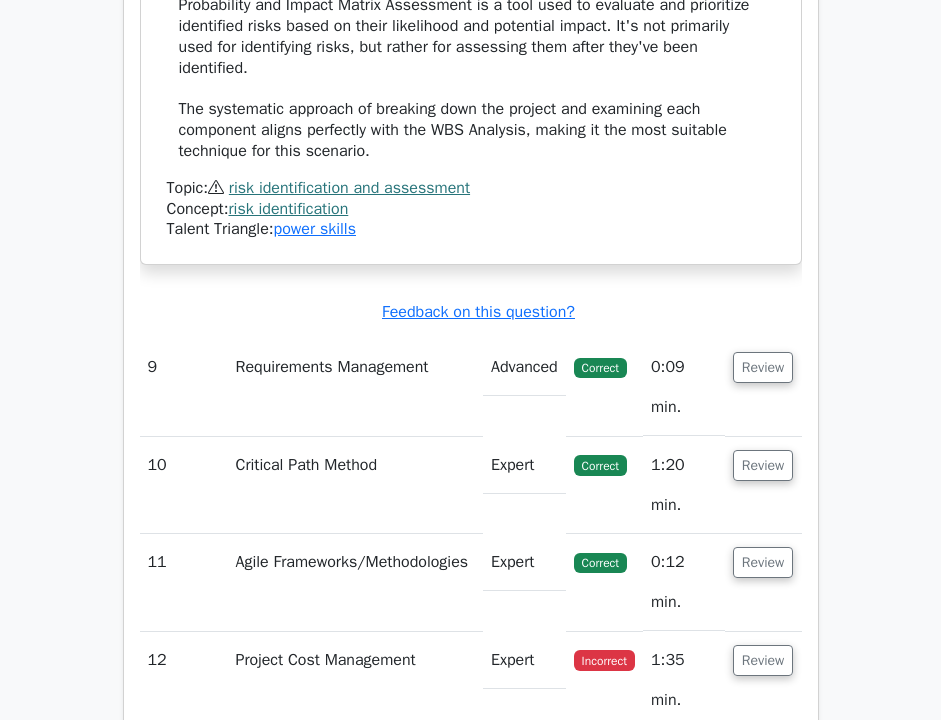 scroll, scrollTop: 10115, scrollLeft: 0, axis: vertical 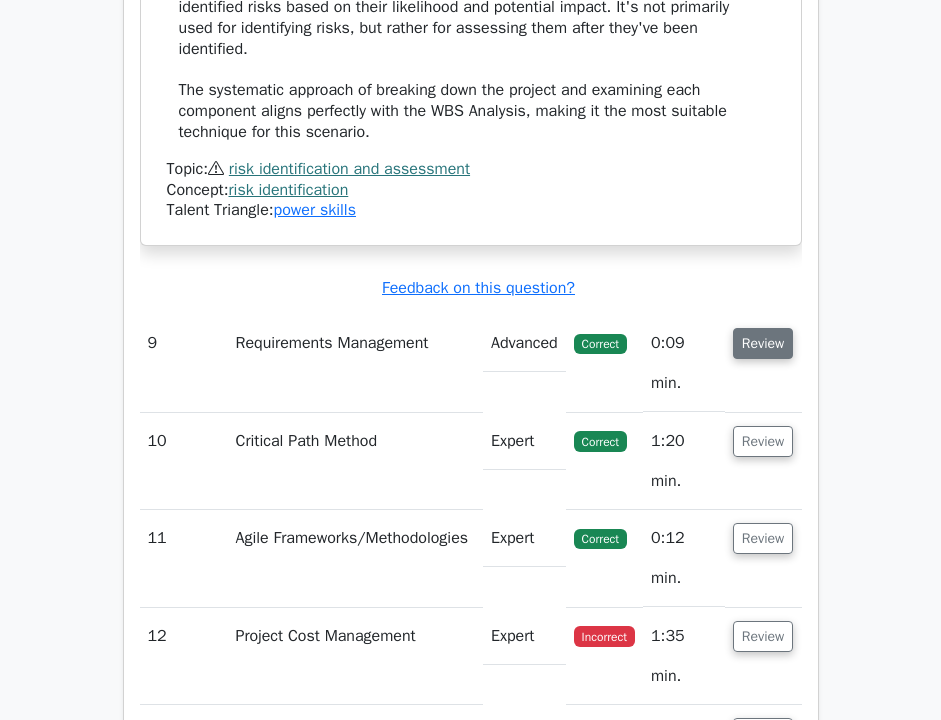 click on "Review" at bounding box center [763, 343] 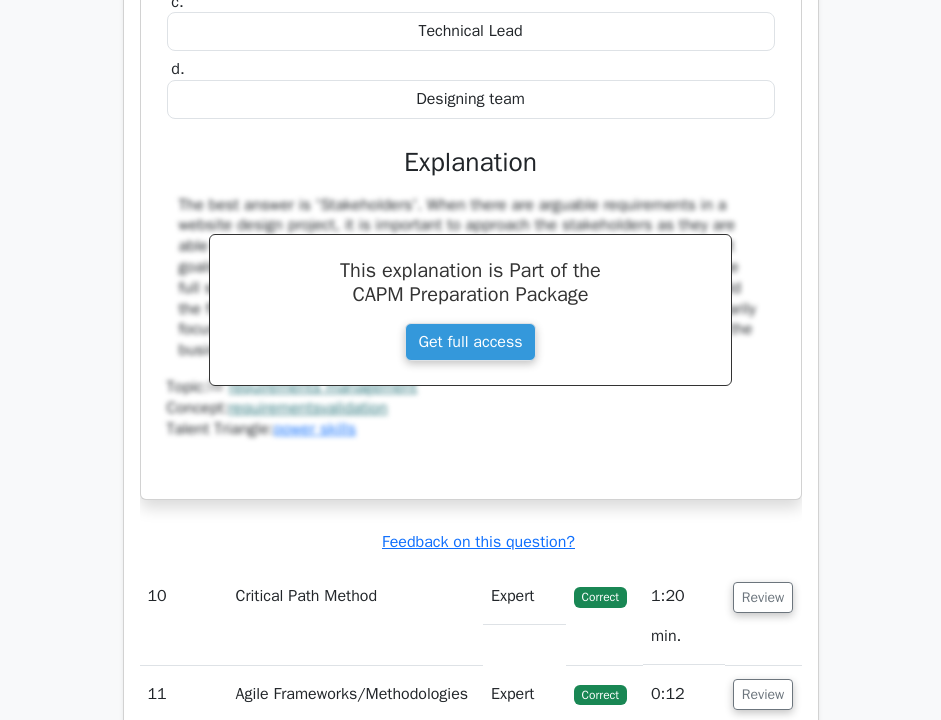 scroll, scrollTop: 10957, scrollLeft: 0, axis: vertical 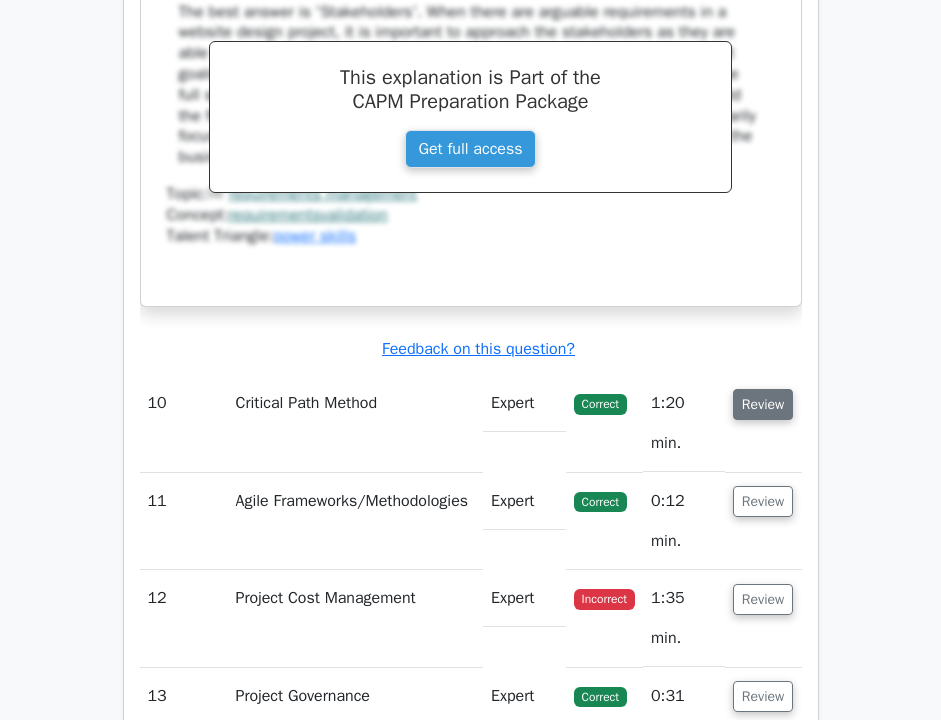 click on "Review" at bounding box center (763, 404) 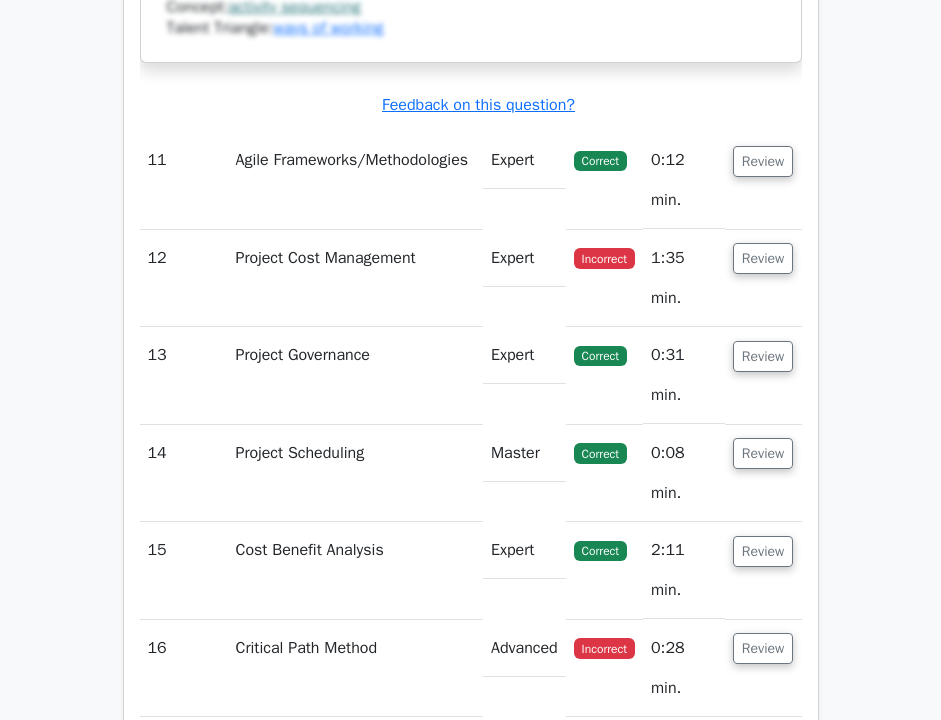 scroll, scrollTop: 12175, scrollLeft: 0, axis: vertical 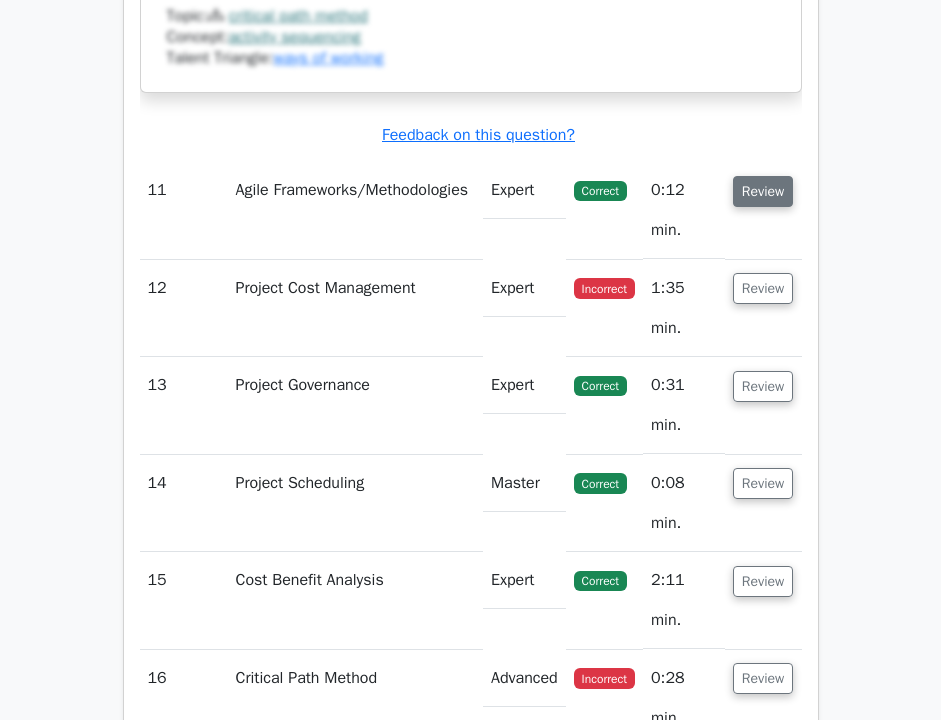 click on "Review" at bounding box center (763, 191) 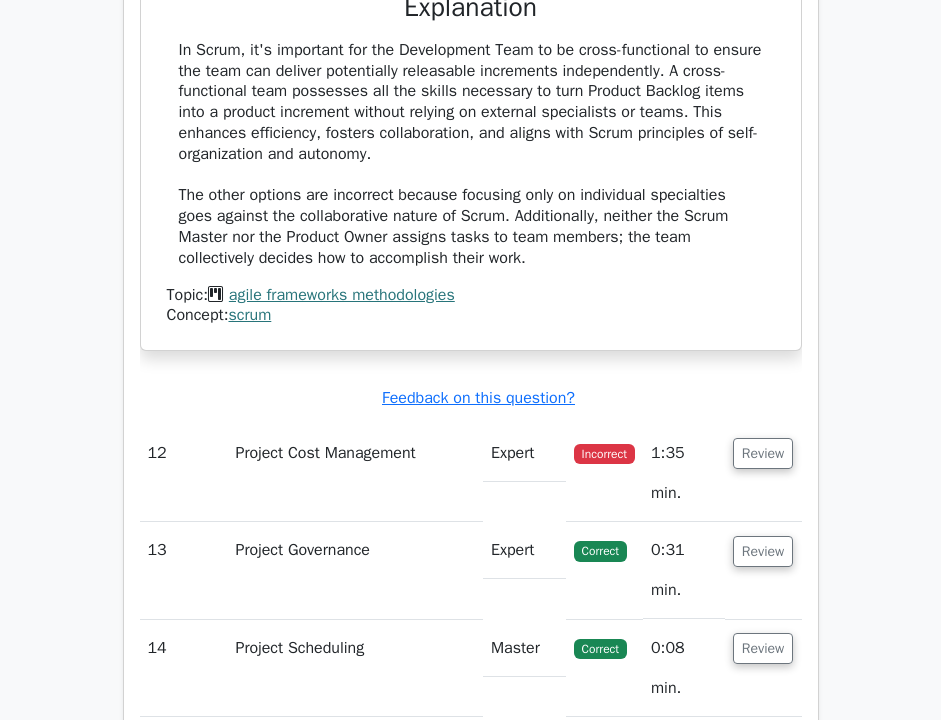 scroll, scrollTop: 13012, scrollLeft: 0, axis: vertical 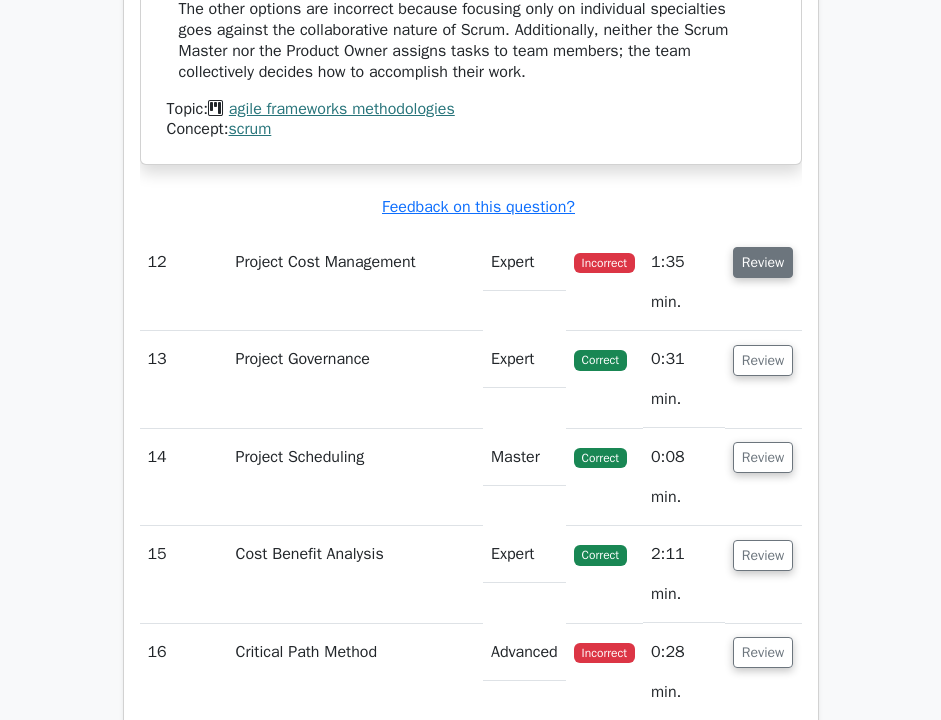 click on "Review" at bounding box center (763, 262) 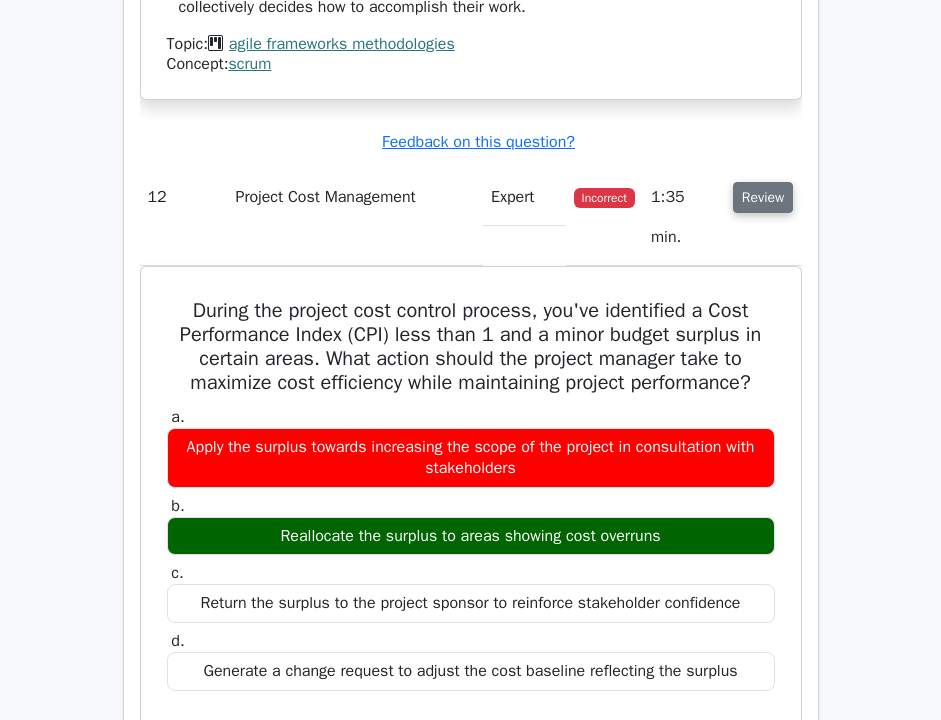 scroll, scrollTop: 13078, scrollLeft: 0, axis: vertical 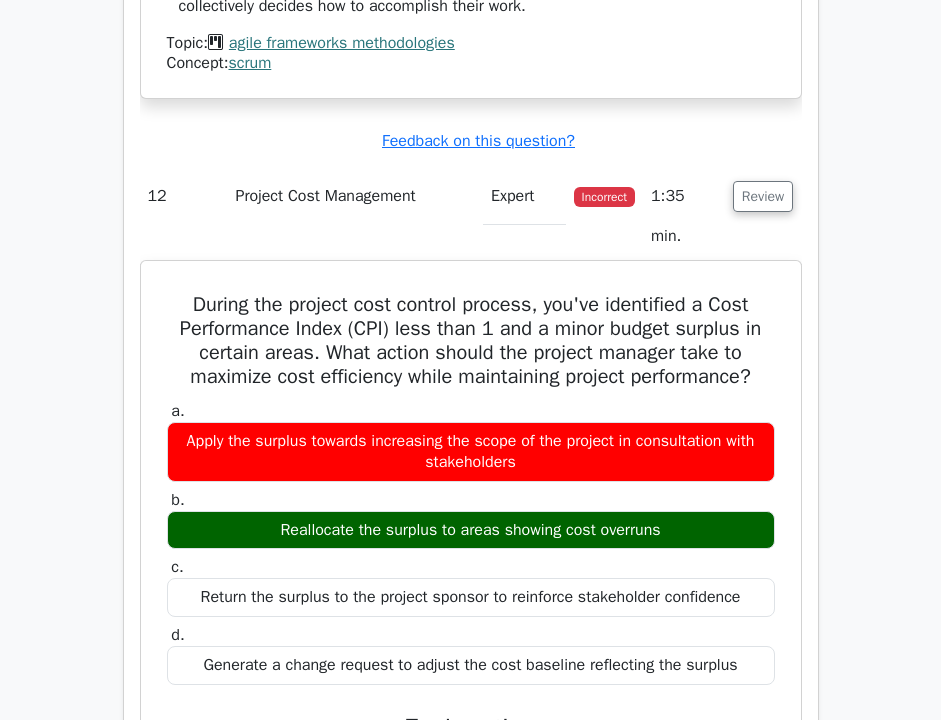 click on "During the project cost control process, you've identified a Cost Performance Index (CPI) less than 1 and a minor budget surplus in certain areas. What action should the project manager take to maximize cost efficiency while maintaining project performance?" at bounding box center [471, 341] 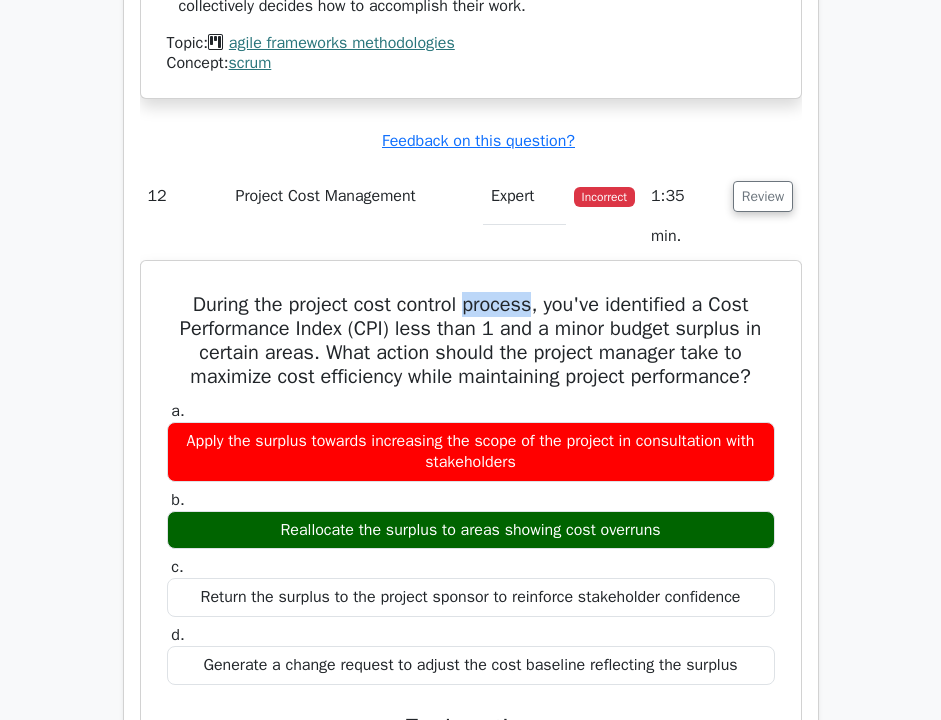 click on "During the project cost control process, you've identified a Cost Performance Index (CPI) less than 1 and a minor budget surplus in certain areas. What action should the project manager take to maximize cost efficiency while maintaining project performance?" at bounding box center (471, 341) 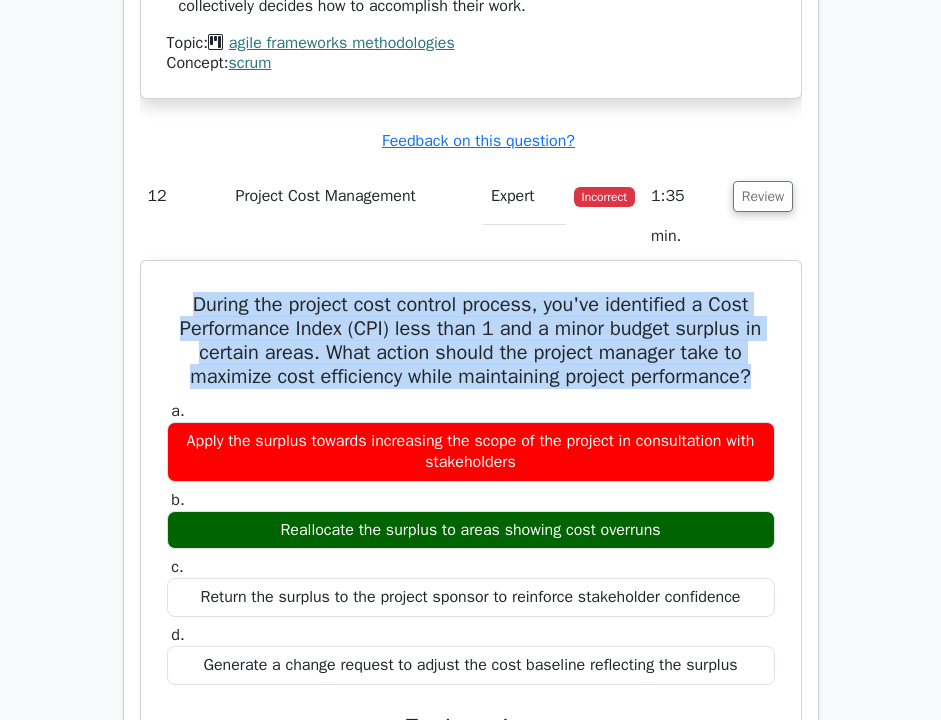copy on "During the project cost control process, you've identified a Cost Performance Index (CPI) less than 1 and a minor budget surplus in certain areas. What action should the project manager take to maximize cost efficiency while maintaining project performance?" 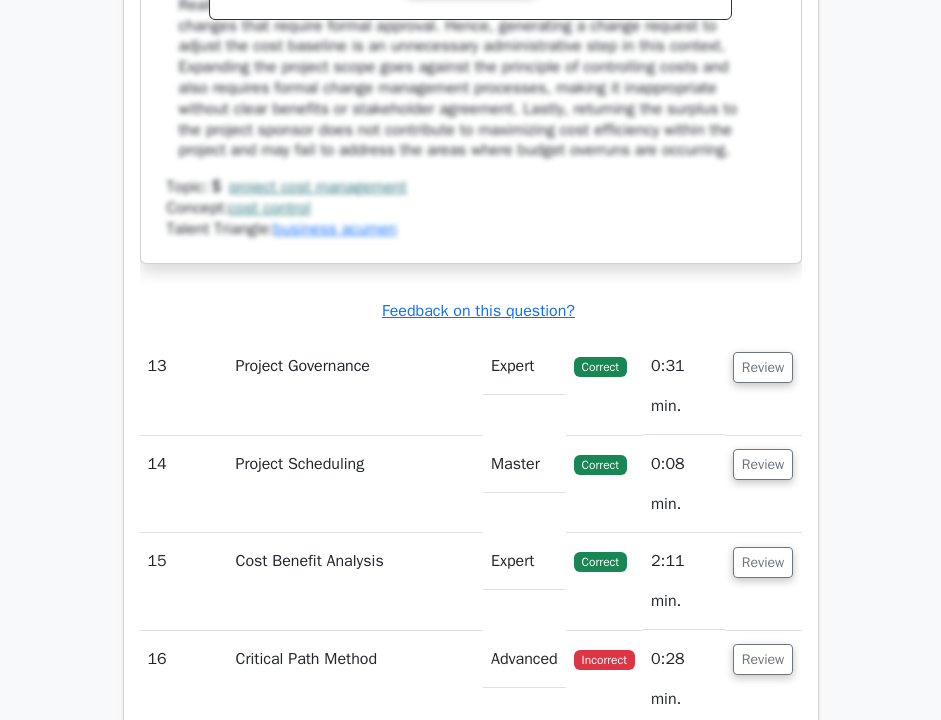 scroll, scrollTop: 14032, scrollLeft: 0, axis: vertical 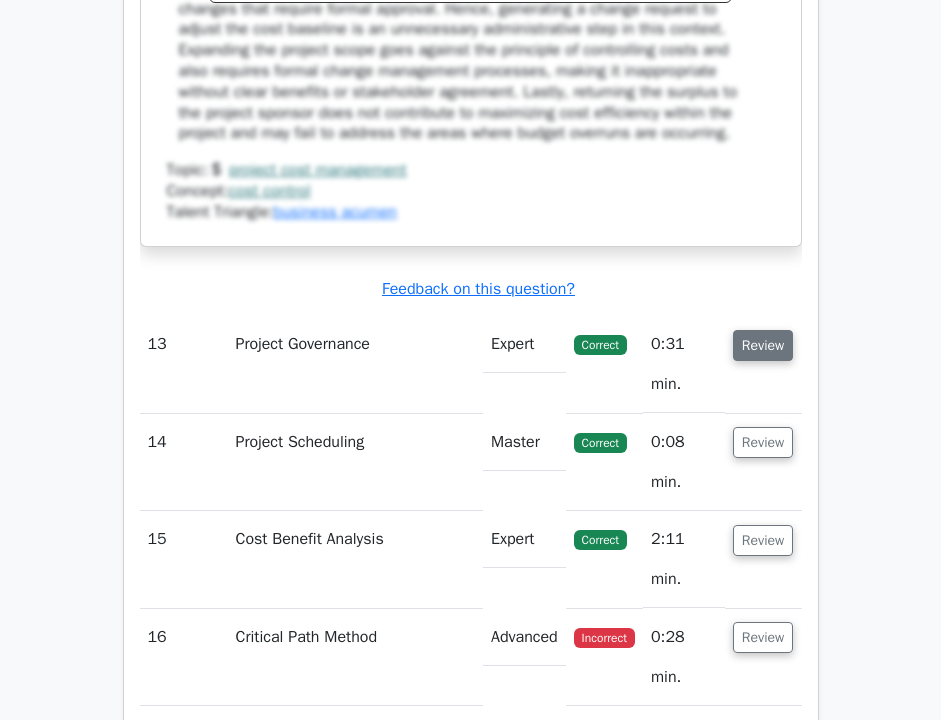 click on "Review" at bounding box center (763, 345) 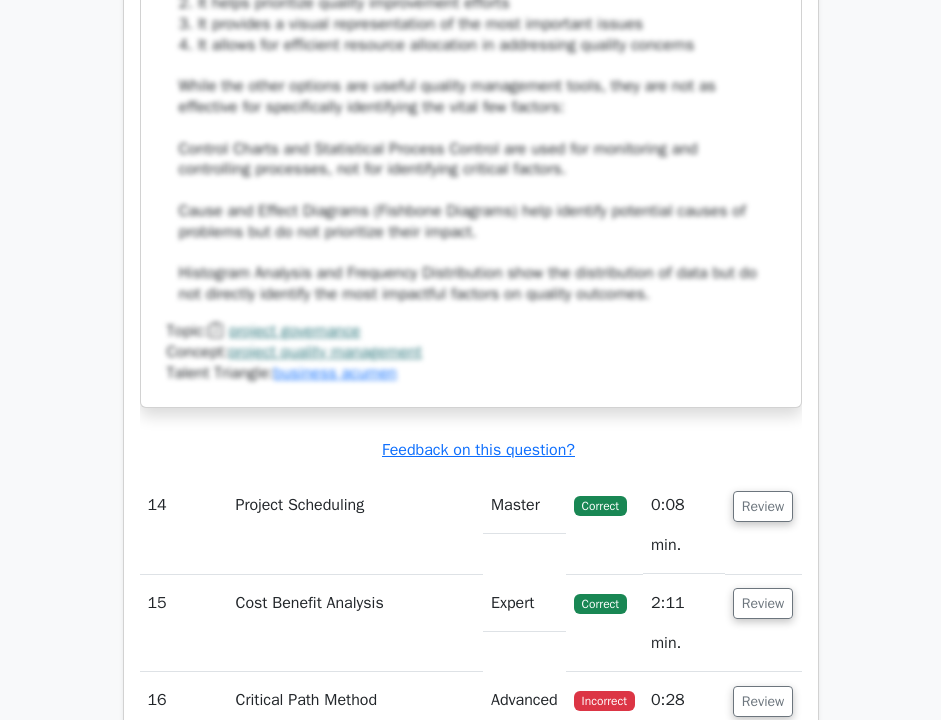 scroll, scrollTop: 15113, scrollLeft: 0, axis: vertical 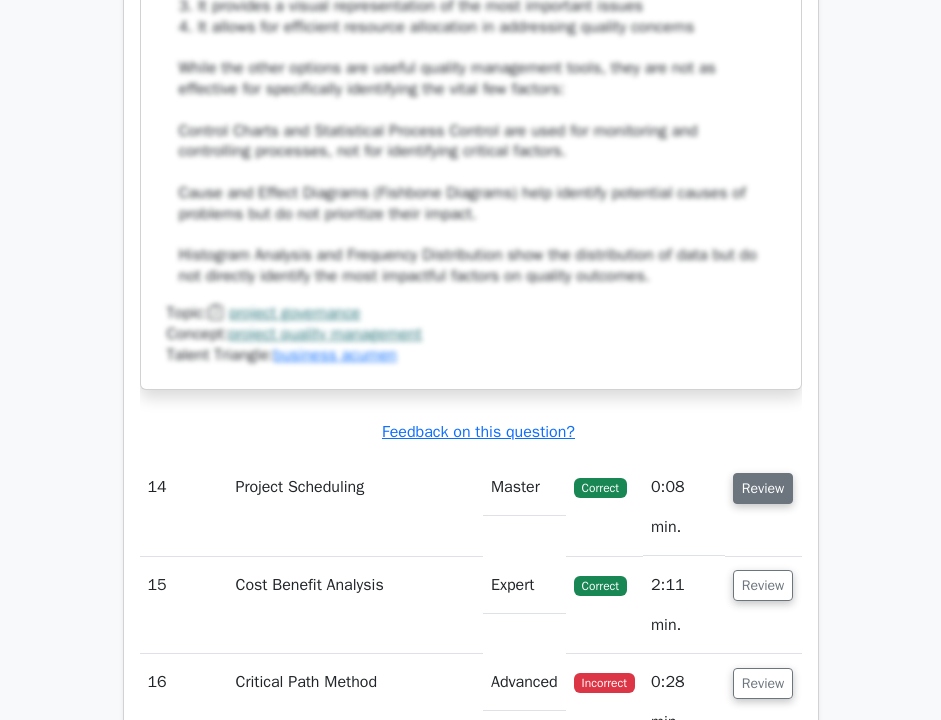 click on "Review" at bounding box center (763, 488) 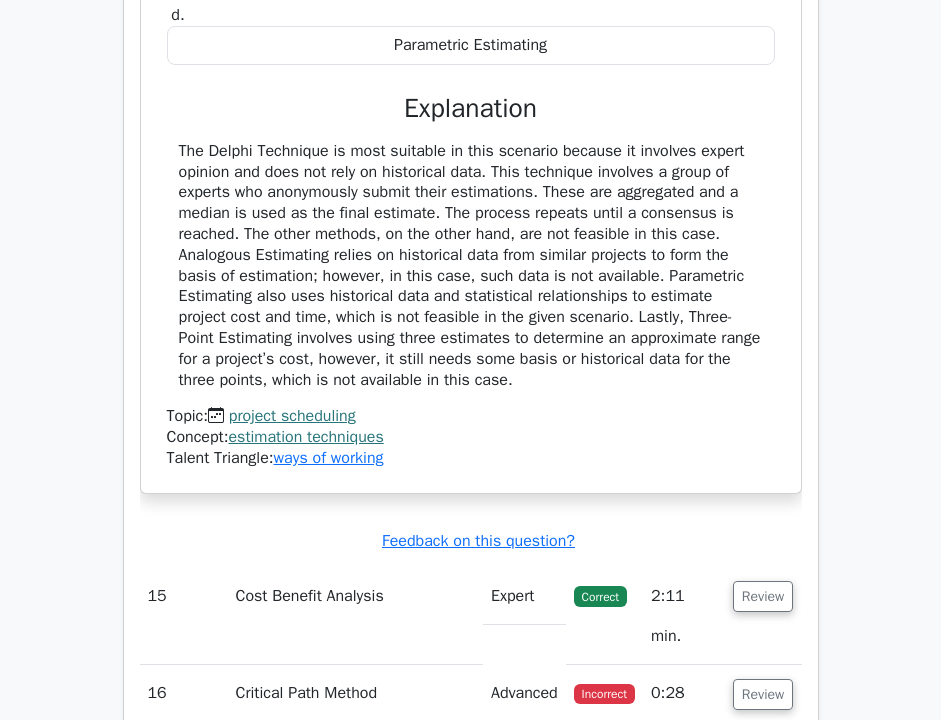 scroll, scrollTop: 16041, scrollLeft: 0, axis: vertical 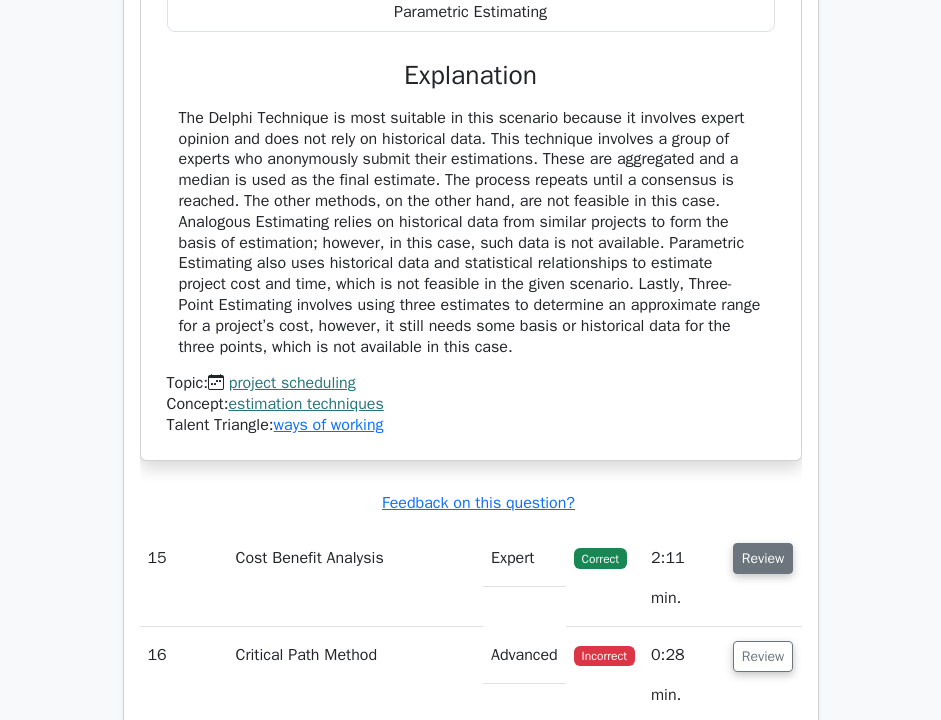 click on "Review" at bounding box center (763, 558) 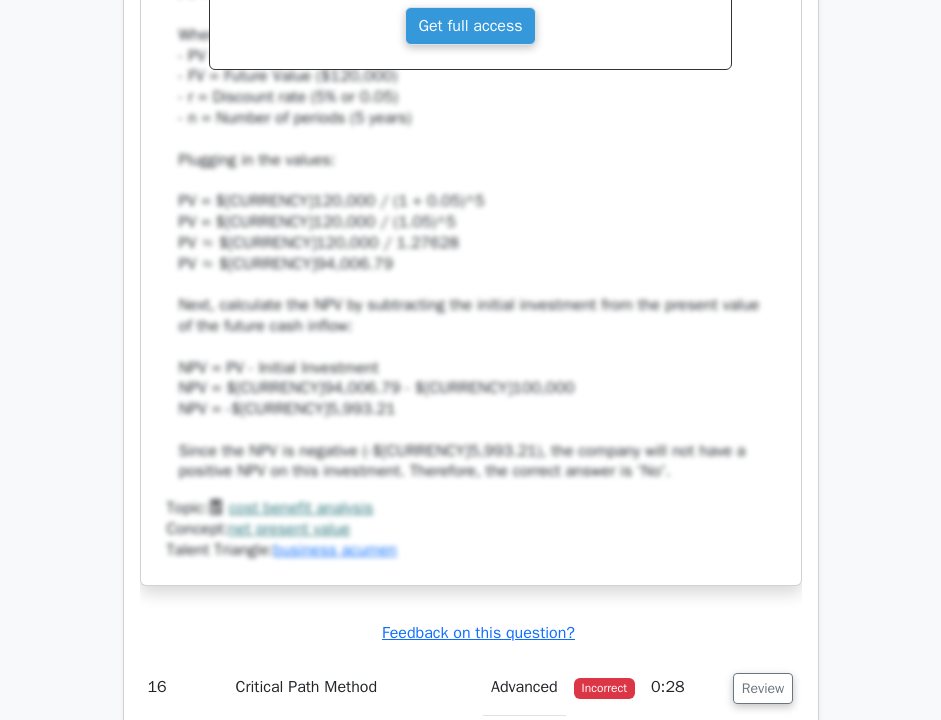 scroll, scrollTop: 17271, scrollLeft: 0, axis: vertical 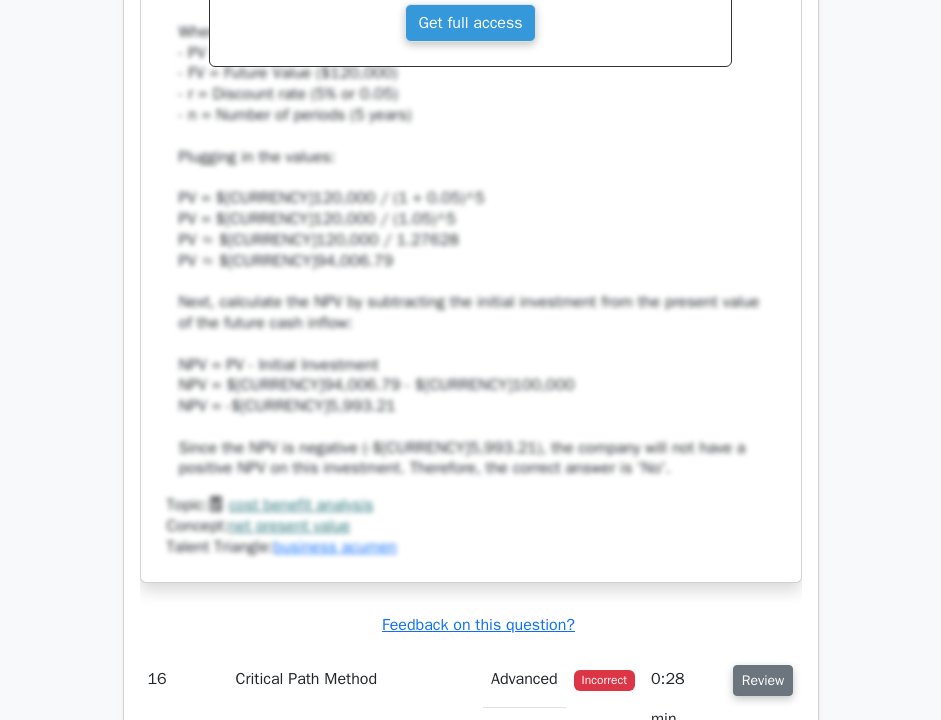 click on "Review" at bounding box center [763, 680] 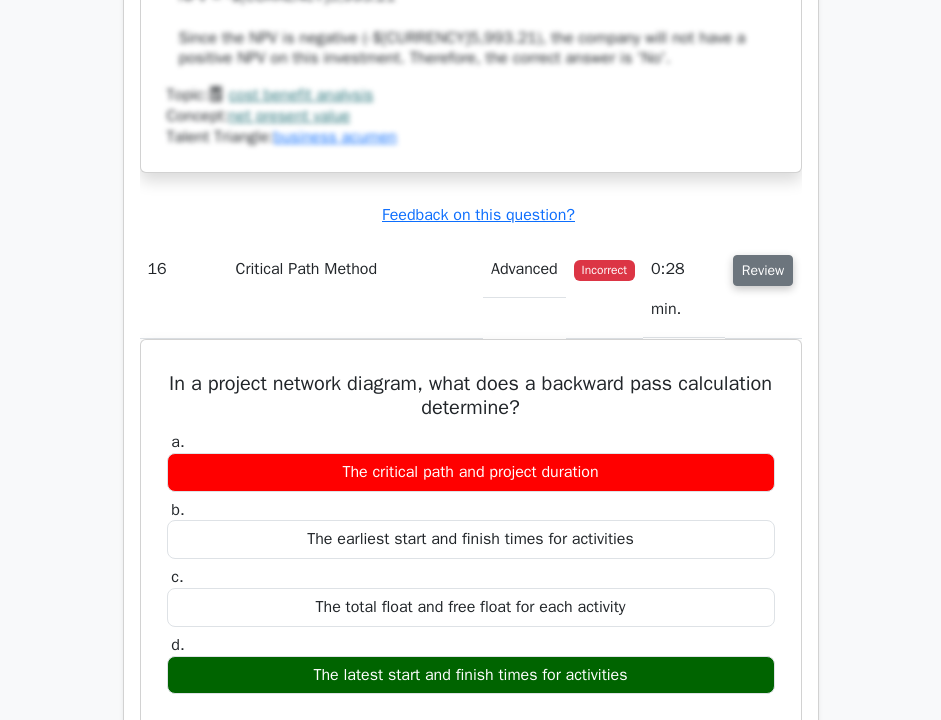 scroll, scrollTop: 17682, scrollLeft: 0, axis: vertical 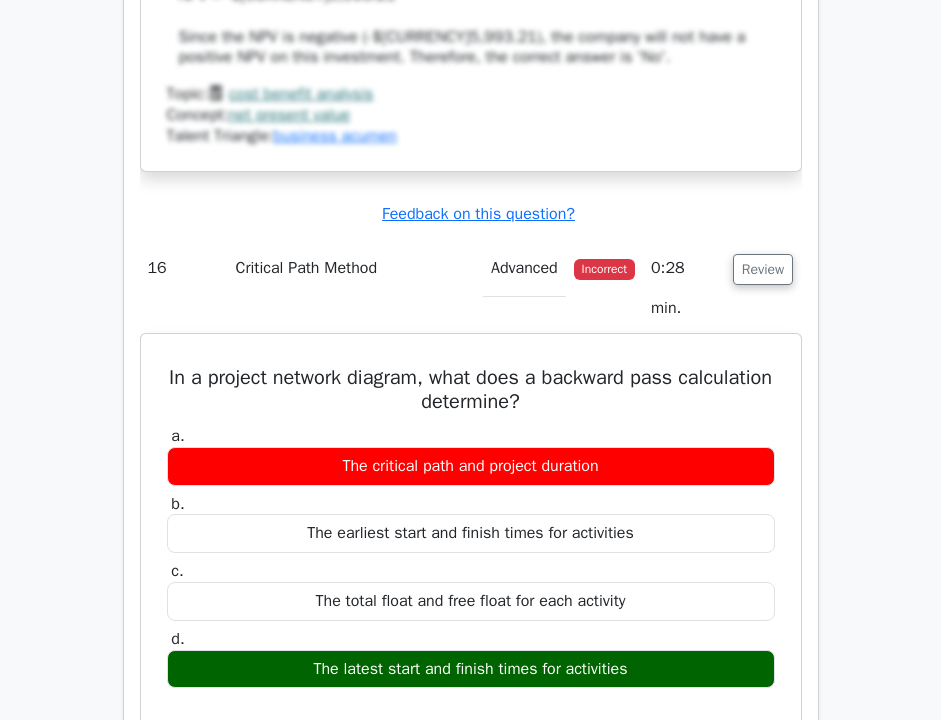 click on "In a project network diagram, what does a backward pass calculation determine?" at bounding box center [471, 390] 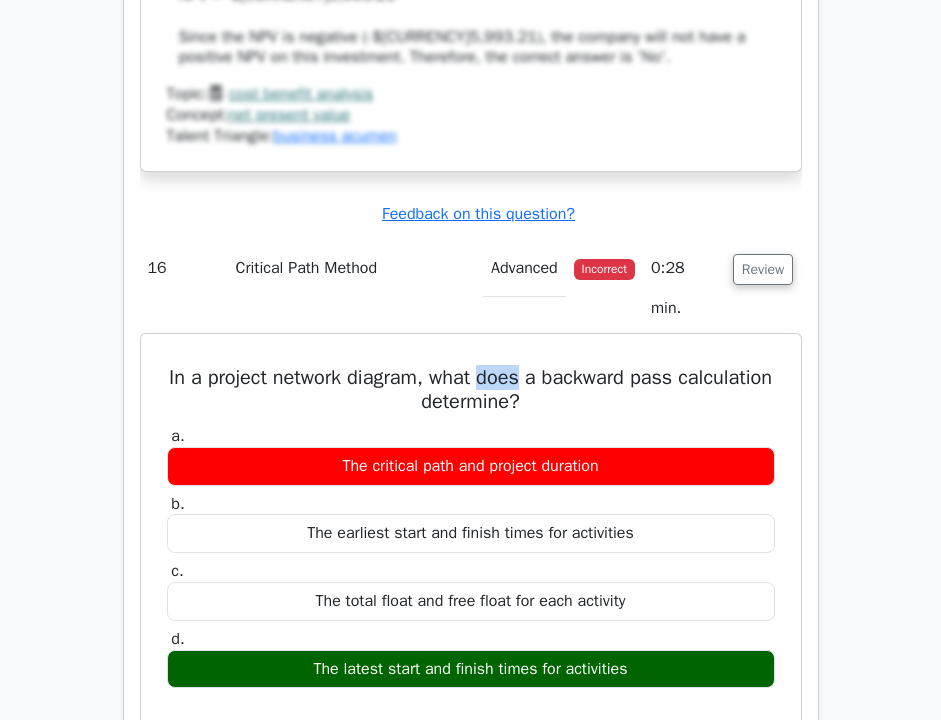 click on "In a project network diagram, what does a backward pass calculation determine?" at bounding box center [471, 390] 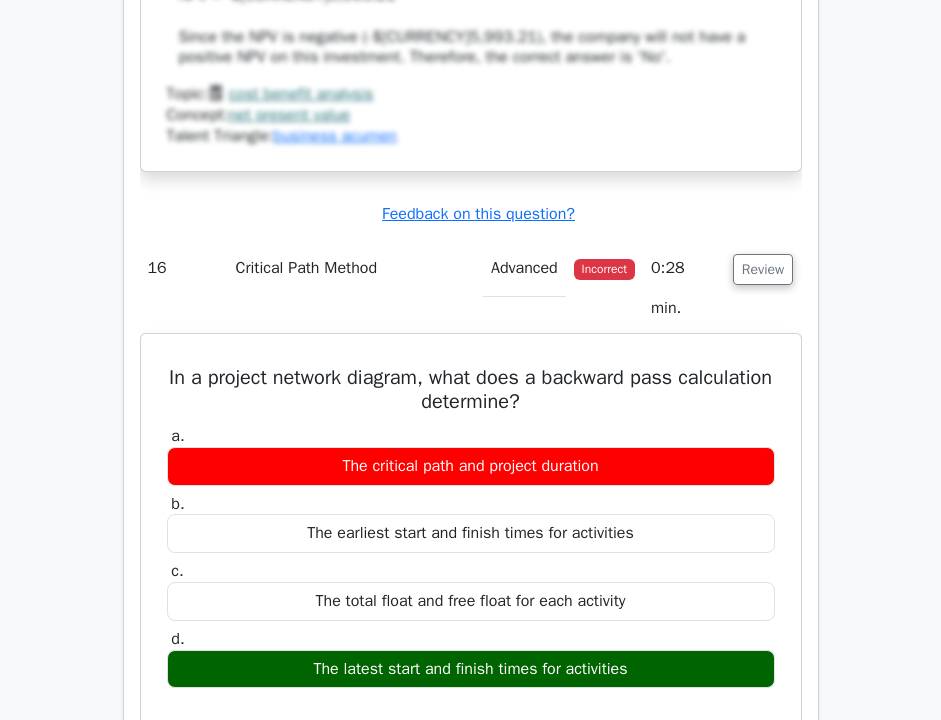 click on "In a project network diagram, what does a backward pass calculation determine?" at bounding box center (471, 390) 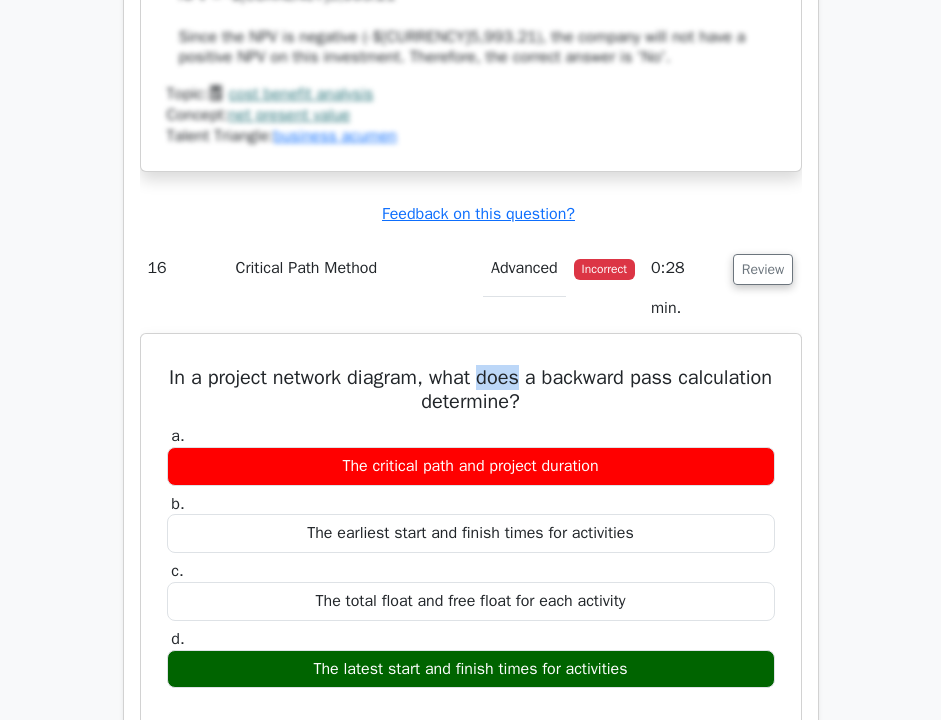 click on "In a project network diagram, what does a backward pass calculation determine?" at bounding box center (471, 390) 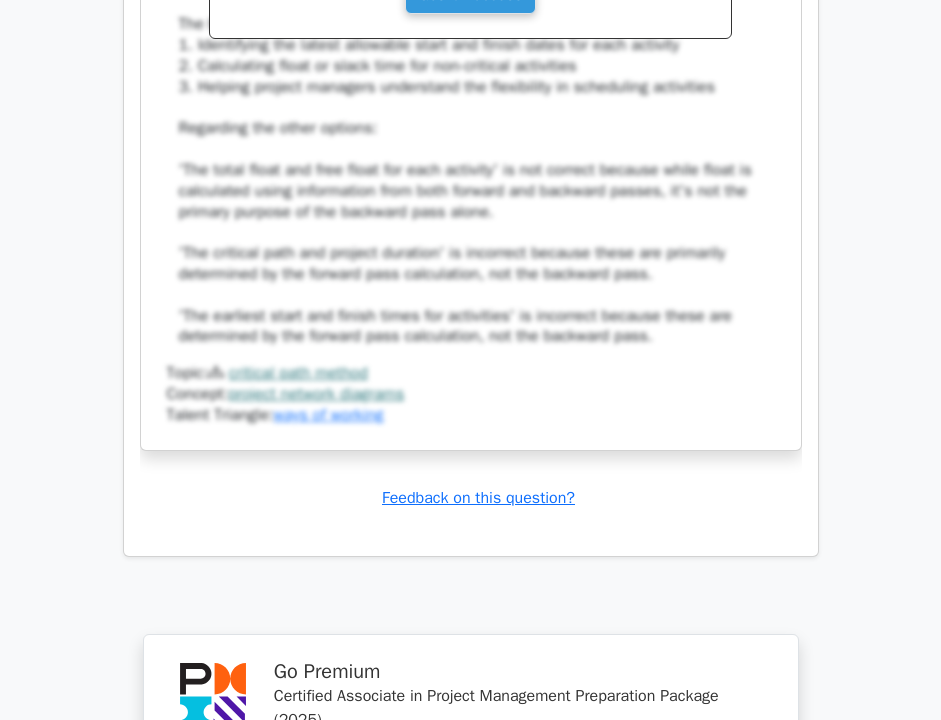 scroll, scrollTop: 18997, scrollLeft: 0, axis: vertical 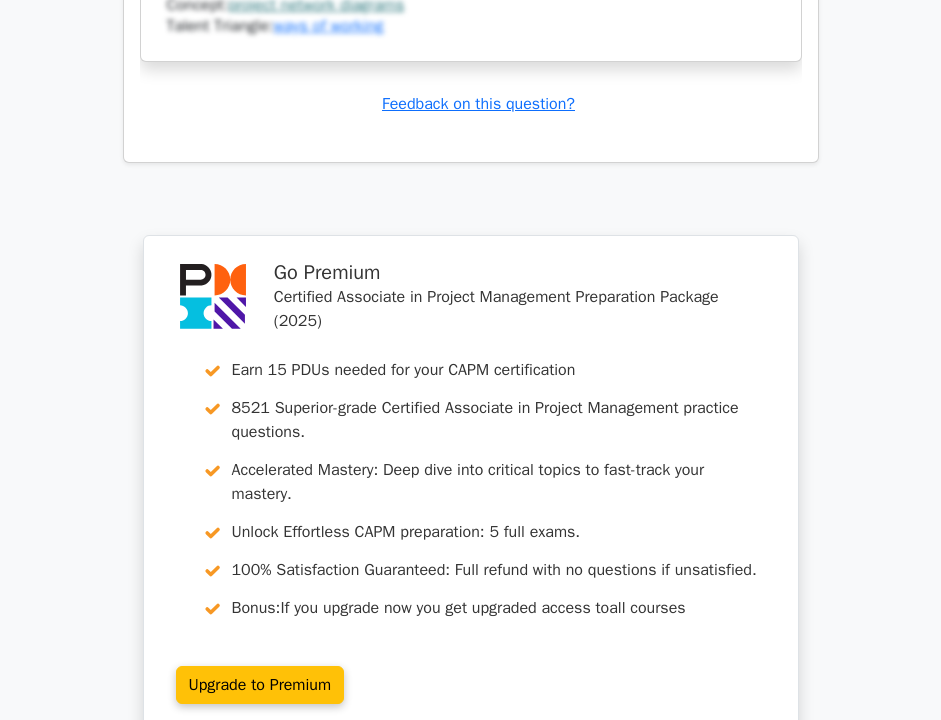 click on "Continue practicing" at bounding box center [395, 828] 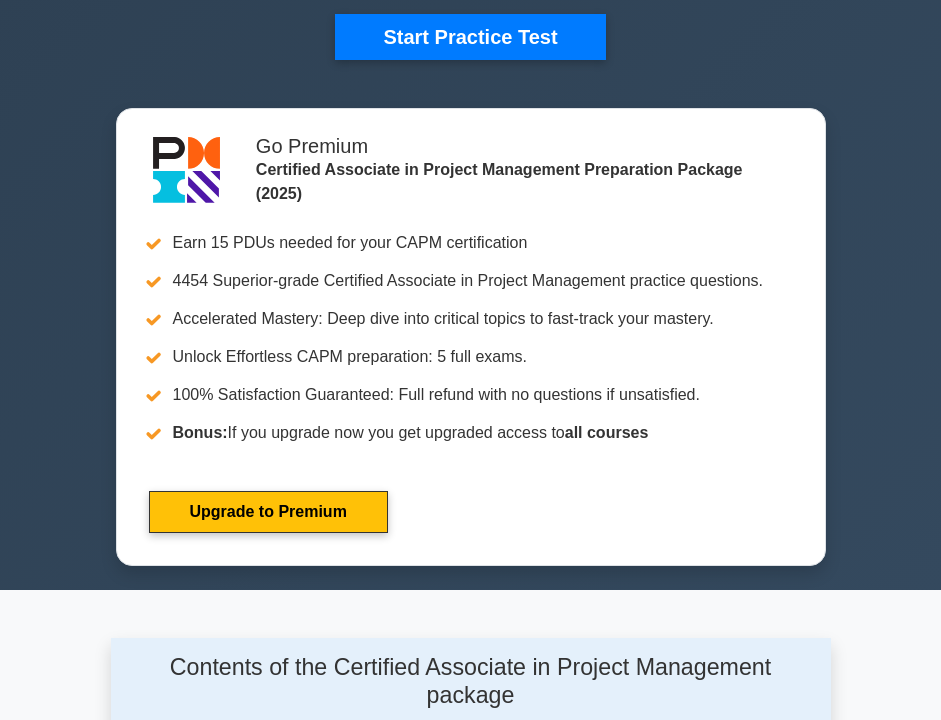 scroll, scrollTop: 728, scrollLeft: 0, axis: vertical 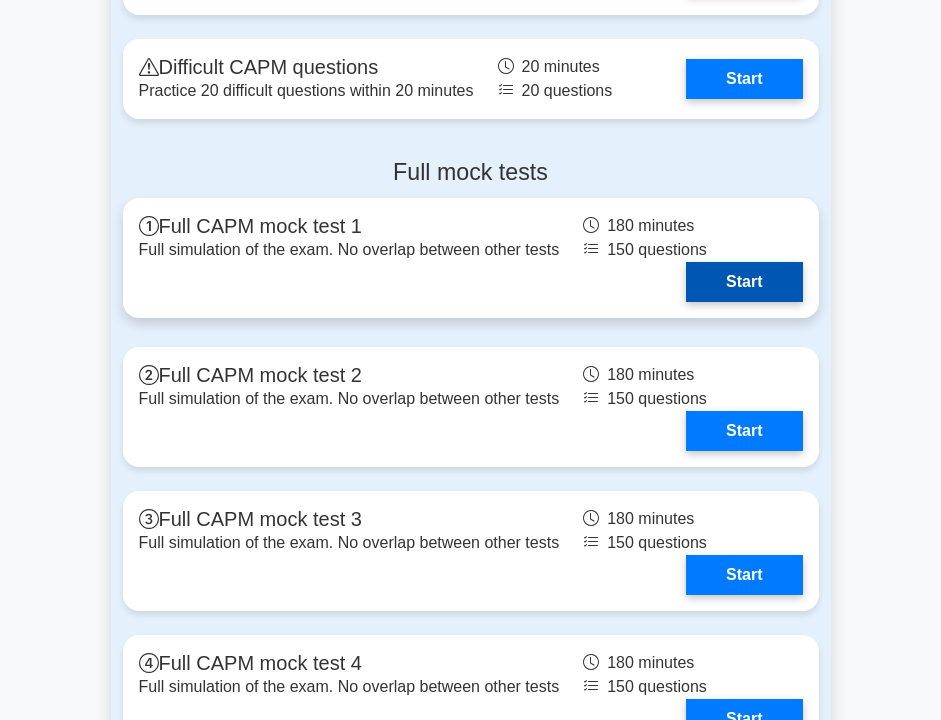 click on "Start" at bounding box center [744, 282] 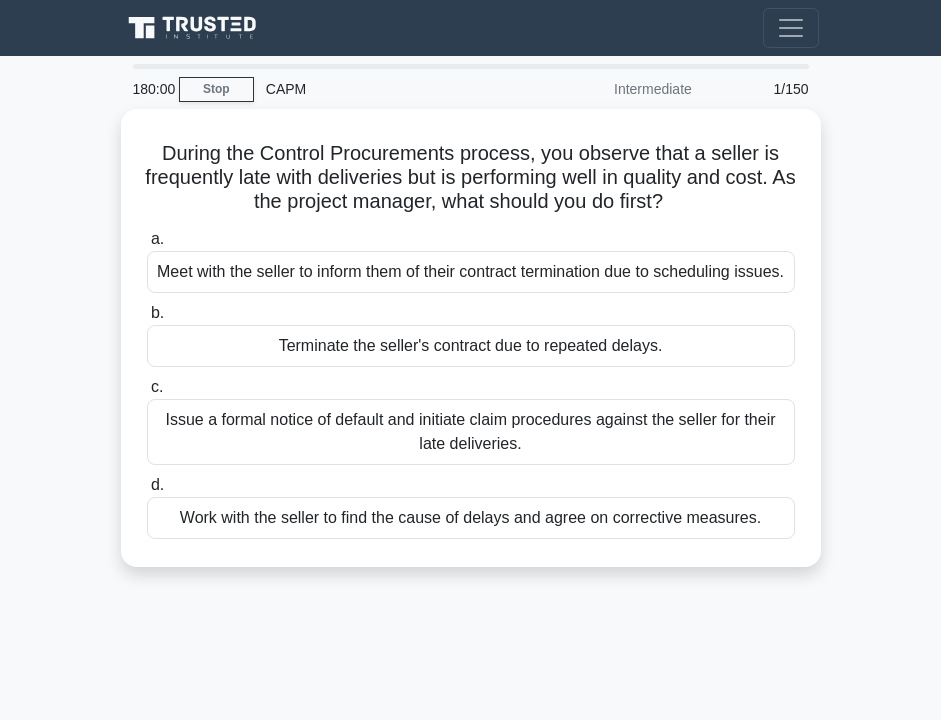 scroll, scrollTop: 0, scrollLeft: 0, axis: both 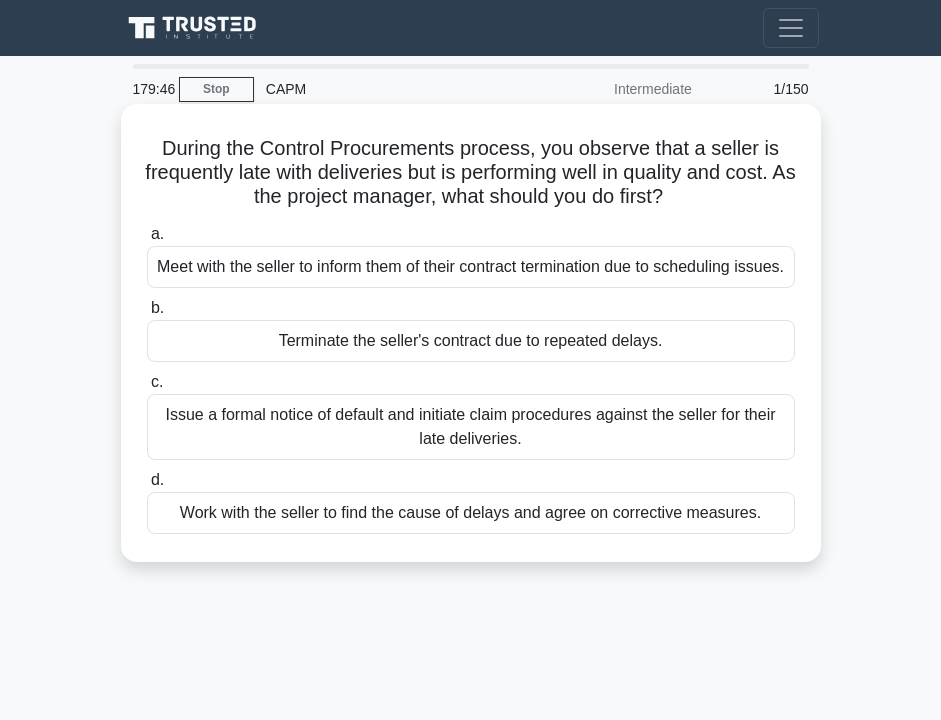 click on "Work with the seller to find the cause of delays and agree on corrective measures." at bounding box center (471, 513) 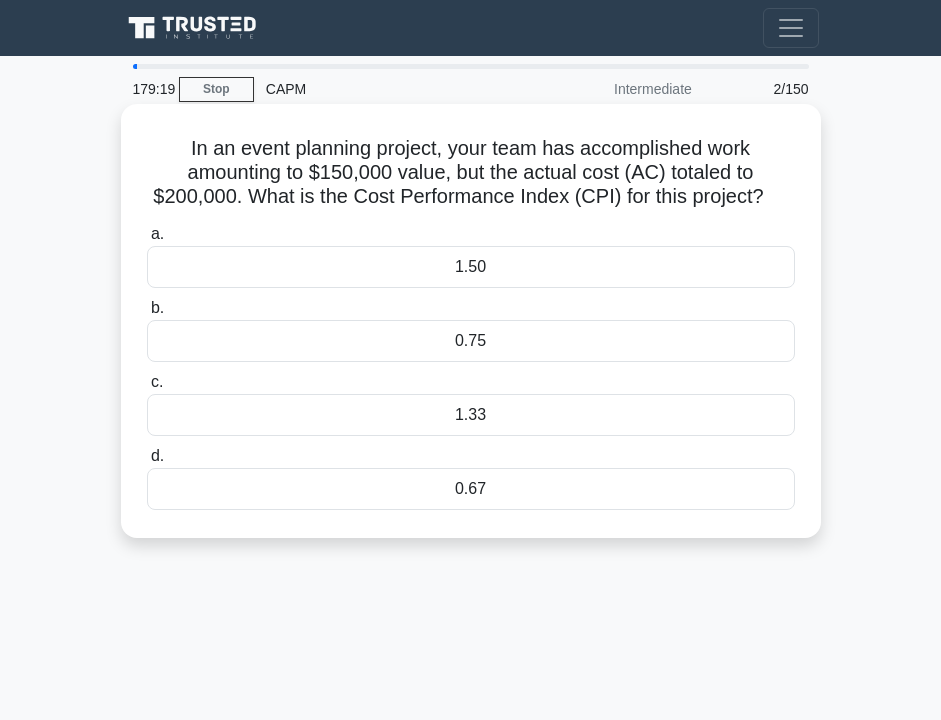 click on "0.75" at bounding box center (471, 341) 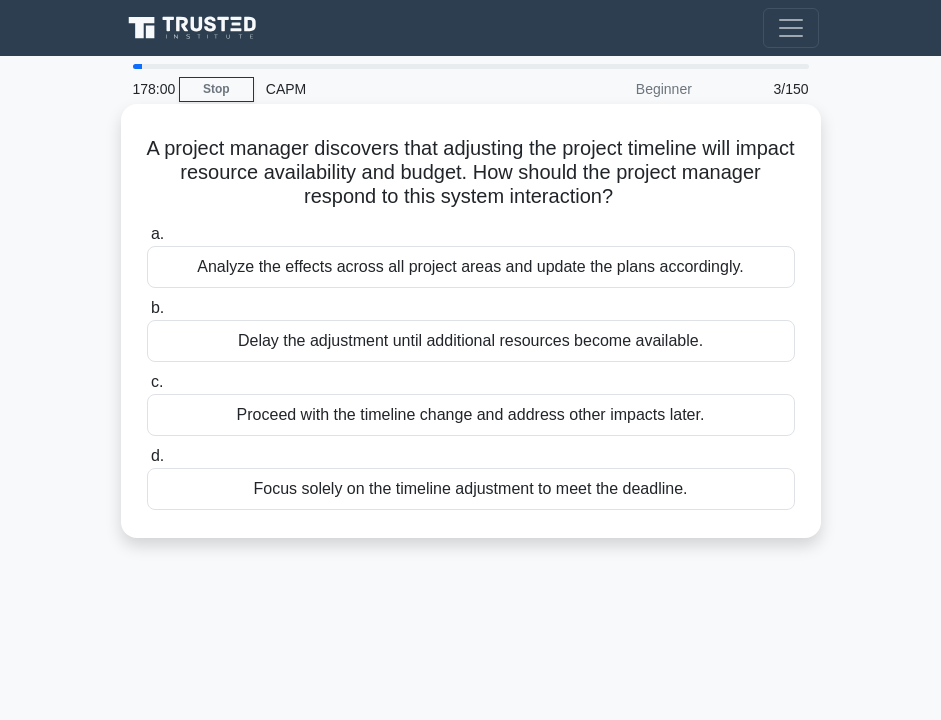 click on "Analyze the effects across all project areas and update the plans accordingly." at bounding box center (471, 267) 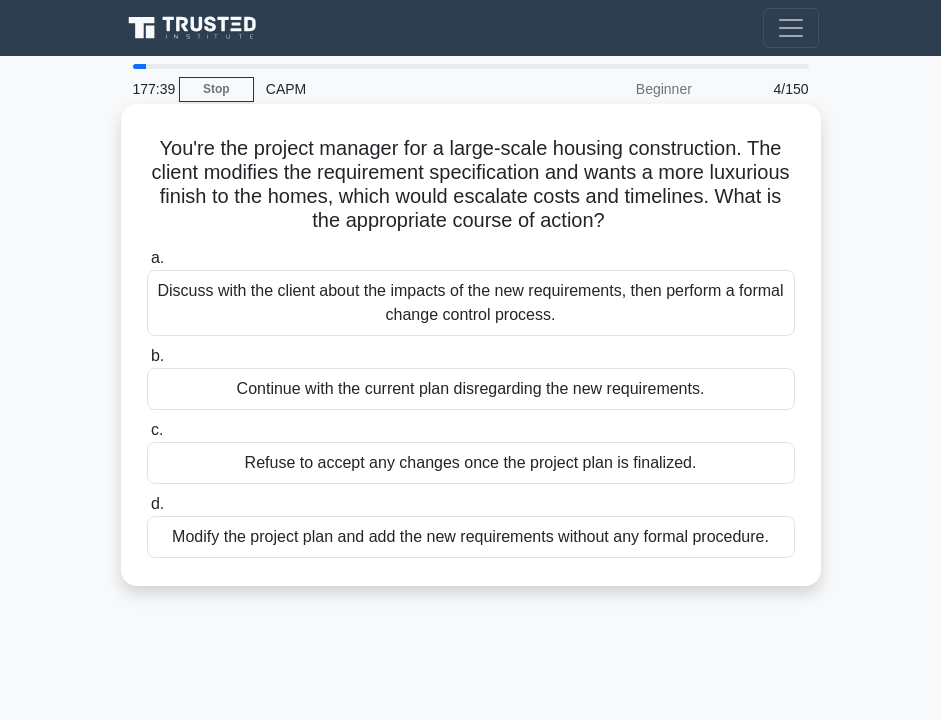 click on "Discuss with the client about the impacts of the new requirements, then perform a formal change control process." at bounding box center (471, 303) 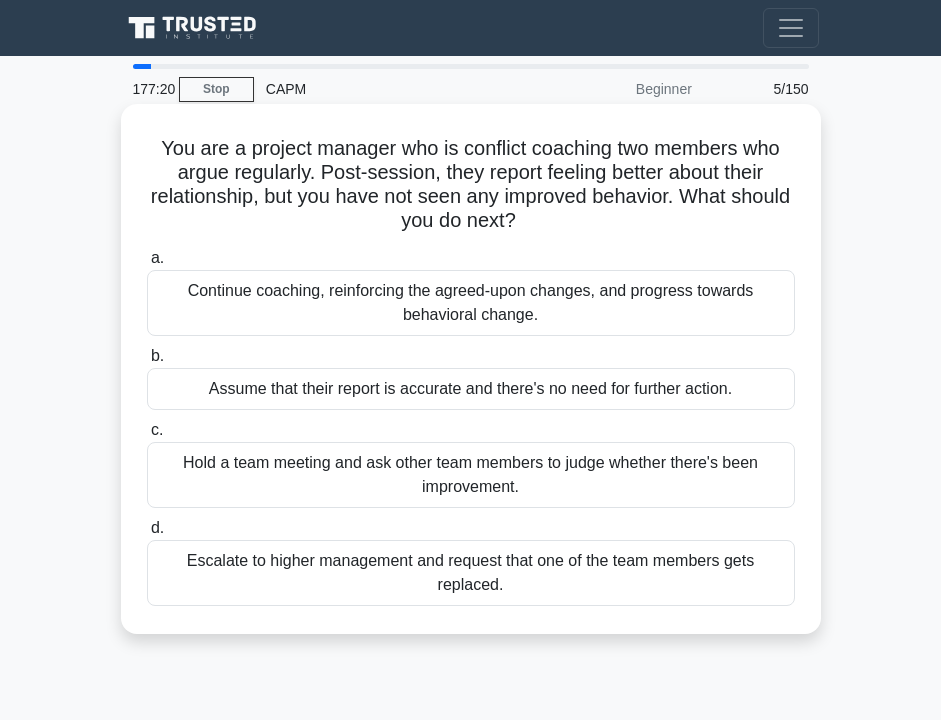 click on "Continue coaching, reinforcing the agreed-upon changes, and progress towards behavioral change." at bounding box center (471, 303) 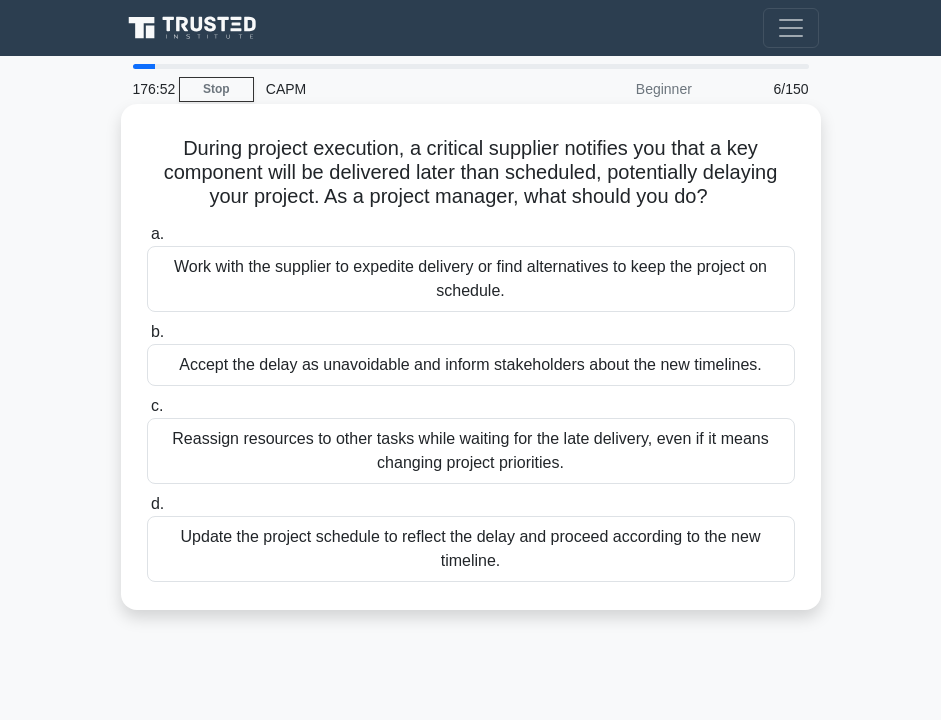 click on "Work with the supplier to expedite delivery or find alternatives to keep the project on schedule." at bounding box center [471, 279] 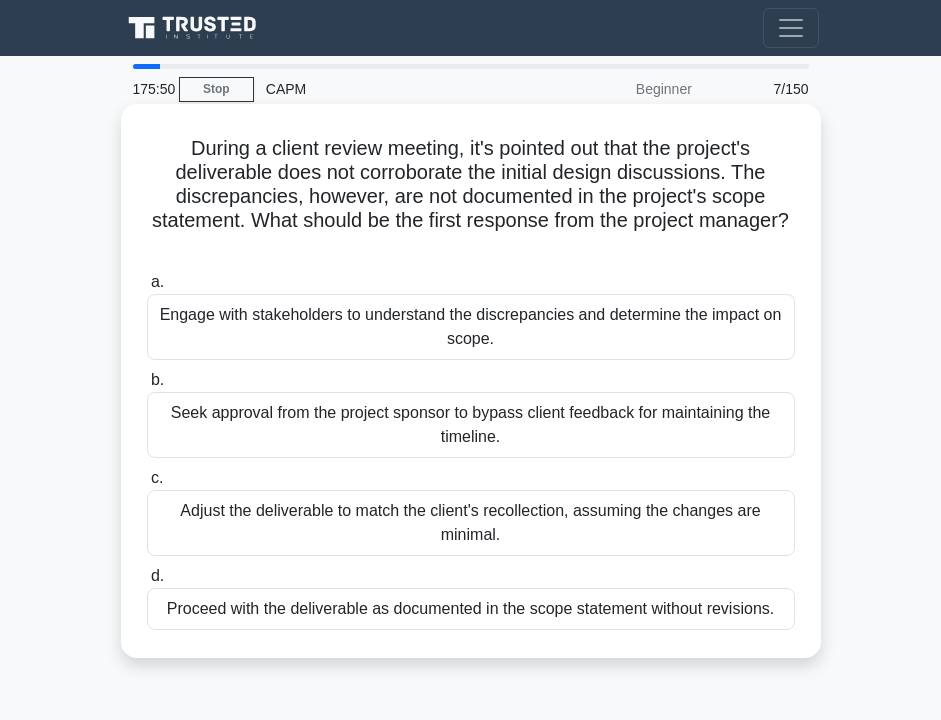 click on "Engage with stakeholders to understand the discrepancies and determine the impact on scope." at bounding box center [471, 327] 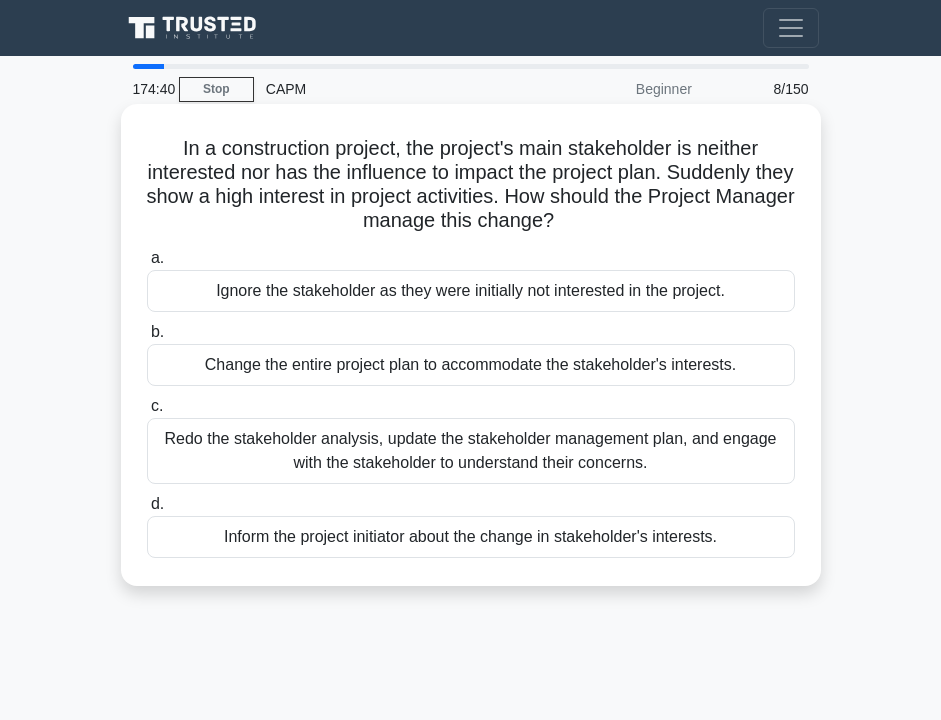 click on "Redo the stakeholder analysis, update the stakeholder management plan, and engage with the stakeholder to understand their concerns." at bounding box center [471, 451] 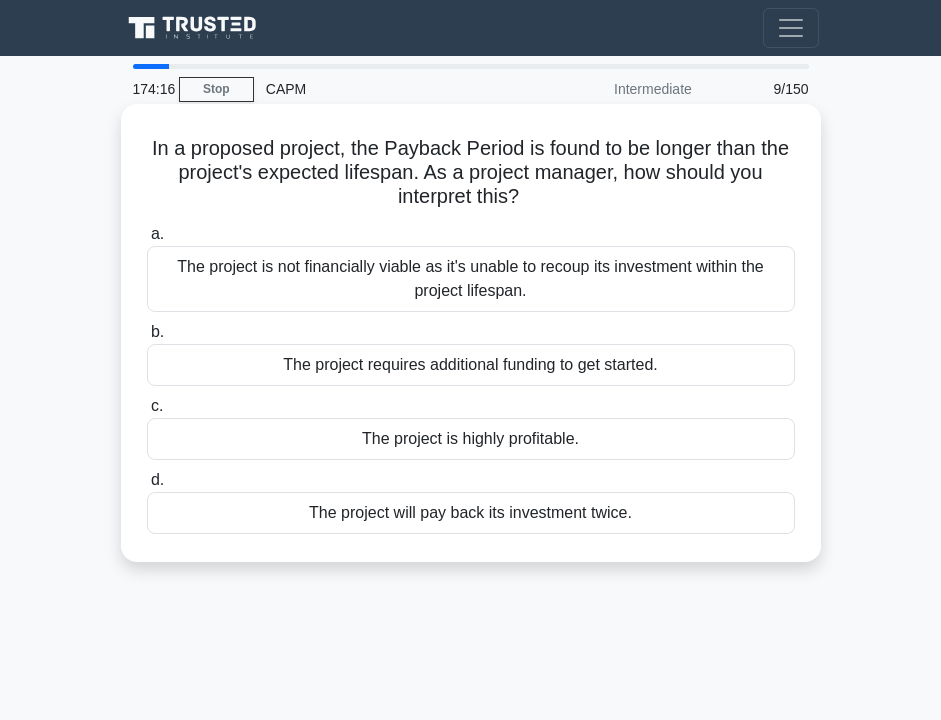 click on "The project is not financially viable as it's unable to recoup its investment within the project lifespan." at bounding box center [471, 279] 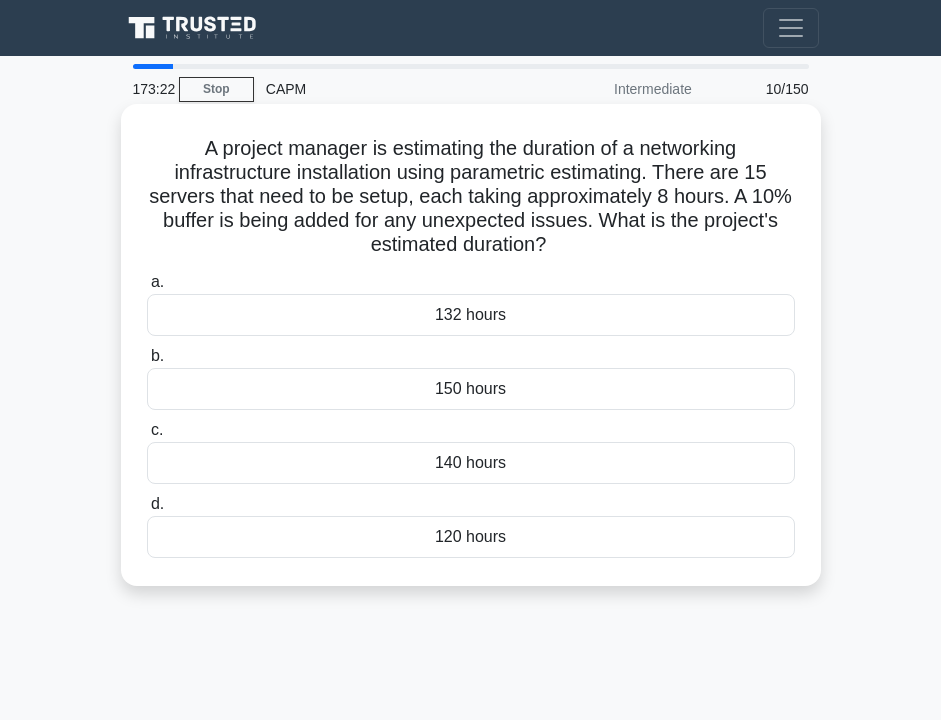 click on "A project manager is estimating the duration of a networking infrastructure installation using parametric estimating. There are 15 servers that need to be setup, each taking approximately 8 hours. A 10% buffer is being added for any unexpected issues. What is the project's estimated duration?
.spinner_0XTQ{transform-origin:center;animation:spinner_y6GP .75s linear infinite}@keyframes spinner_y6GP{100%{transform:rotate(360deg)}}" at bounding box center (471, 197) 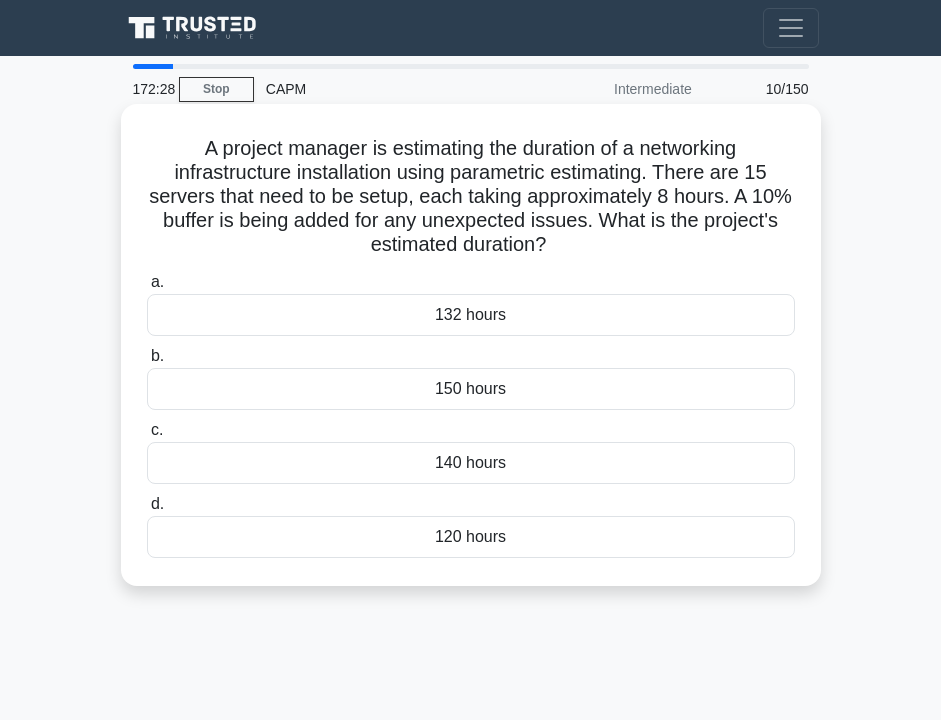 click on "132 hours" at bounding box center (471, 315) 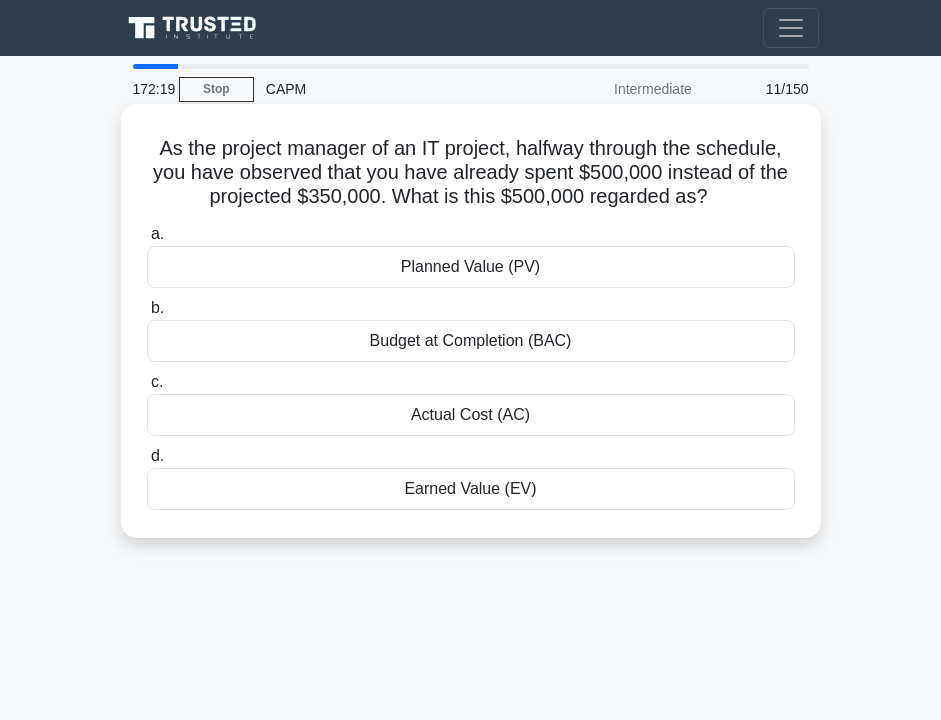 click on "Actual Cost (AC)" at bounding box center (471, 415) 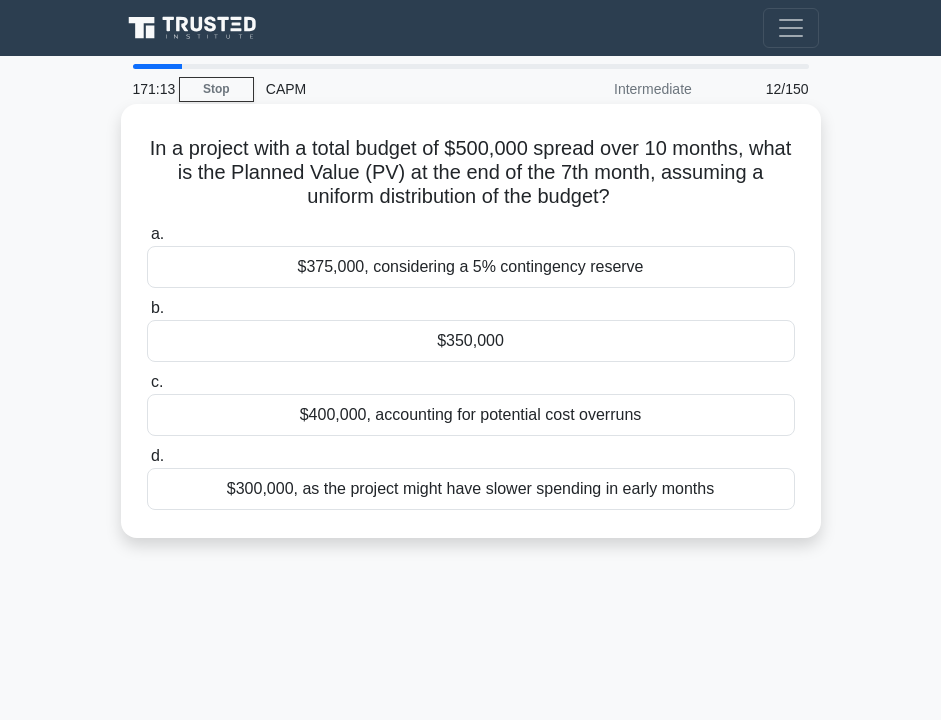 click on "$350,000" at bounding box center (471, 341) 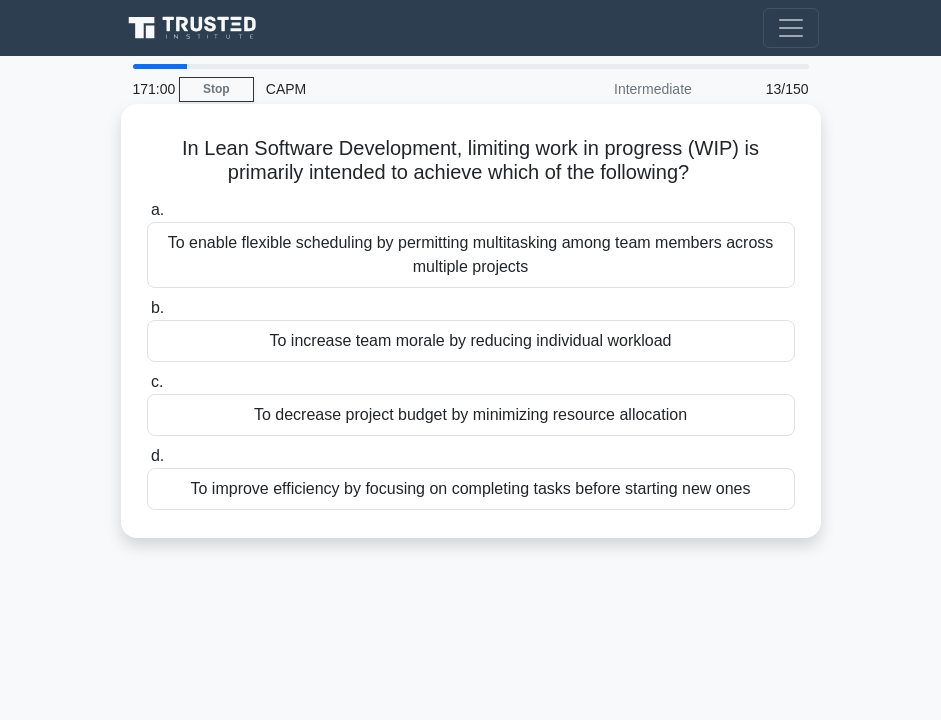 click on "To improve efficiency by focusing on completing tasks before starting new ones" at bounding box center (471, 489) 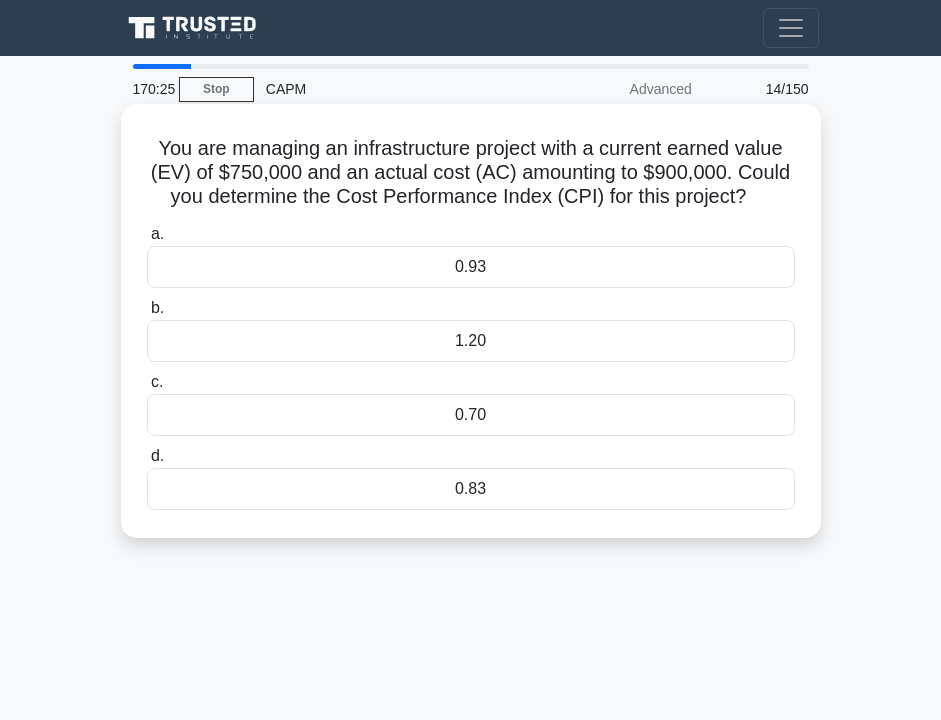 click on "0.83" at bounding box center [471, 489] 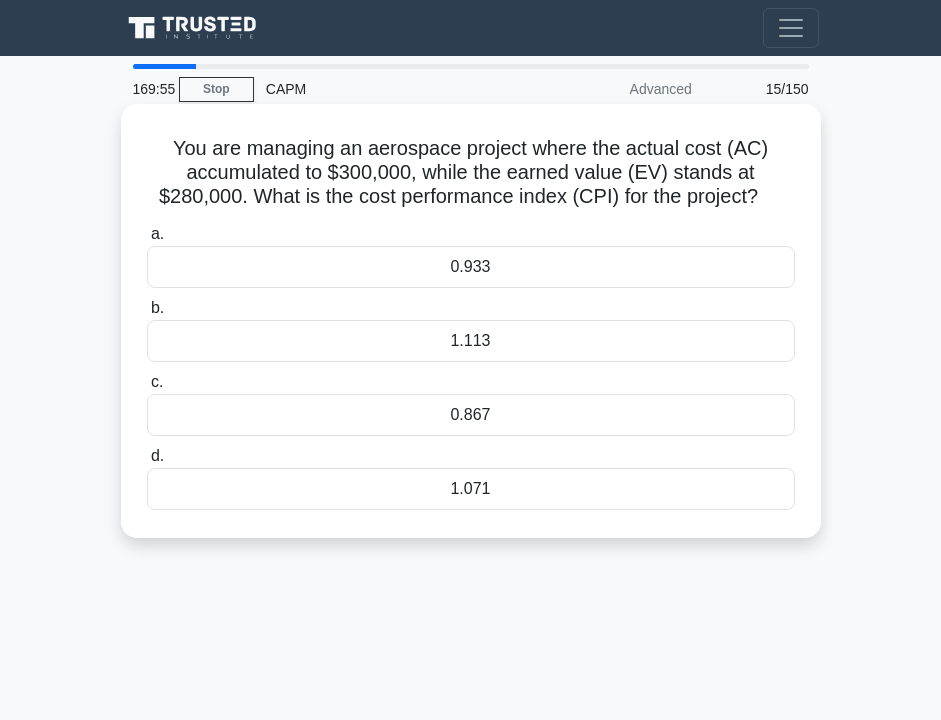 click on "0.933" at bounding box center [471, 267] 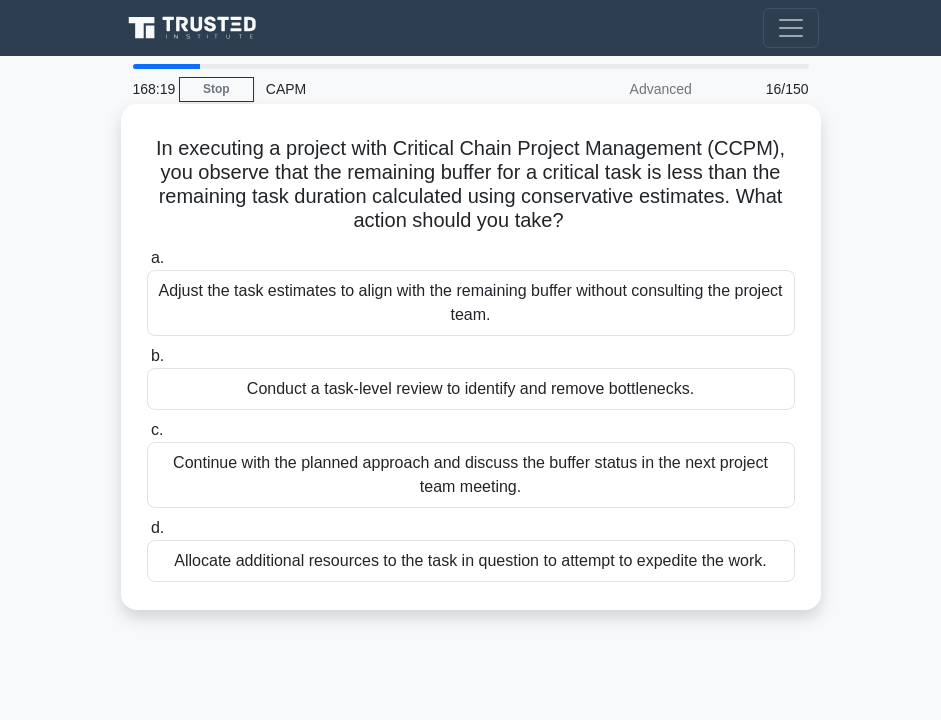 click on "Conduct a task-level review to identify and remove bottlenecks." at bounding box center [471, 389] 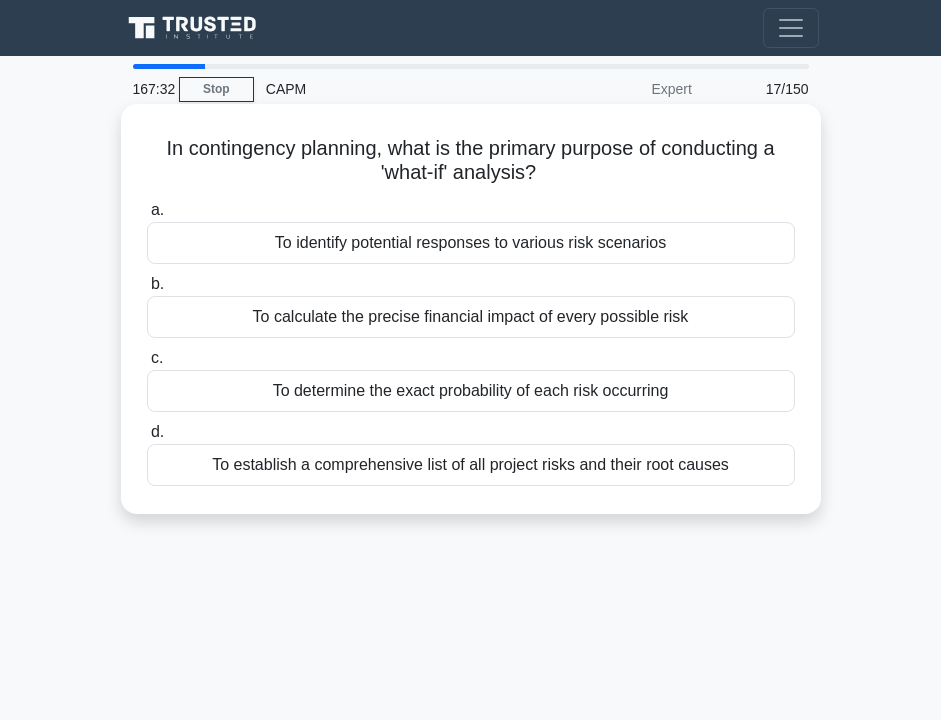 click on "To determine the exact probability of each risk occurring" at bounding box center [471, 391] 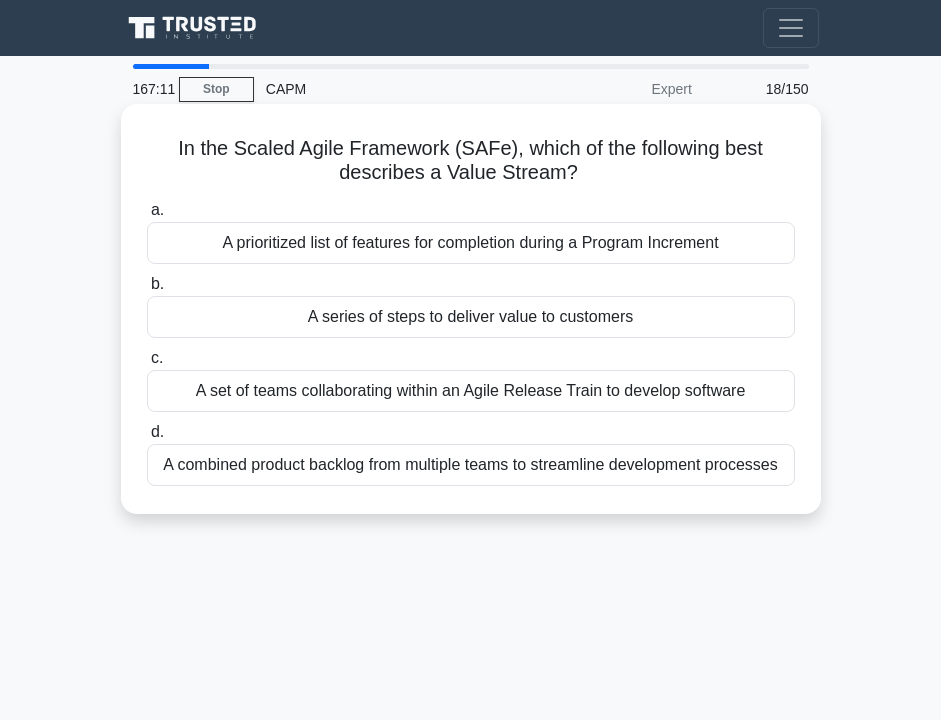 click on "A series of steps to deliver value to customers" at bounding box center (471, 317) 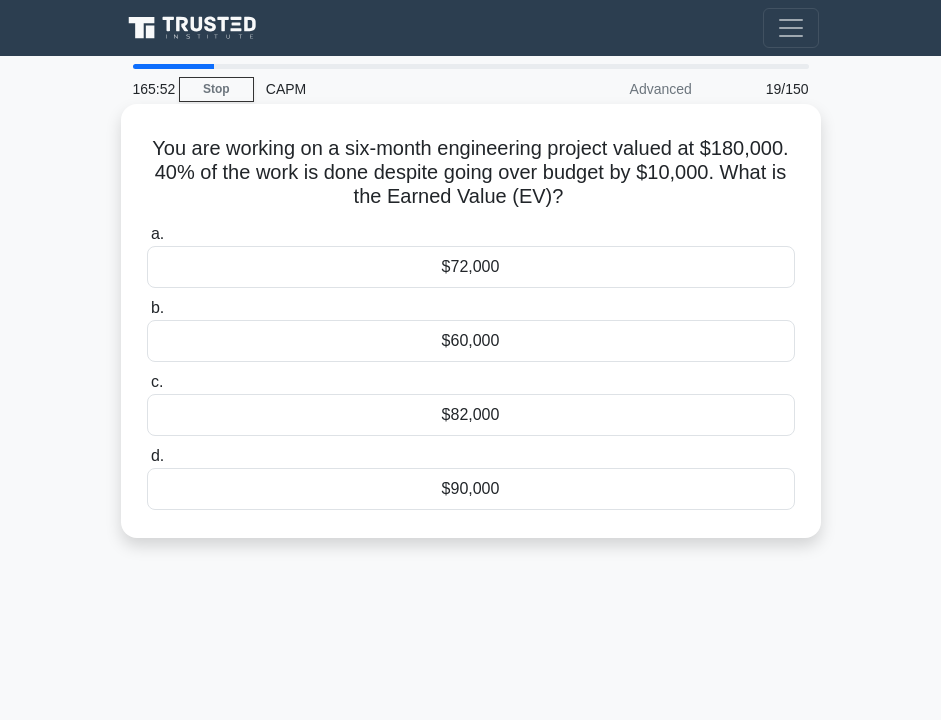 click on "$82,000" at bounding box center [471, 415] 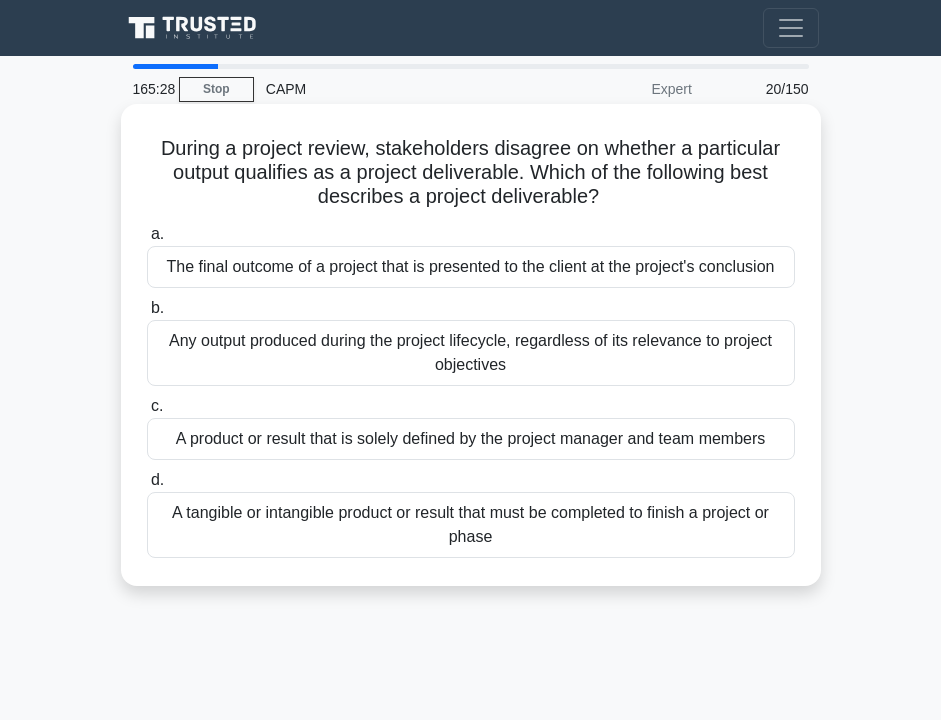 click on "The final outcome of a project that is presented to the client at the project's conclusion" at bounding box center (471, 267) 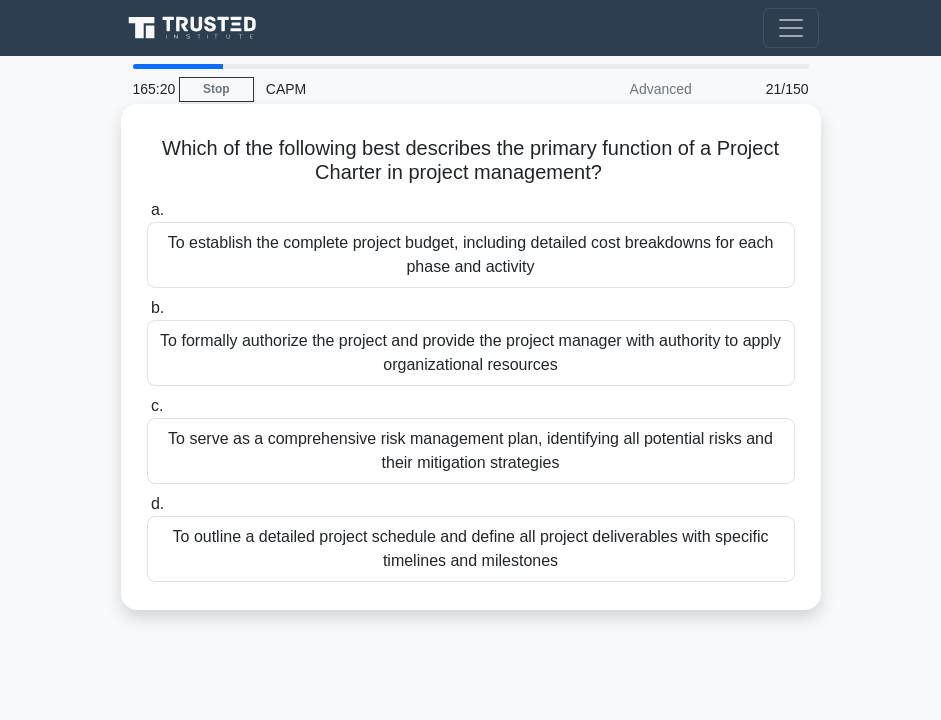 click on "To formally authorize the project and provide the project manager with authority to apply organizational resources" at bounding box center (471, 353) 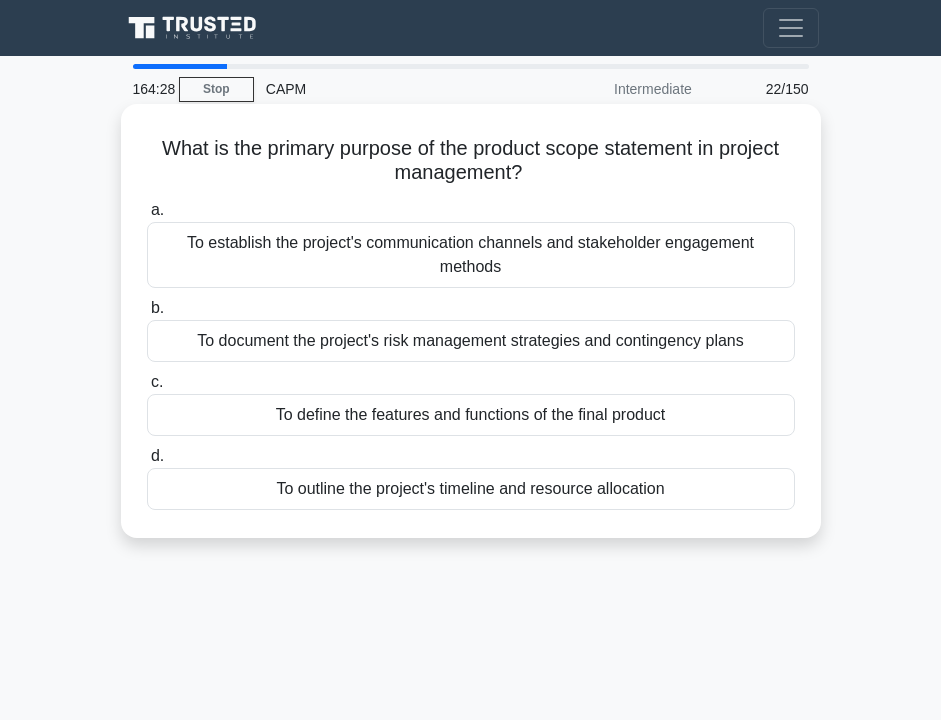 click on "To define the features and functions of the final product" at bounding box center [471, 415] 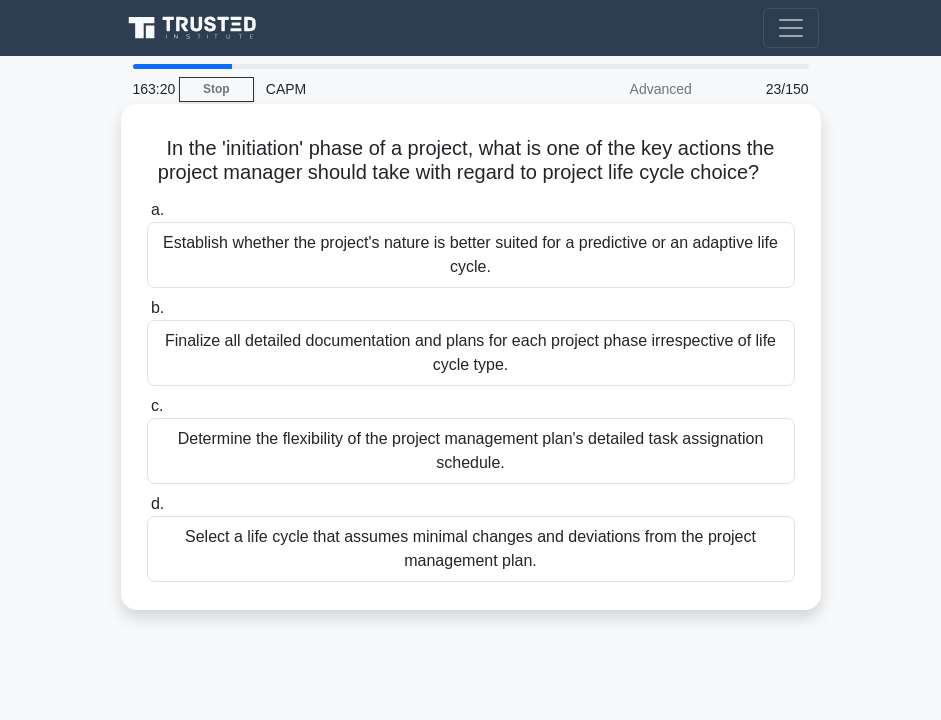 click on "Establish whether the project's nature is better suited for a predictive or an adaptive life cycle." at bounding box center [471, 255] 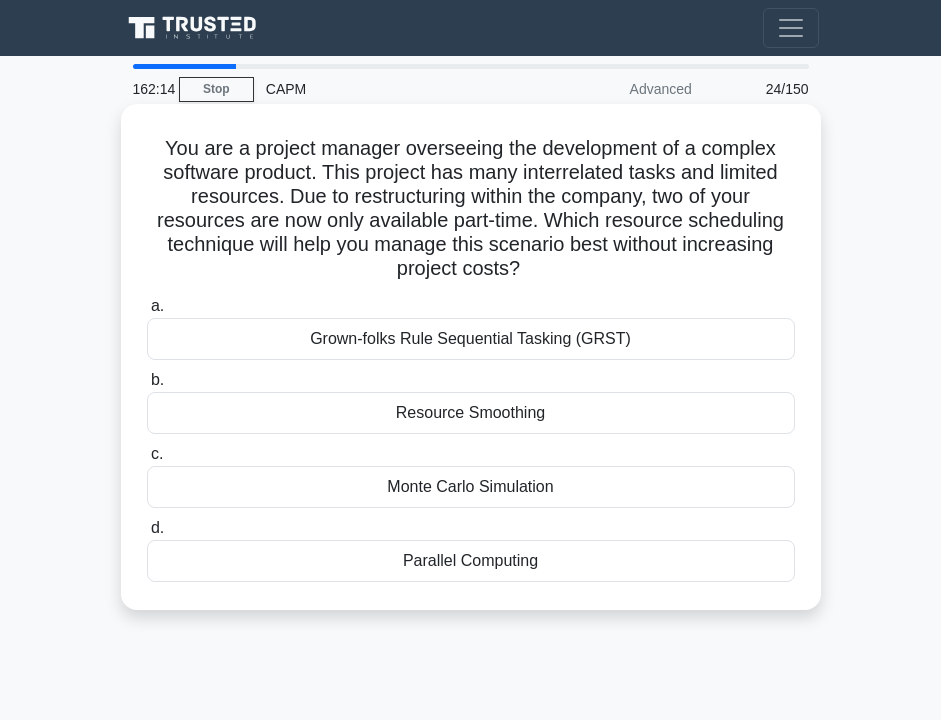 click on "Resource Smoothing" at bounding box center (471, 413) 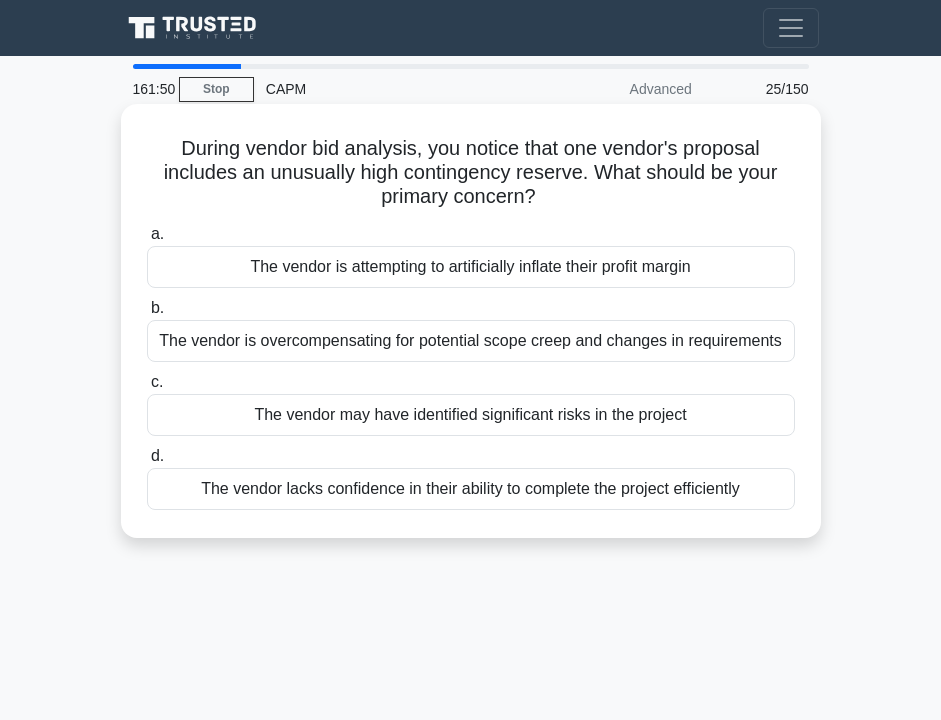 click on "The vendor is overcompensating for potential scope creep and changes in requirements" at bounding box center (471, 341) 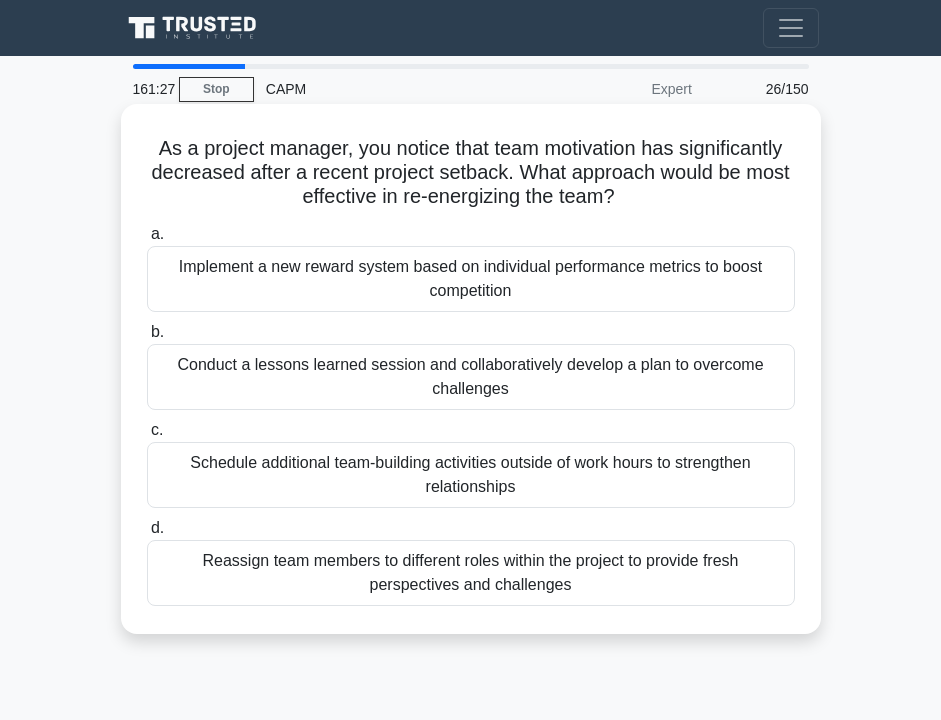 click on "Implement a new reward system based on individual performance metrics to boost competition" at bounding box center [471, 279] 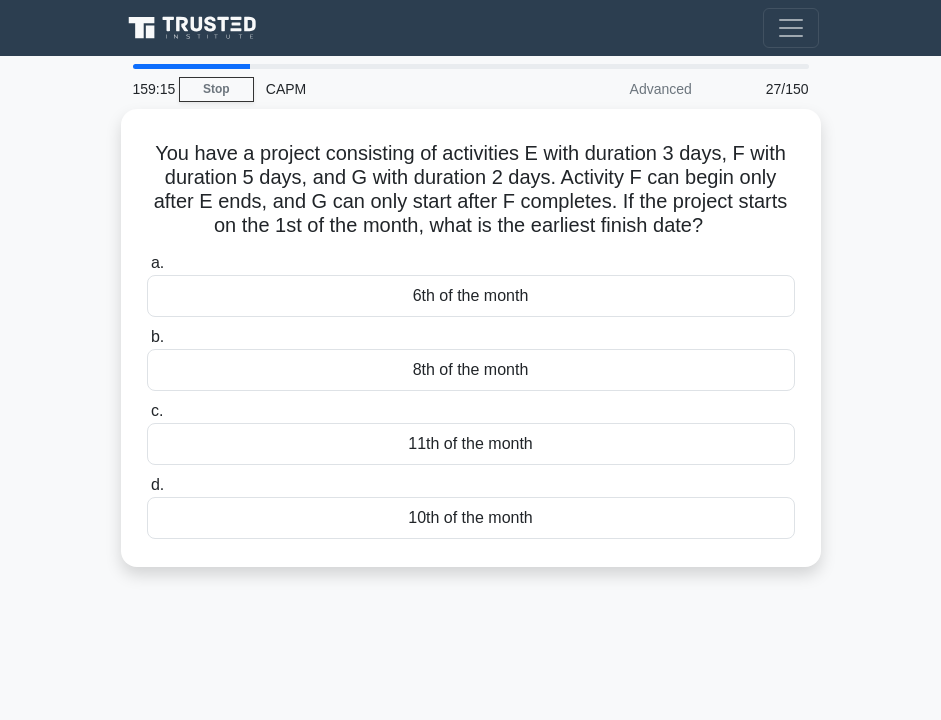 click on "10th of the month" at bounding box center [471, 518] 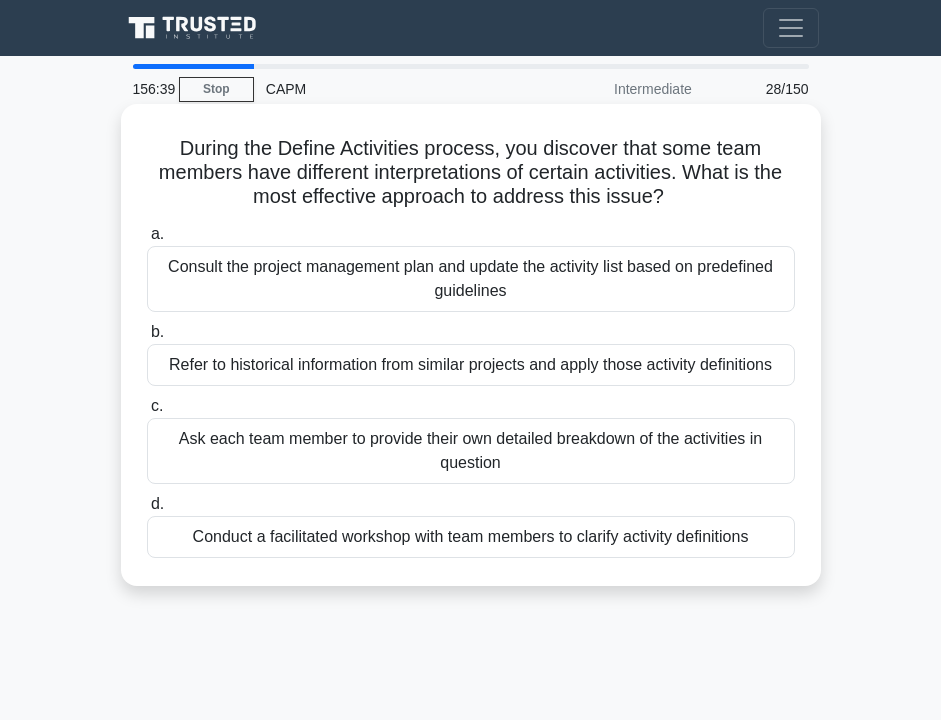click on "Conduct a facilitated workshop with team members to clarify activity definitions" at bounding box center (471, 537) 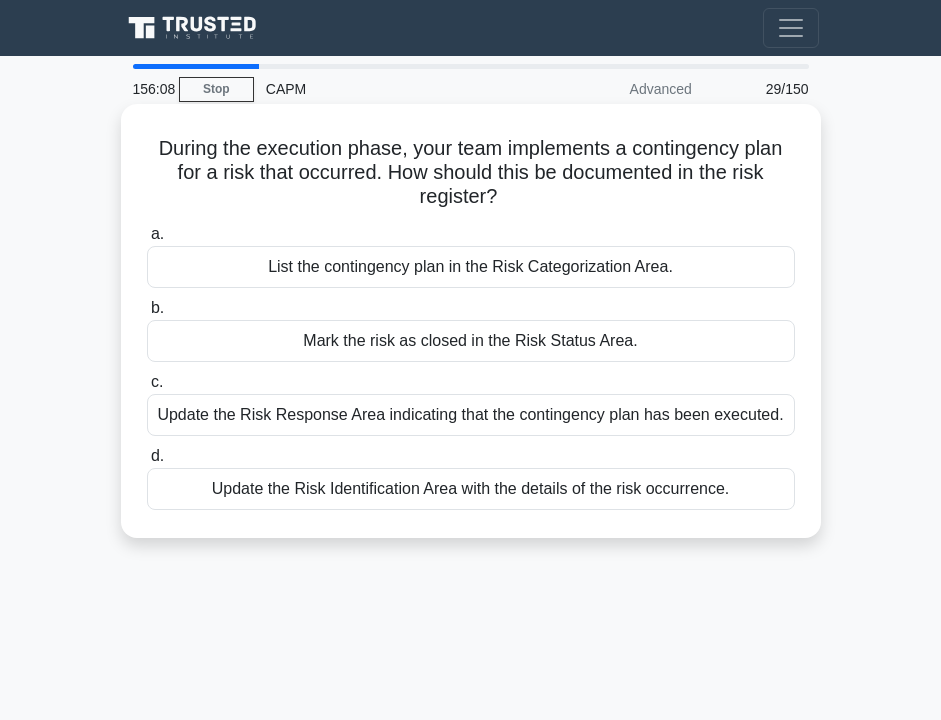 click on "Update the Risk Response Area indicating that the contingency plan has been executed." at bounding box center (471, 415) 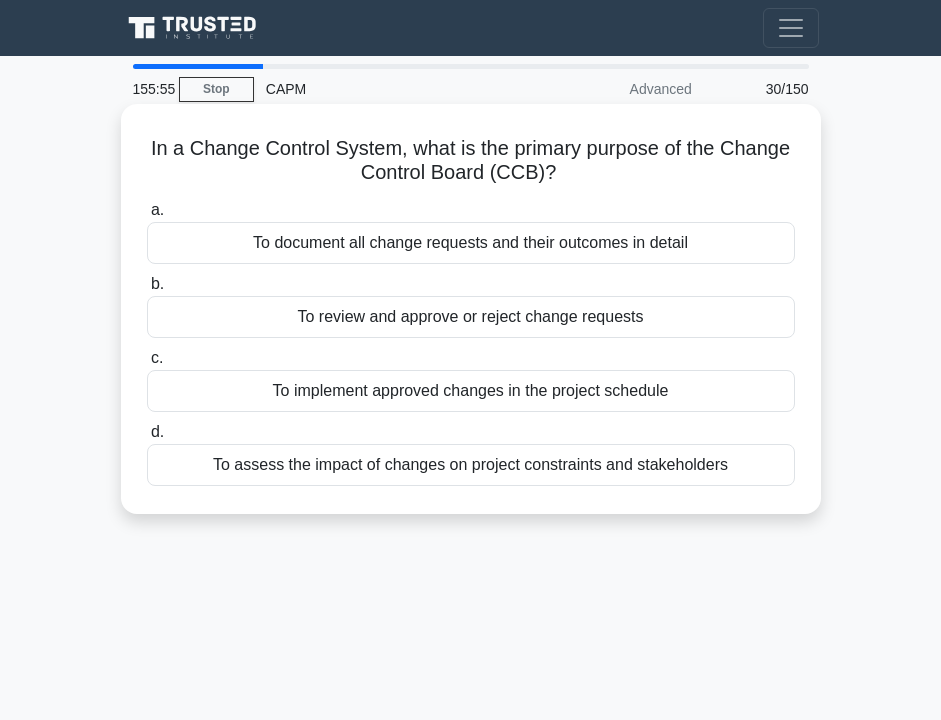 click on "To review and approve or reject change requests" at bounding box center (471, 317) 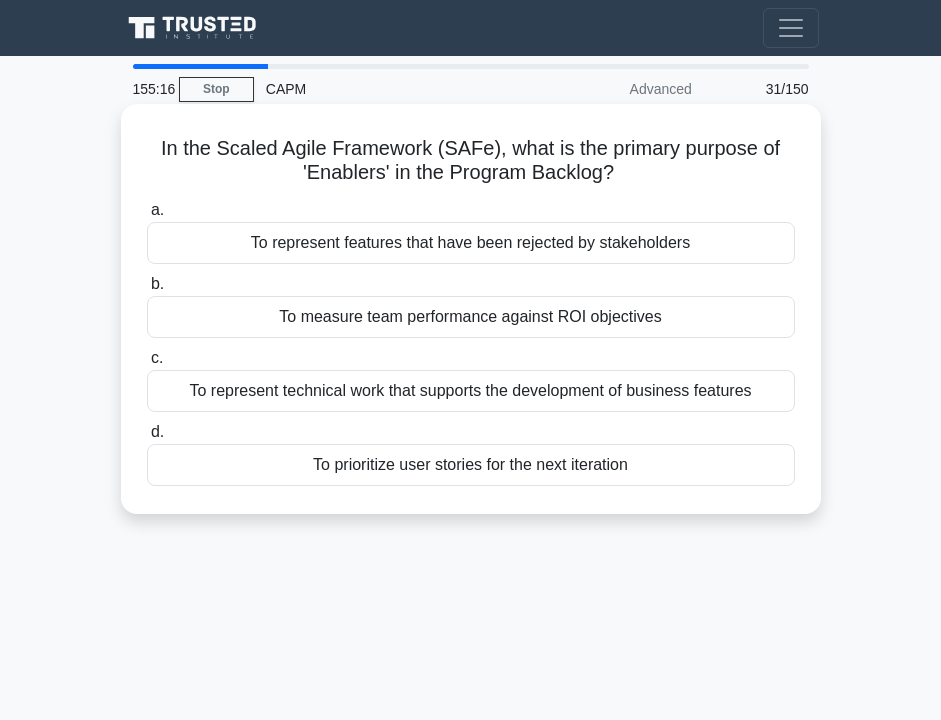 click on "To represent technical work that supports the development of business features" at bounding box center (471, 391) 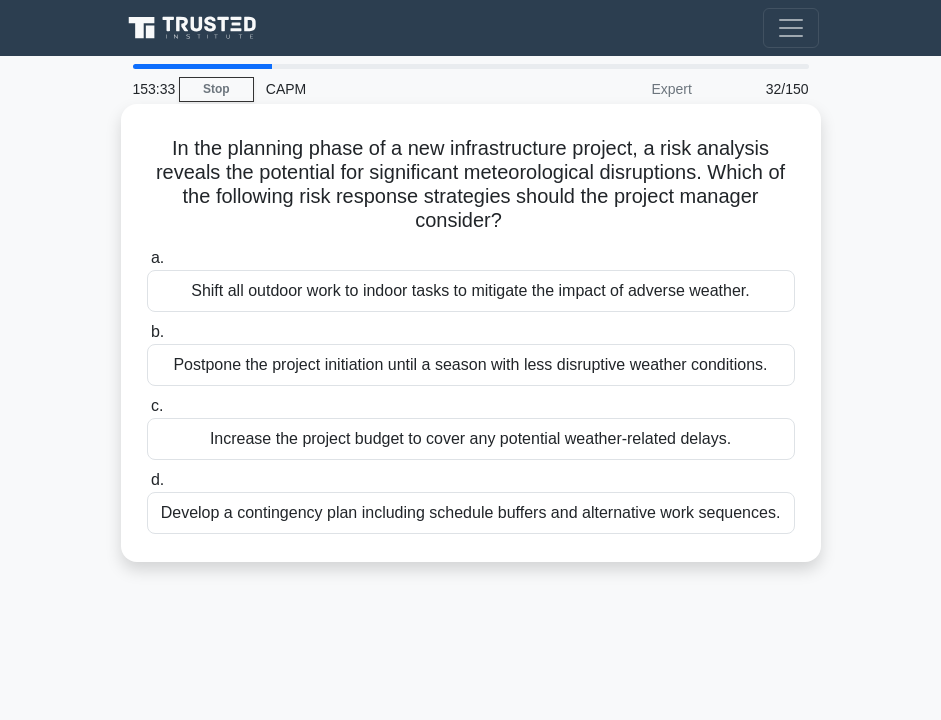 click on "Shift all outdoor work to indoor tasks to mitigate the impact of adverse weather." at bounding box center (471, 291) 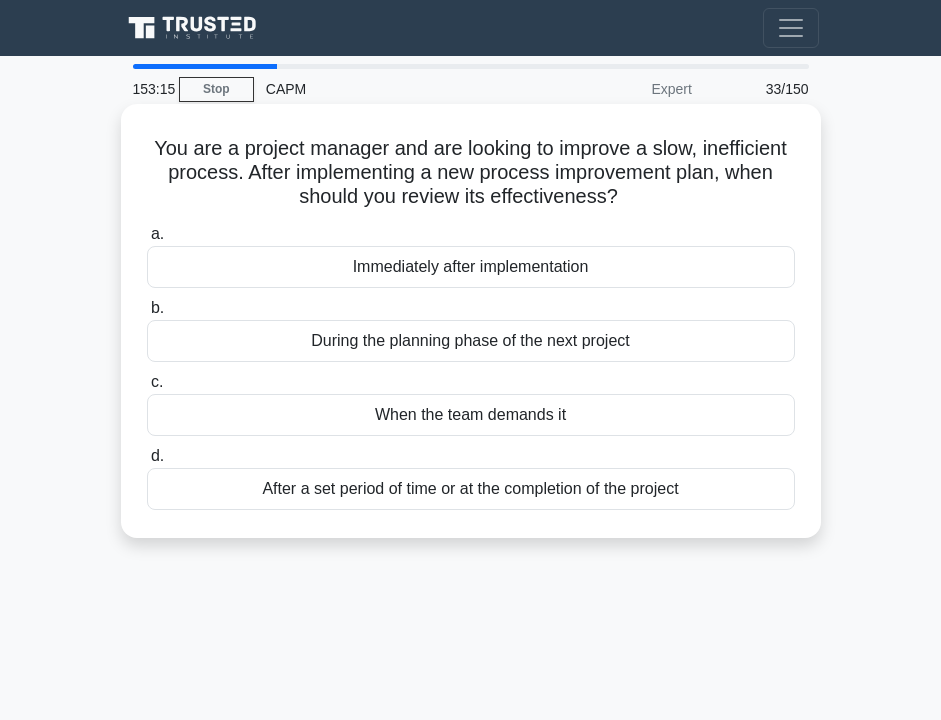 click on "Immediately after implementation" at bounding box center [471, 267] 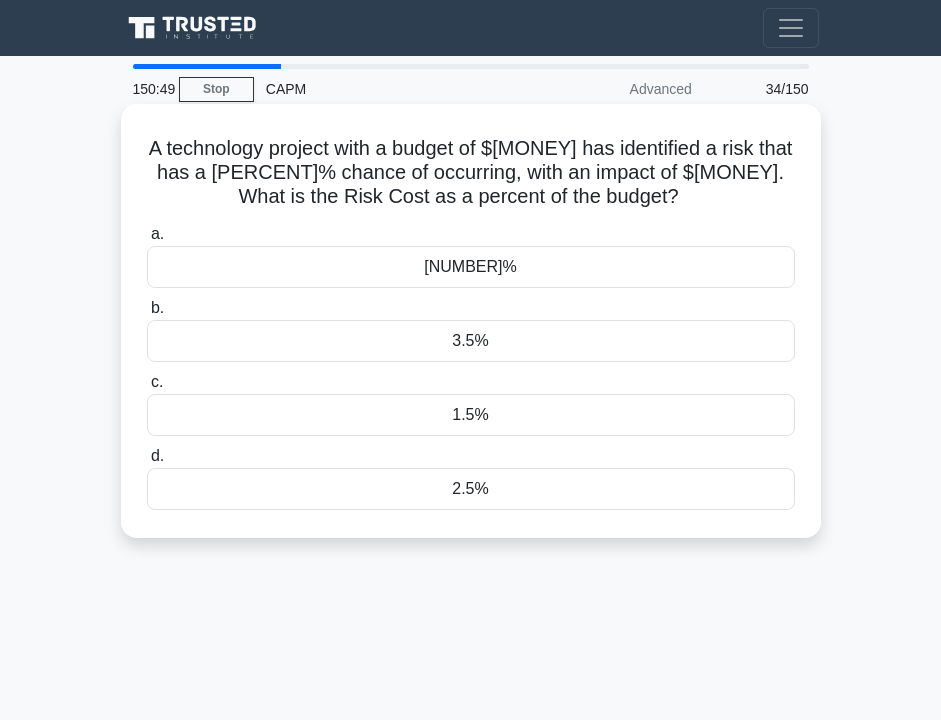 click on "3.5%" at bounding box center (471, 341) 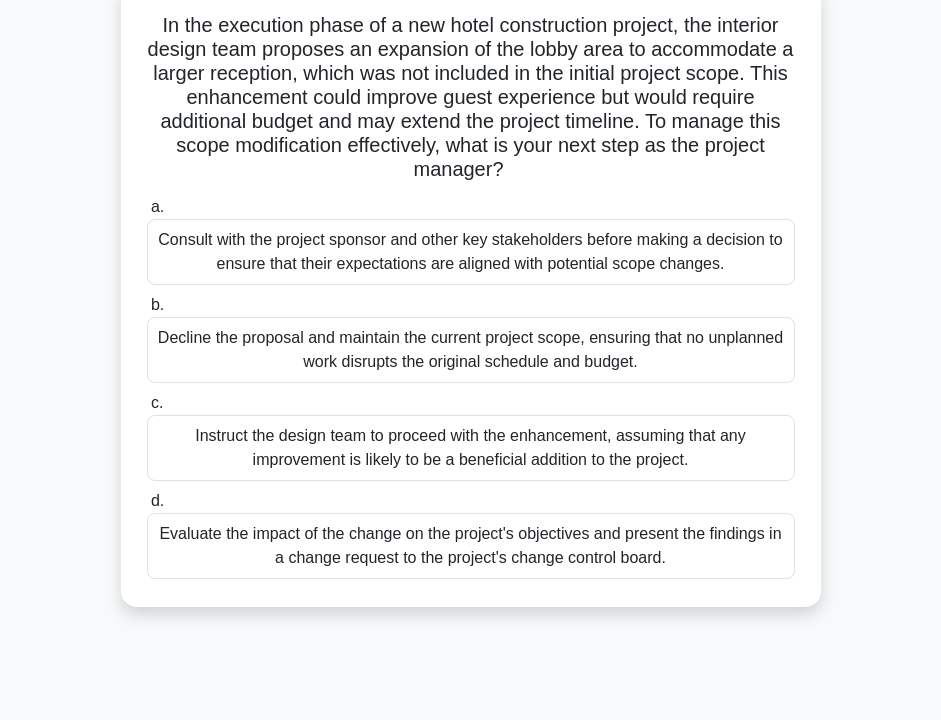 scroll, scrollTop: 126, scrollLeft: 0, axis: vertical 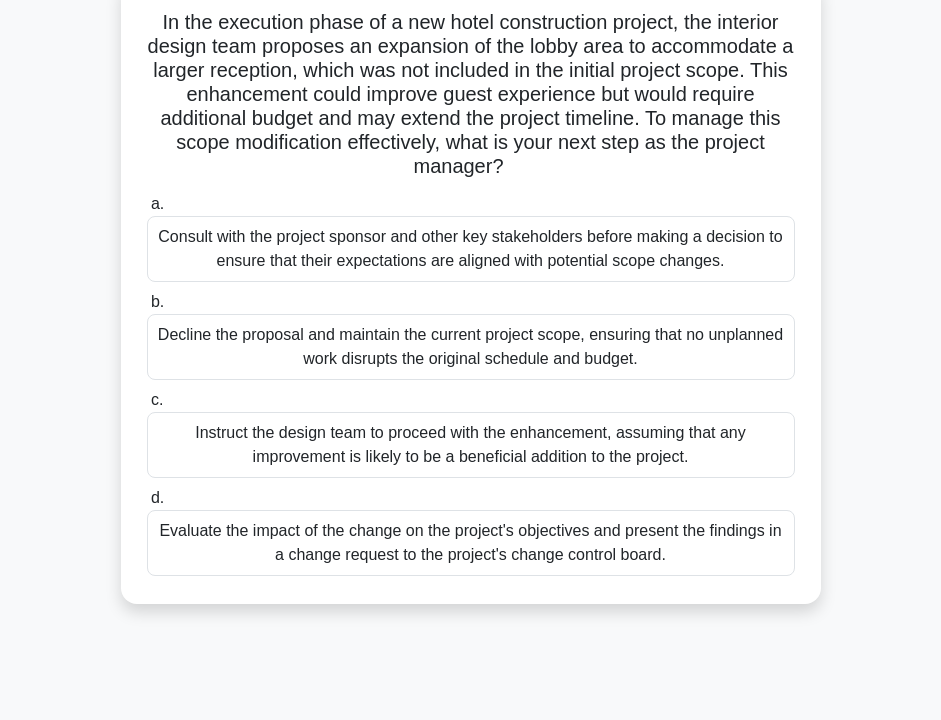 click on "Consult with the project sponsor and other key stakeholders before making a decision to ensure that their expectations are aligned with potential scope changes." at bounding box center [471, 249] 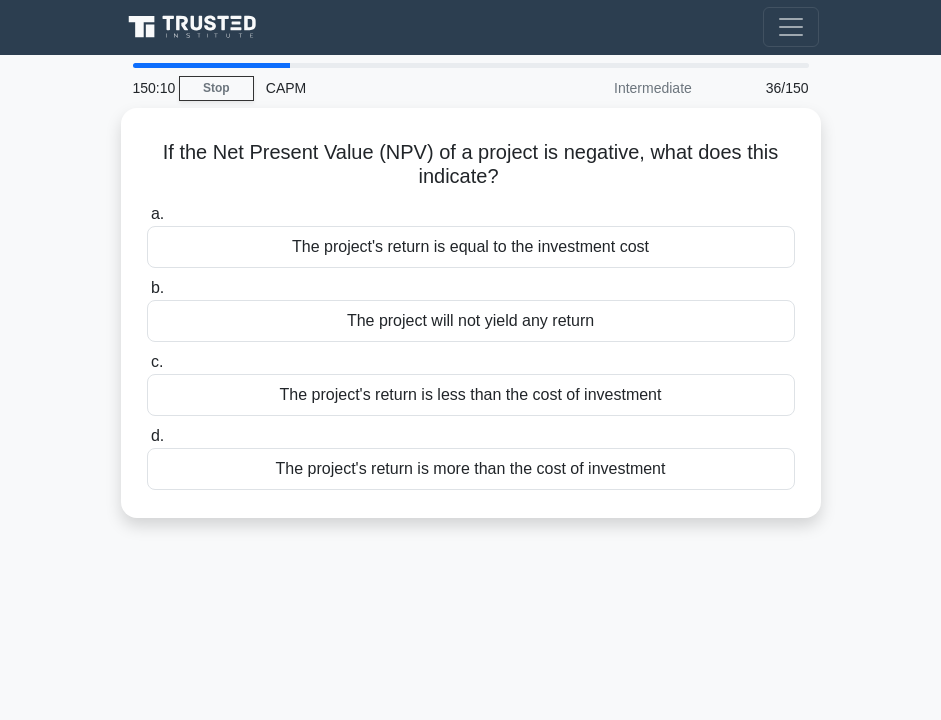 scroll, scrollTop: 0, scrollLeft: 0, axis: both 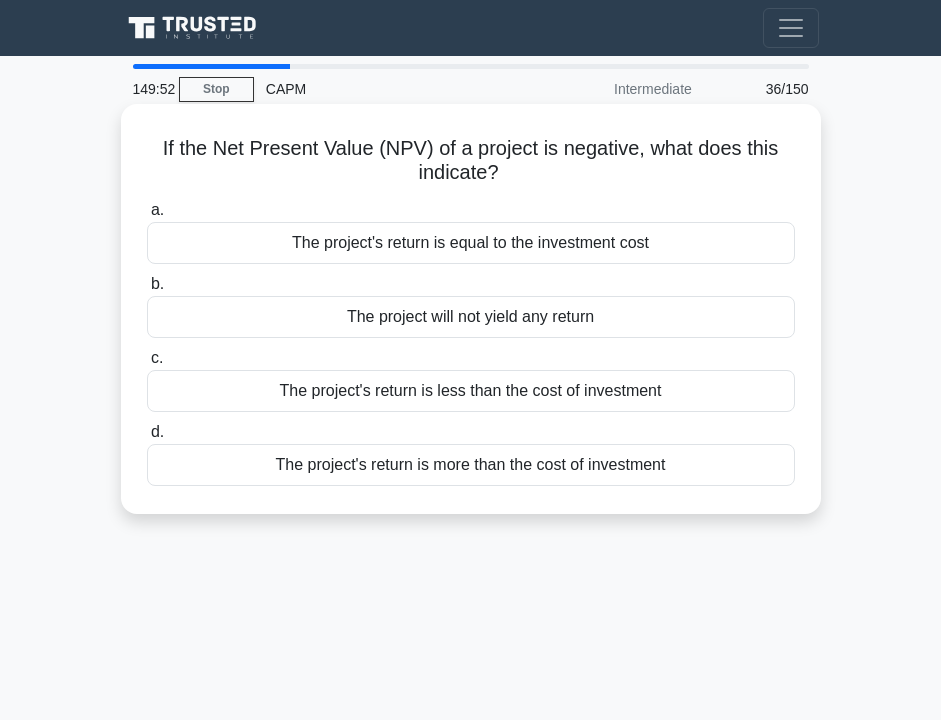 click on "The project's return is less than the cost of investment" at bounding box center (471, 391) 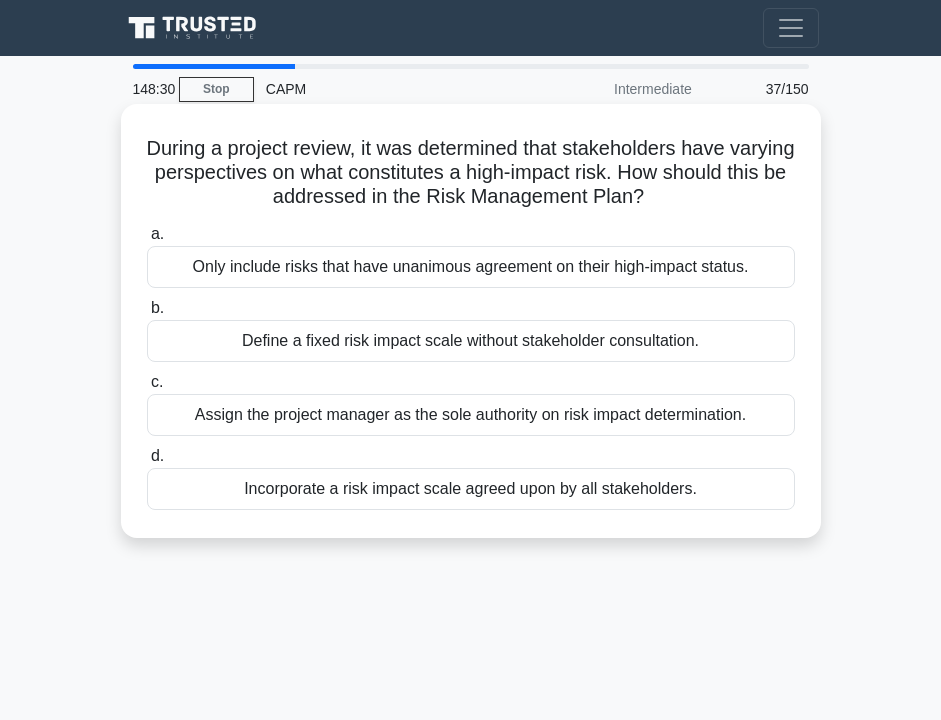 click on "Incorporate a risk impact scale agreed upon by all stakeholders." at bounding box center (471, 489) 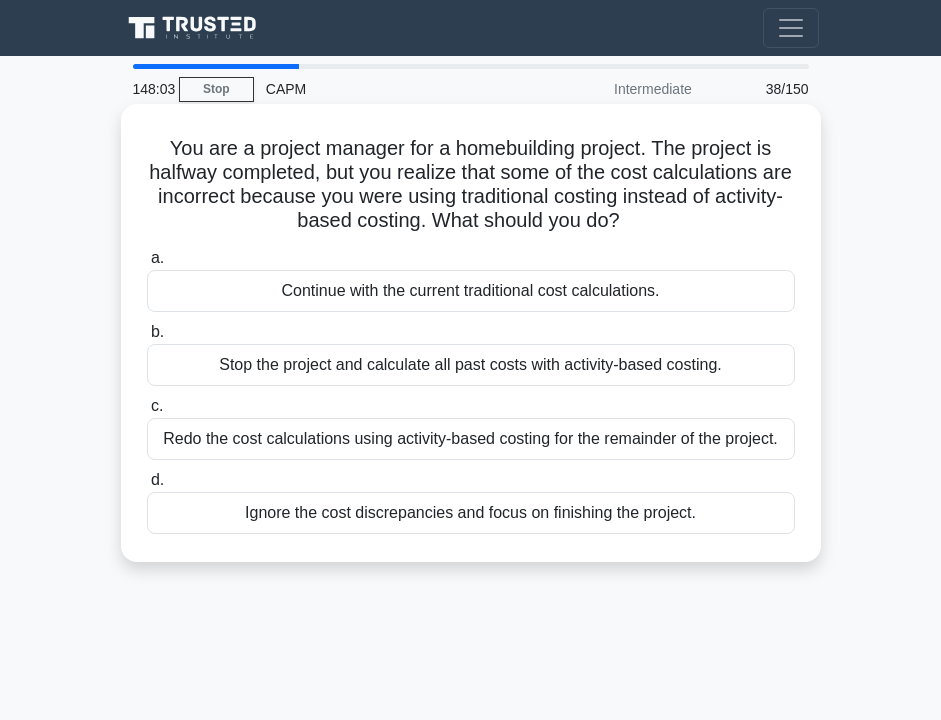 click on "Redo the cost calculations using activity-based costing for the remainder of the project." at bounding box center (471, 439) 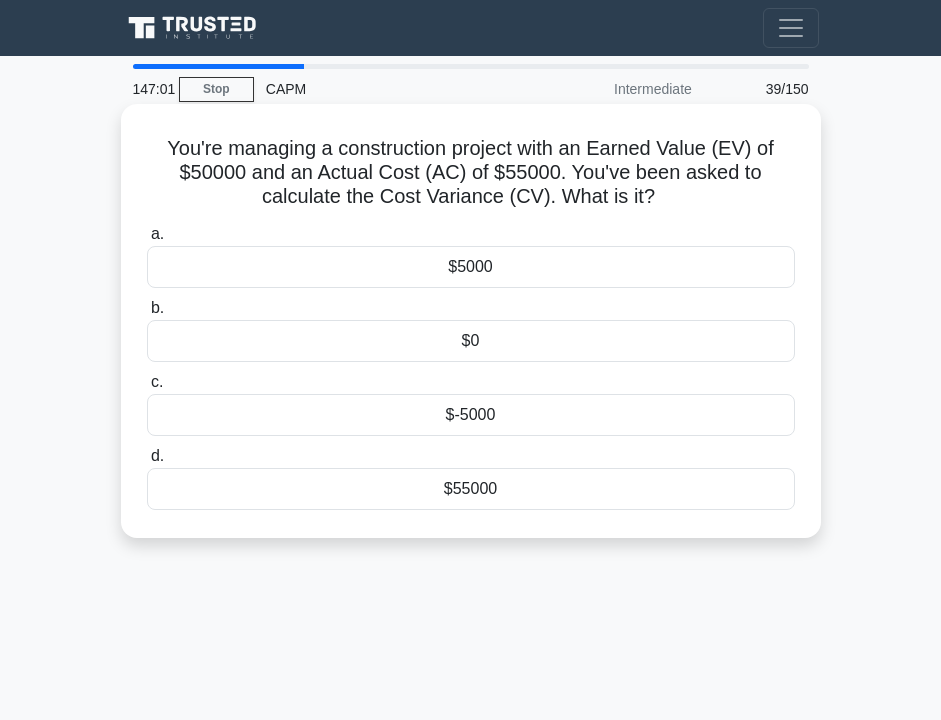 click on "$-5000" at bounding box center [471, 415] 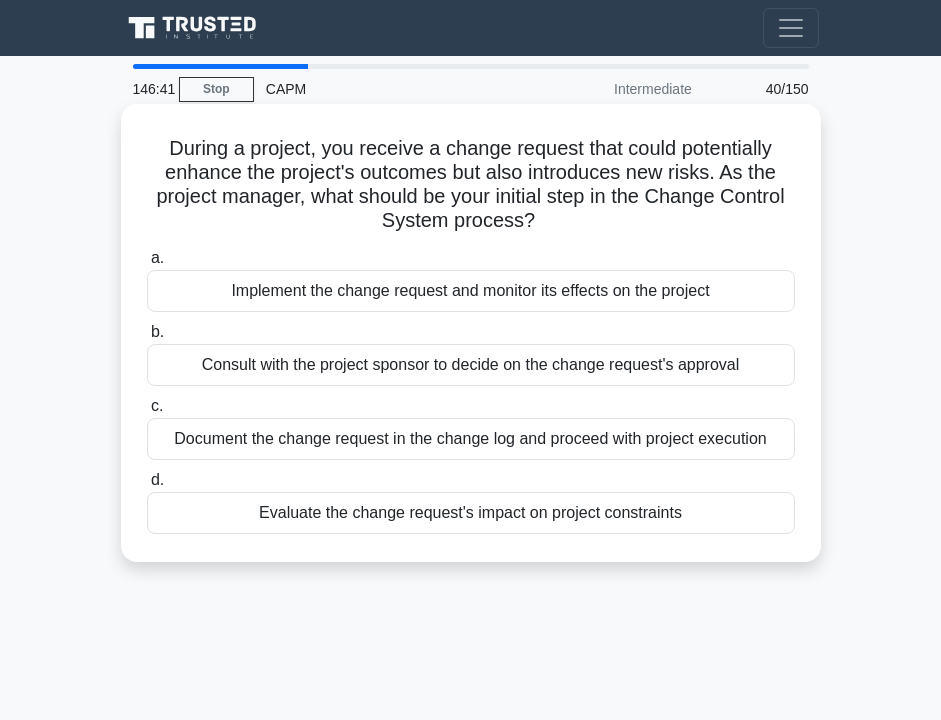 click on "Consult with the project sponsor to decide on the change request's approval" at bounding box center [471, 365] 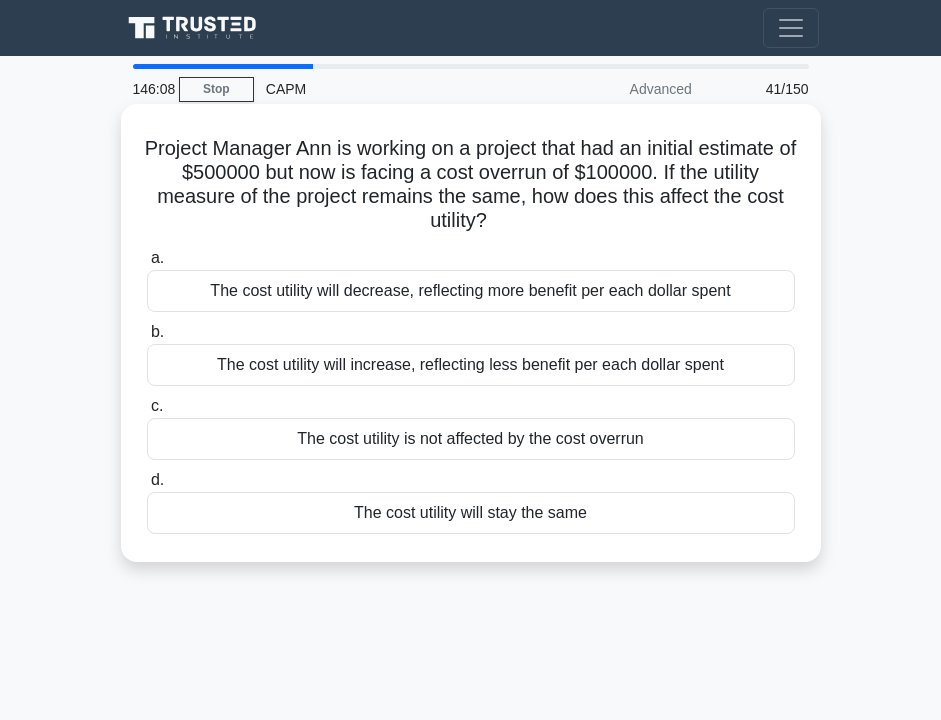 click on "Project Manager Ann is working on a project that had an initial estimate of $500000 but now is facing a cost overrun of $100000. If the utility measure of the project remains the same, how does this affect the cost utility?
.spinner_0XTQ{transform-origin:center;animation:spinner_y6GP .75s linear infinite}@keyframes spinner_y6GP{100%{transform:rotate(360deg)}}" at bounding box center (471, 185) 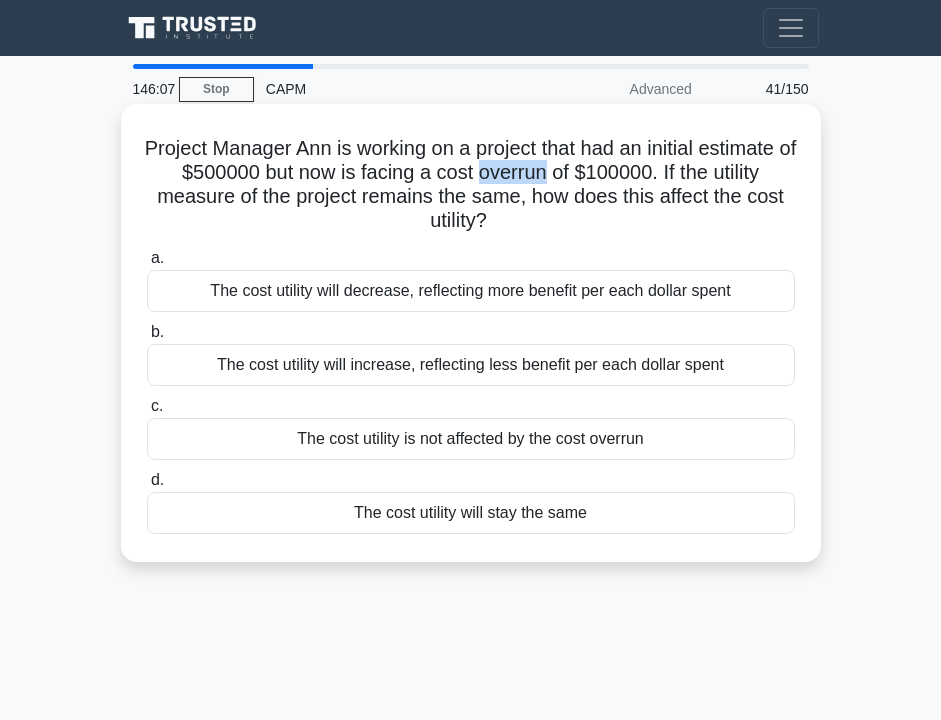 click on "Project Manager Ann is working on a project that had an initial estimate of $500000 but now is facing a cost overrun of $100000. If the utility measure of the project remains the same, how does this affect the cost utility?
.spinner_0XTQ{transform-origin:center;animation:spinner_y6GP .75s linear infinite}@keyframes spinner_y6GP{100%{transform:rotate(360deg)}}" at bounding box center (471, 185) 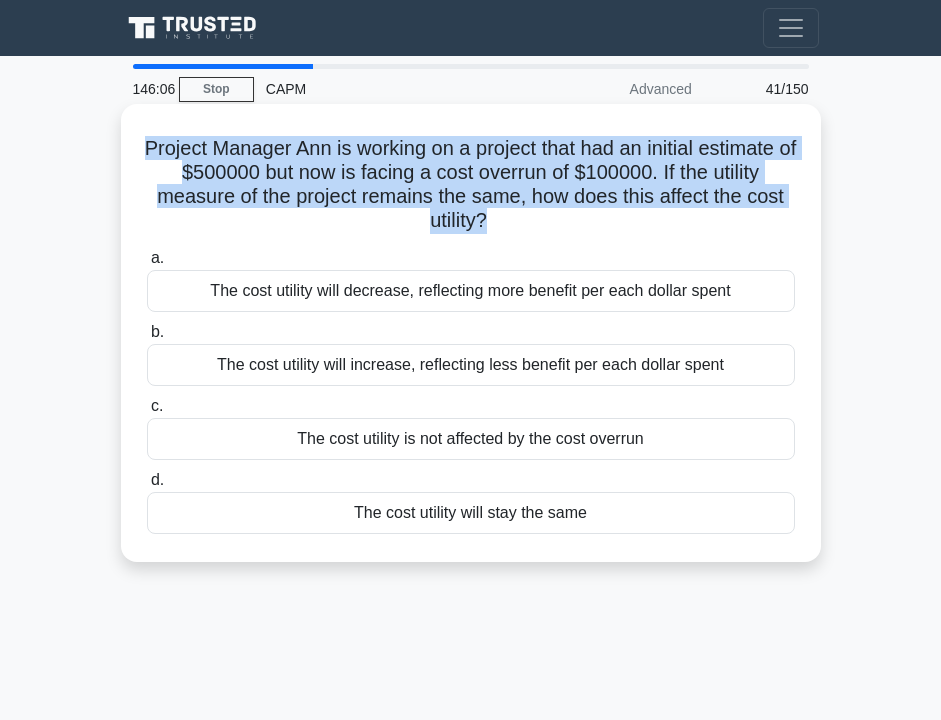 copy on "Project Manager Ann is working on a project that had an initial estimate of $[MONEY] but now is facing a cost overrun of $[MONEY]. If the utility measure of the project remains the same, how does this affect the cost utility?
.spinner_0XTQ{transform-origin:center;animation:spinner_y6GP .75s linear infinite}@keyframes spinner_y6GP{100%{transform:rotate(360deg)}}" 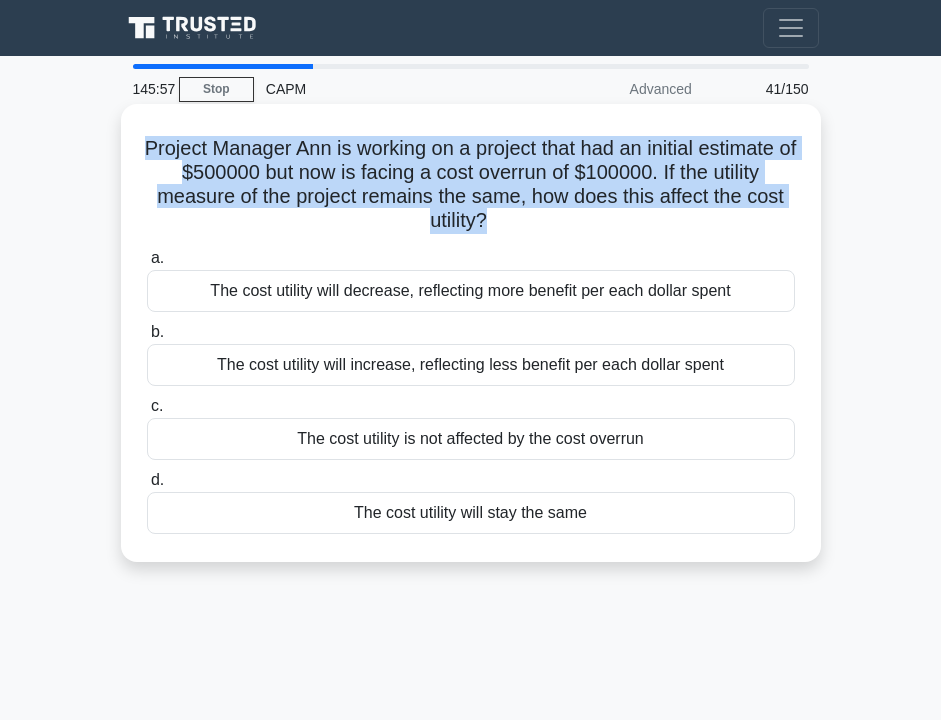 click on "The cost utility will decrease, reflecting more benefit per each dollar spent" at bounding box center [471, 291] 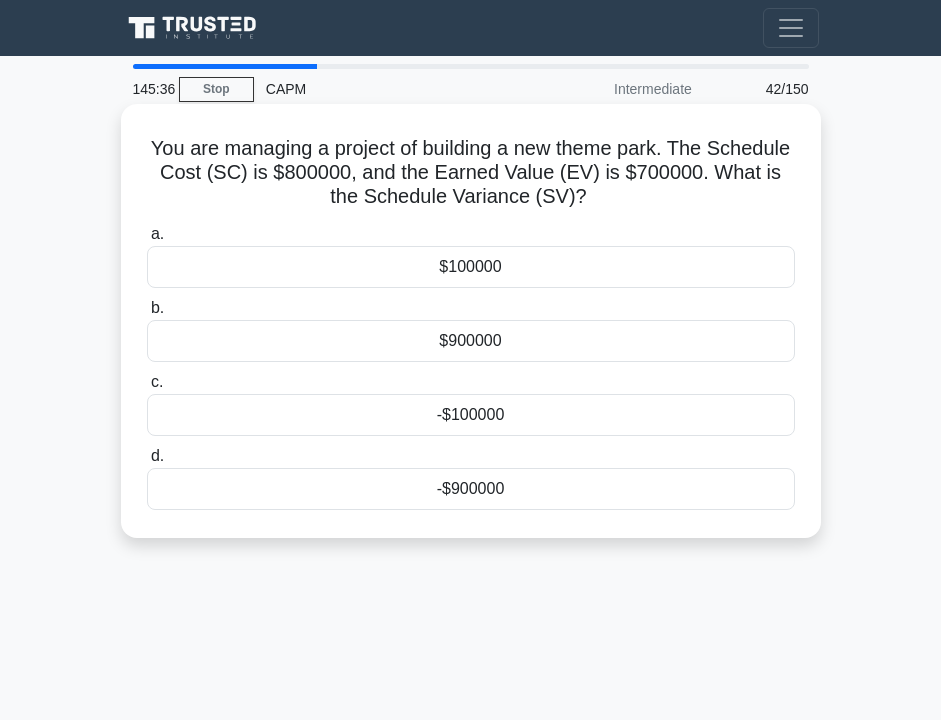 click on "-$100000" at bounding box center [471, 415] 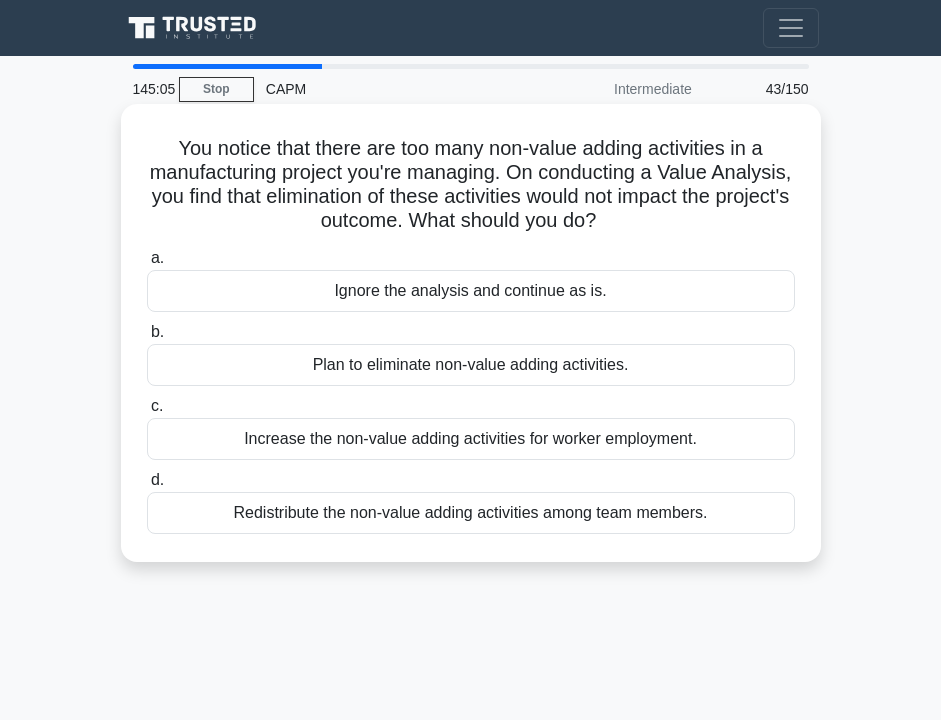 click on "Plan to eliminate non-value adding activities." at bounding box center [471, 365] 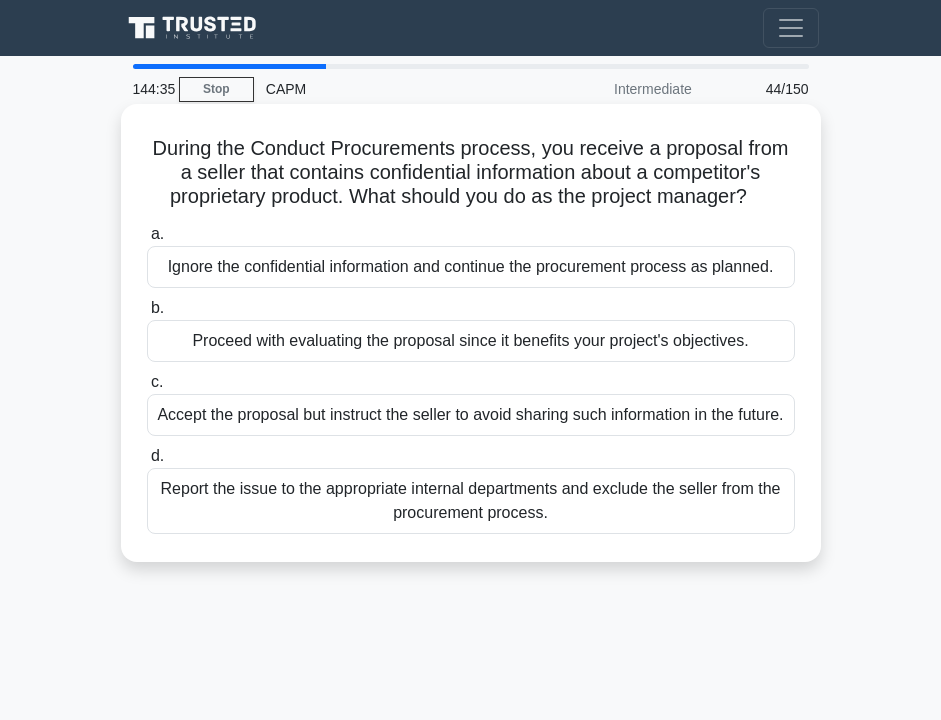 click on "Report the issue to the appropriate internal departments and exclude the seller from the procurement process." at bounding box center [471, 501] 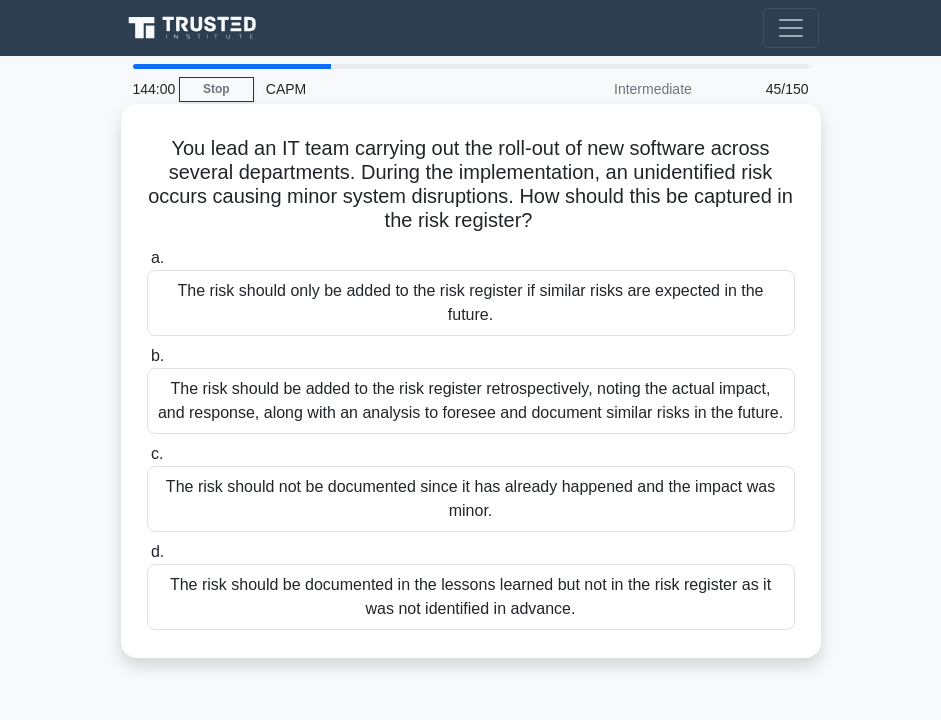 click on "The risk should be added to the risk register retrospectively, noting the actual impact, and response, along with an analysis to foresee and document similar risks in the future." at bounding box center [471, 401] 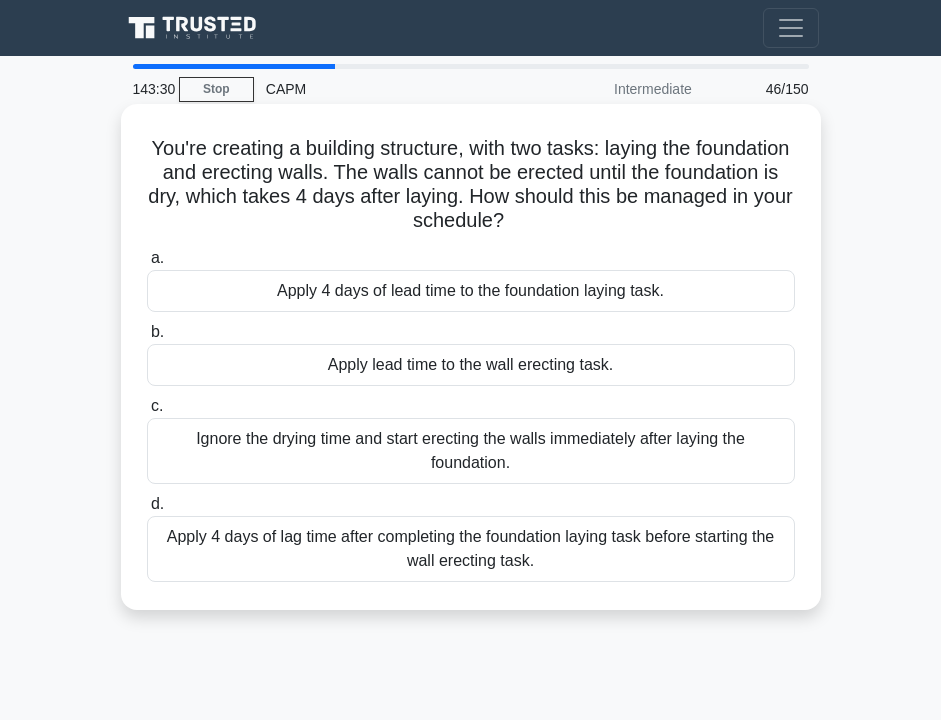click on "Apply 4 days of lag time after completing the foundation laying task before starting the wall erecting task." at bounding box center [471, 549] 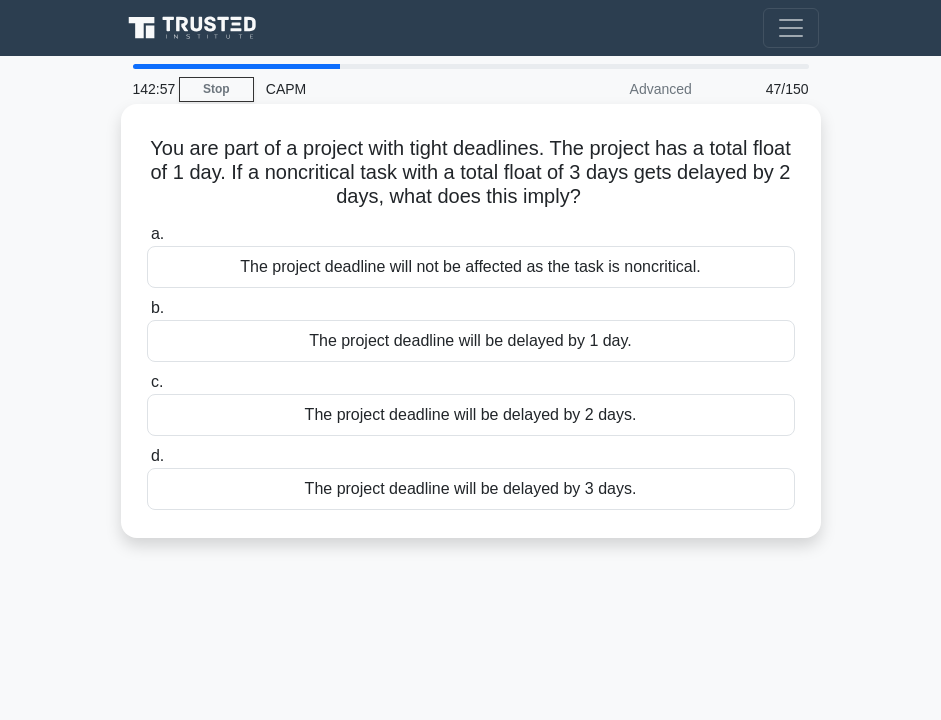 click on "The project deadline will not be affected as the task is noncritical." at bounding box center (471, 267) 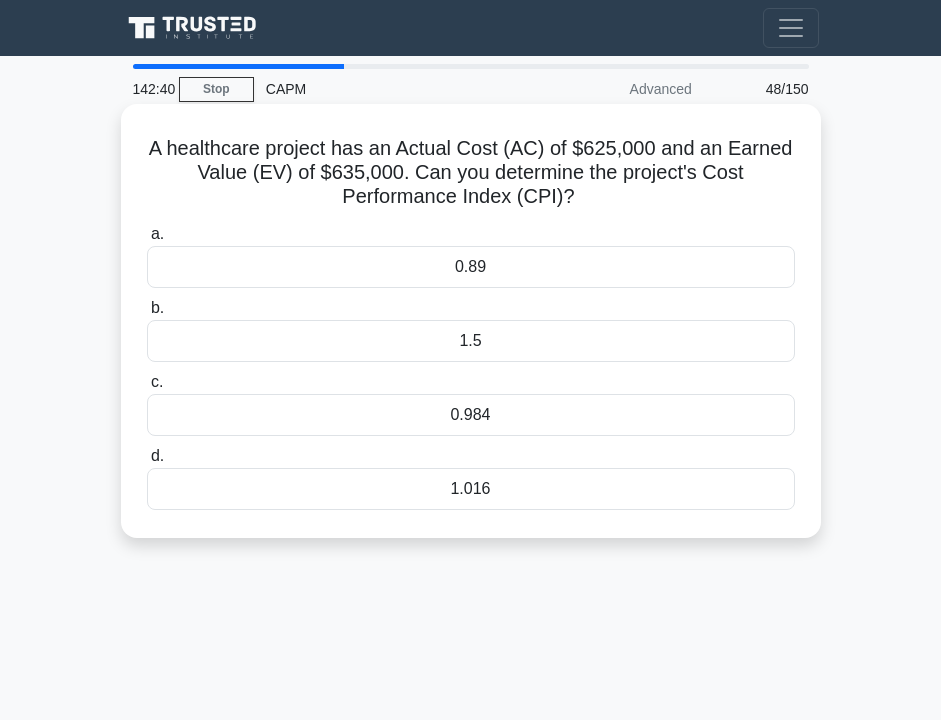click on "1.016" at bounding box center (471, 489) 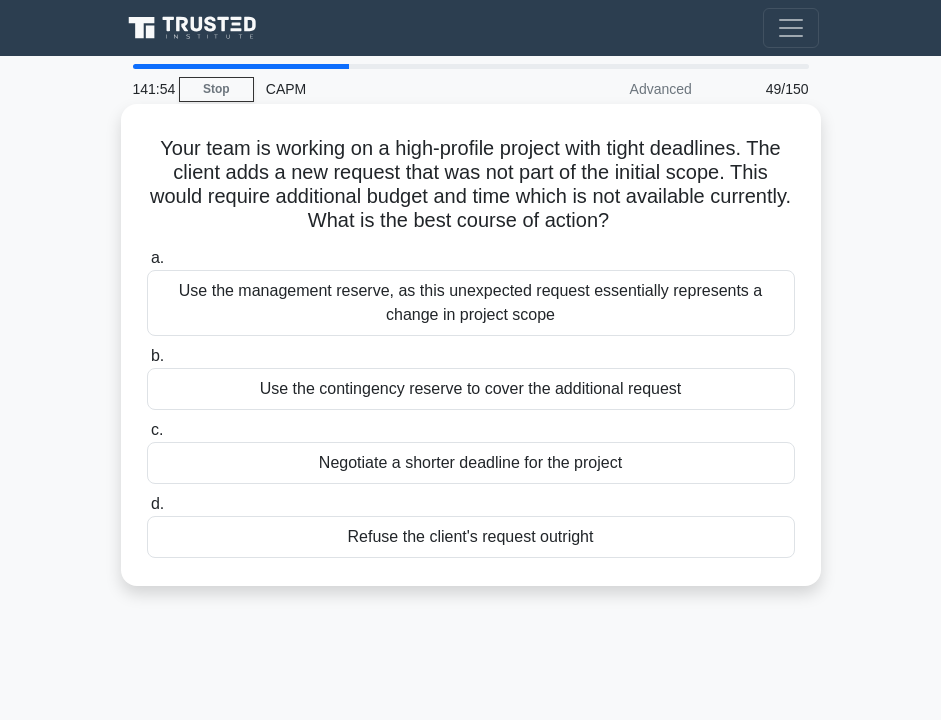 click on "Use the contingency reserve to cover the additional request" at bounding box center [471, 389] 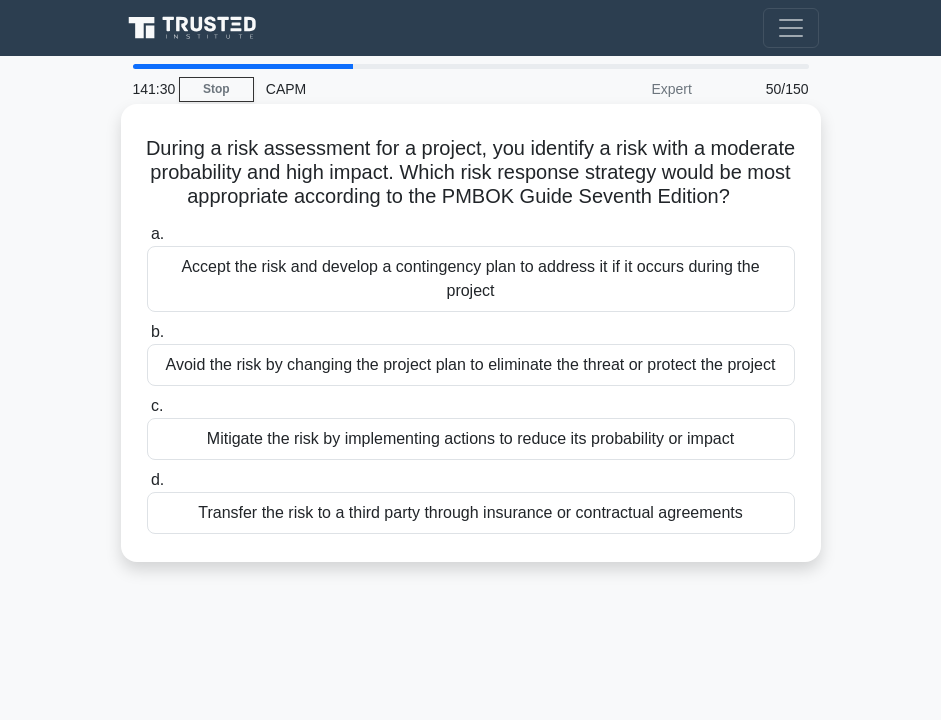 click on "Mitigate the risk by implementing actions to reduce its probability or impact" at bounding box center (471, 439) 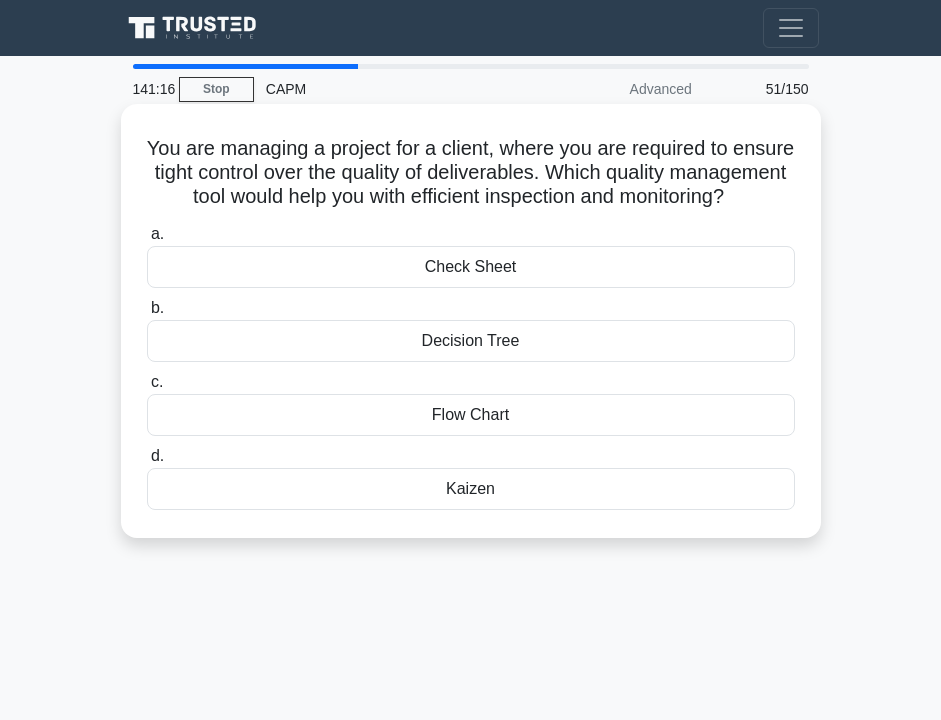 click on "Check Sheet" at bounding box center (471, 267) 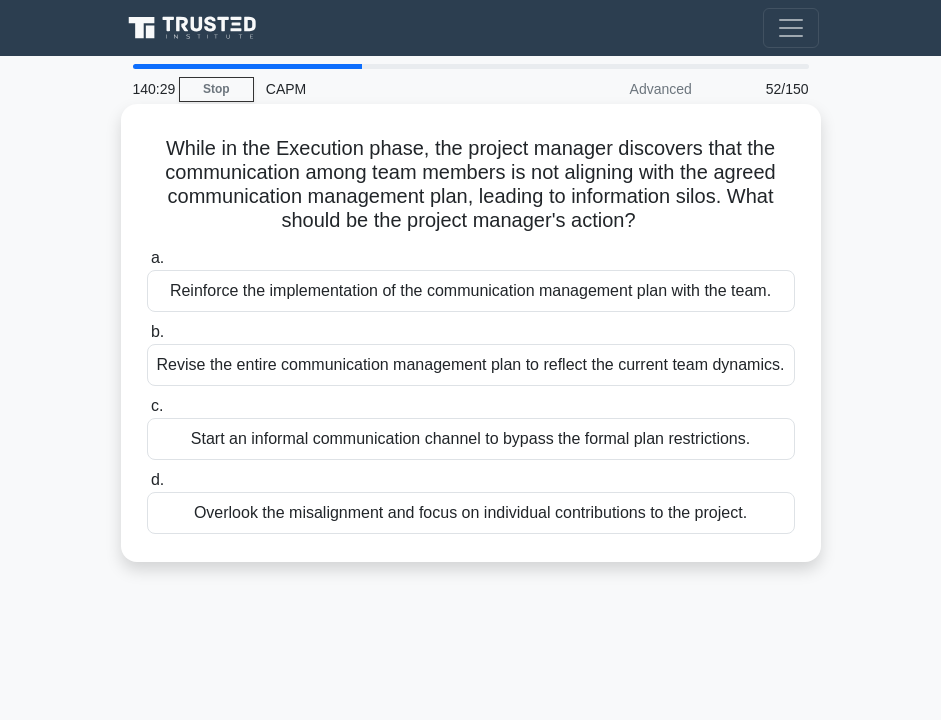 click on "Reinforce the implementation of the communication management plan with the team." at bounding box center (471, 291) 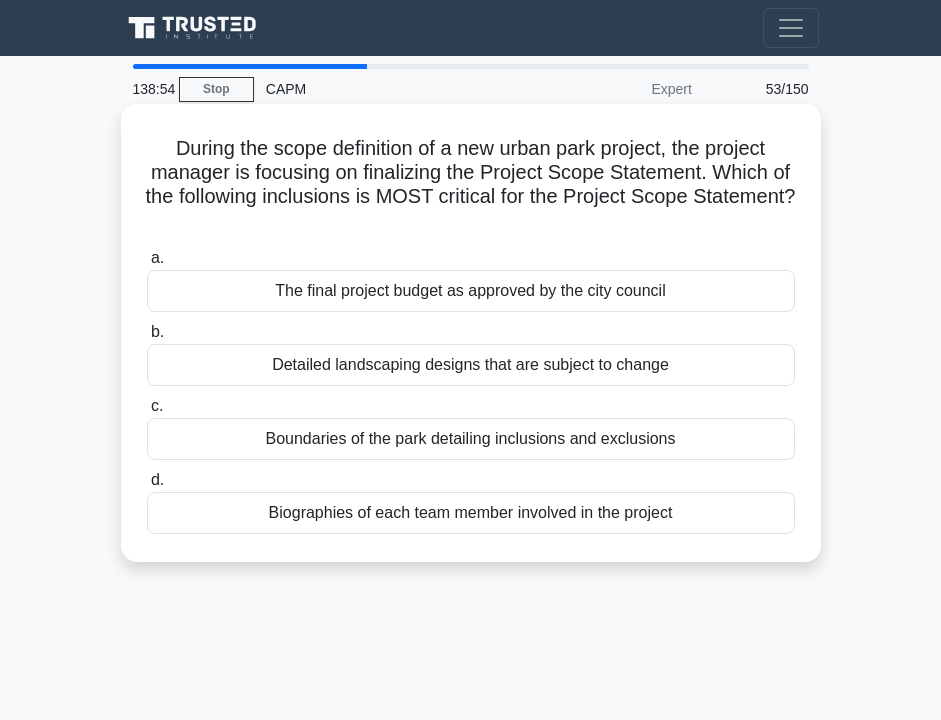 click on "Boundaries of the park detailing inclusions and exclusions" at bounding box center [471, 439] 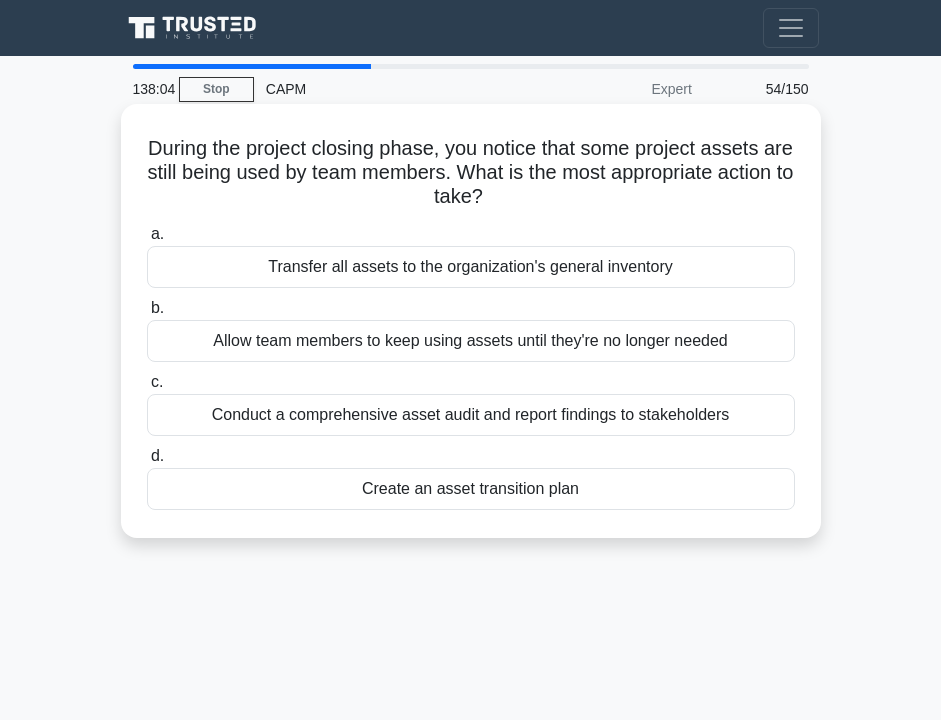 click on "Transfer all assets to the organization's general inventory" at bounding box center (471, 267) 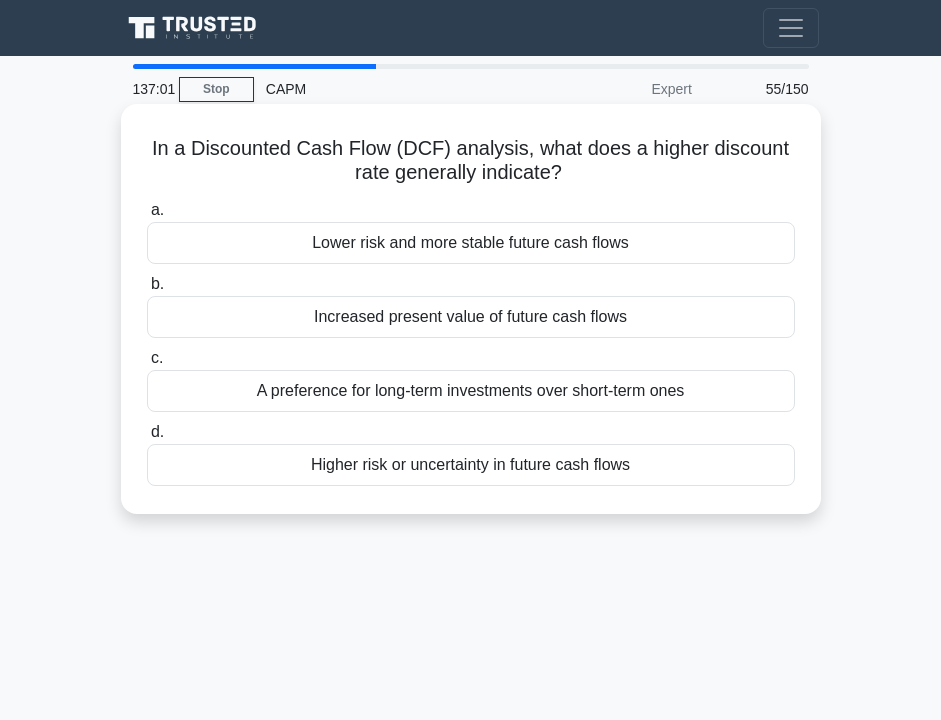 click on "Higher risk or uncertainty in future cash flows" at bounding box center (471, 465) 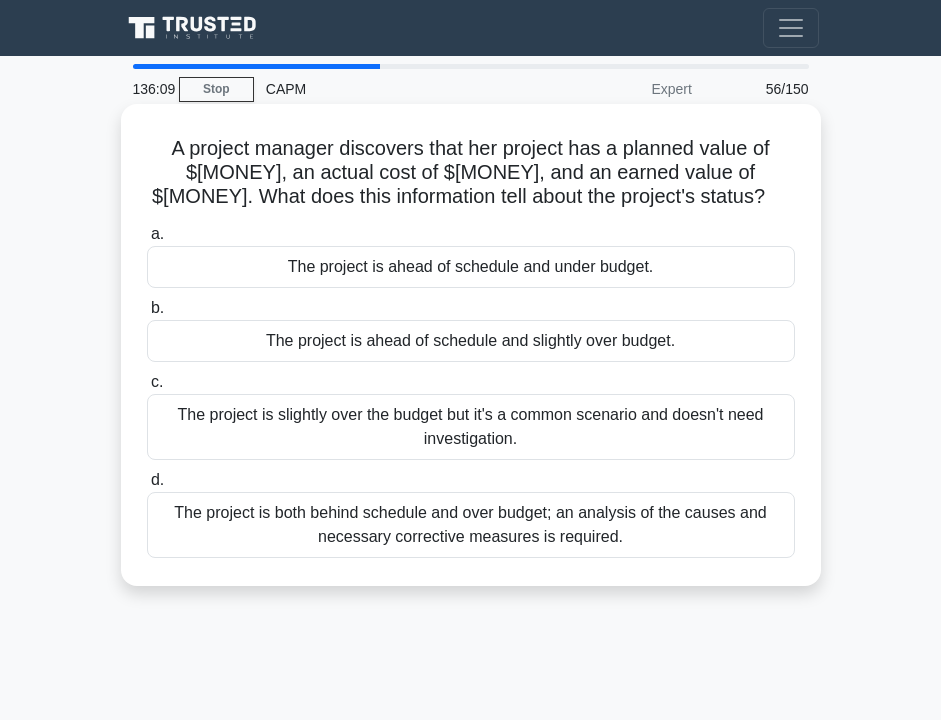 click on "The project is ahead of schedule and slightly over budget." at bounding box center (471, 341) 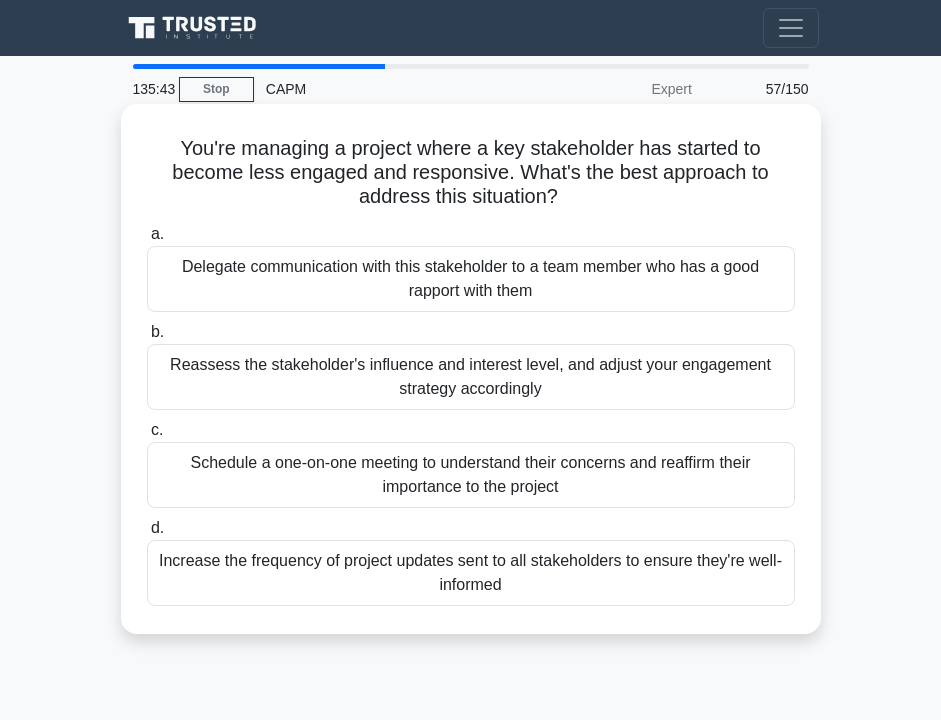 click on "Schedule a one-on-one meeting to understand their concerns and reaffirm their importance to the project" at bounding box center [471, 475] 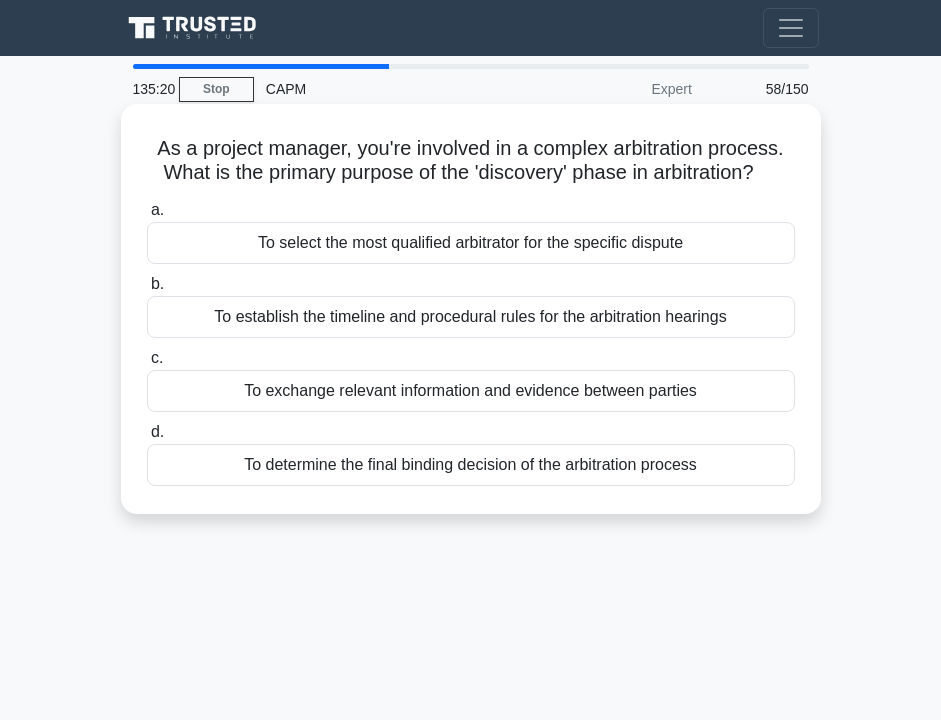 click on "To exchange relevant information and evidence between parties" at bounding box center (471, 391) 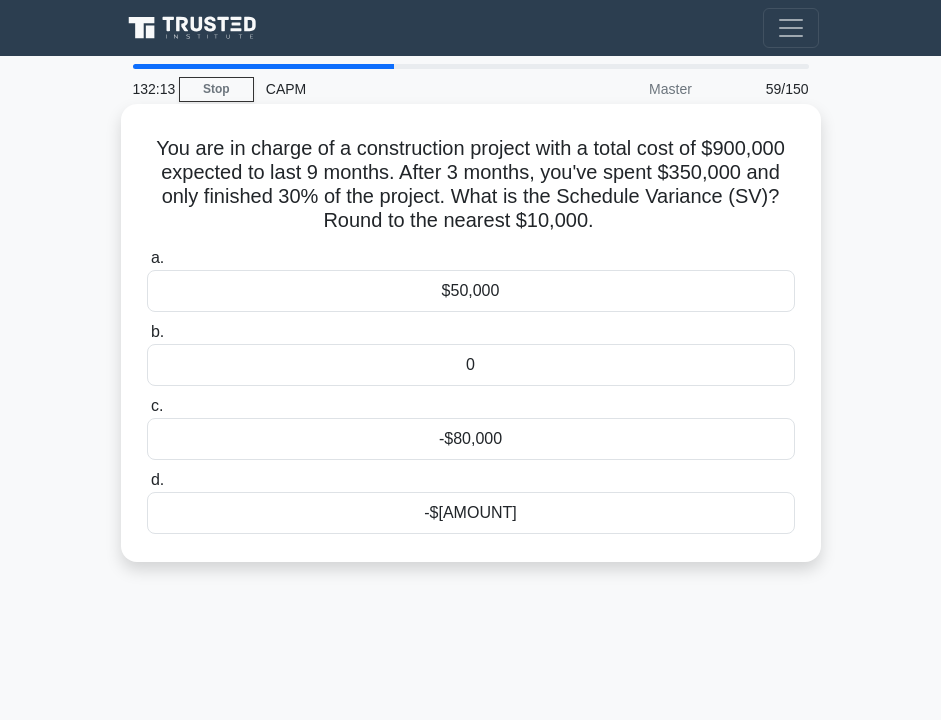 click on "You are in charge of a construction project with a total cost of $[AMOUNT] expected to last [DURATION]. After [DURATION], you've spent $[AMOUNT] and only finished 30% of the project. What is the Schedule Variance (SV)? Round to the nearest $[AMOUNT]." at bounding box center (471, 185) 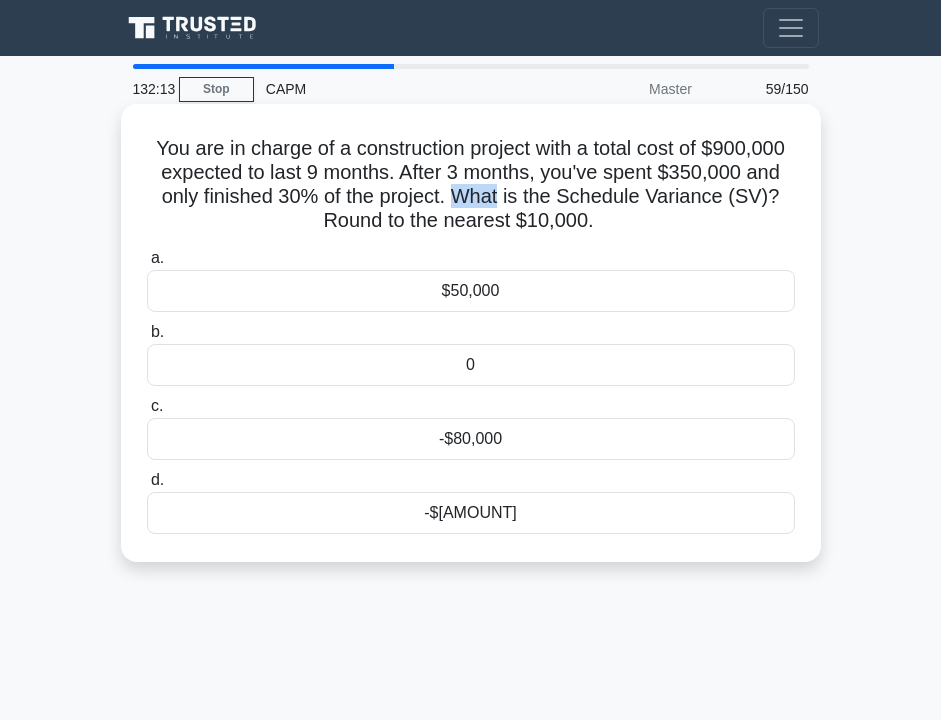 click on "You are in charge of a construction project with a total cost of $[AMOUNT] expected to last [DURATION]. After [DURATION], you've spent $[AMOUNT] and only finished 30% of the project. What is the Schedule Variance (SV)? Round to the nearest $[AMOUNT]." at bounding box center (471, 185) 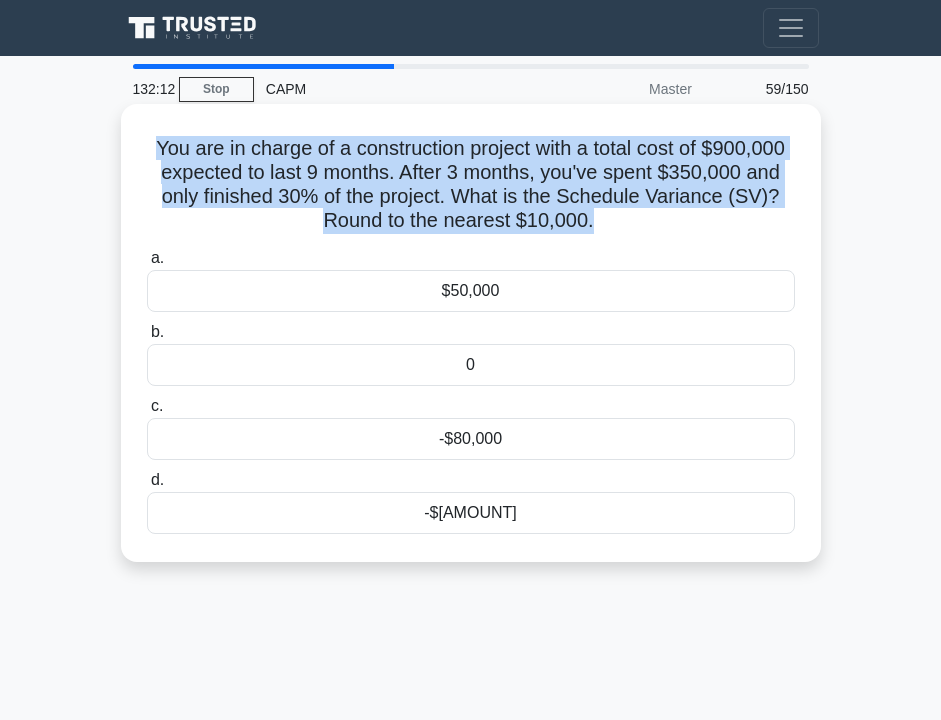 copy on "You are in charge of a construction project with a total cost of $900,000 expected to last 9 months. After 3 months, you've spent $350,000 and only finished 30% of the project. What is the Schedule Variance (SV)? Round to the nearest $10,000.
.spinner_0XTQ{transform-origin:center;animation:spinner_y6GP .75s linear infinite}@keyframes spinner_y6GP{100%{transform:rotate(360deg)}}" 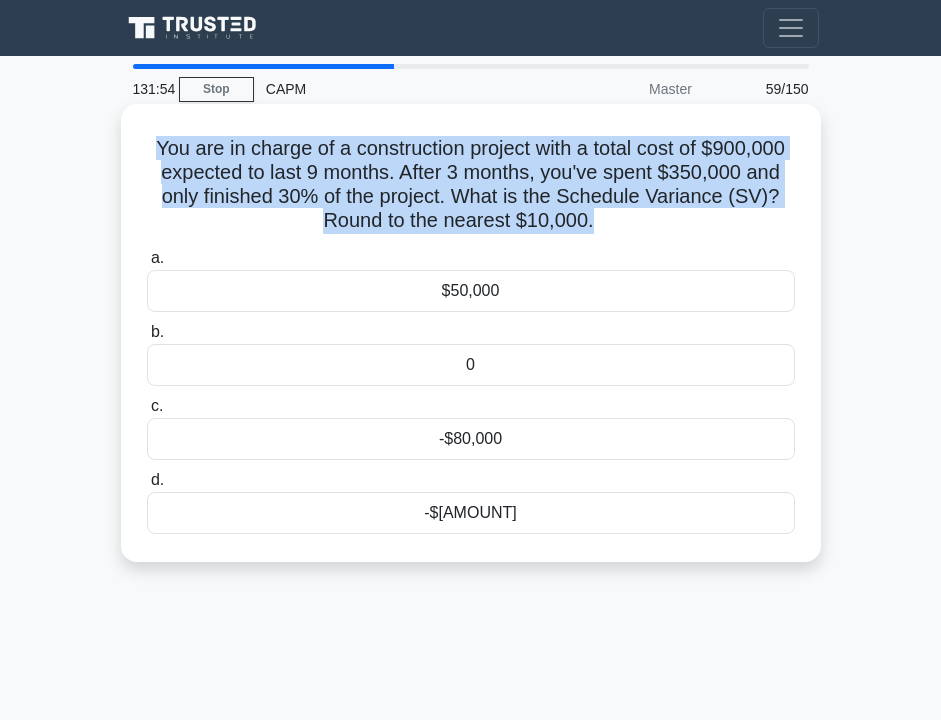 click on "-$[AMOUNT]" at bounding box center [471, 513] 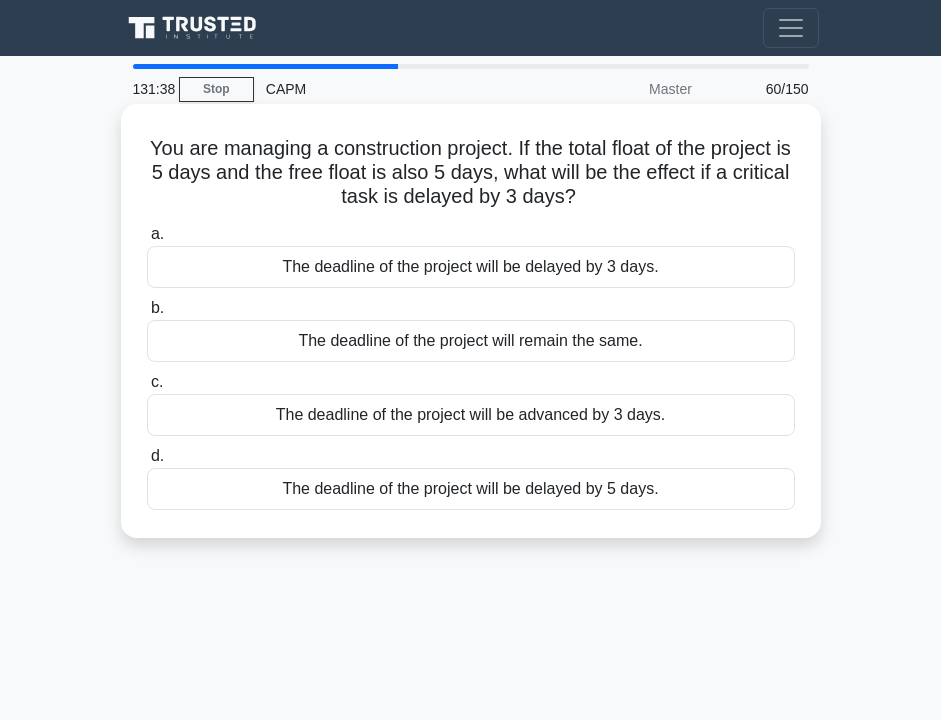 click on "The deadline of the project will remain the same." at bounding box center (471, 341) 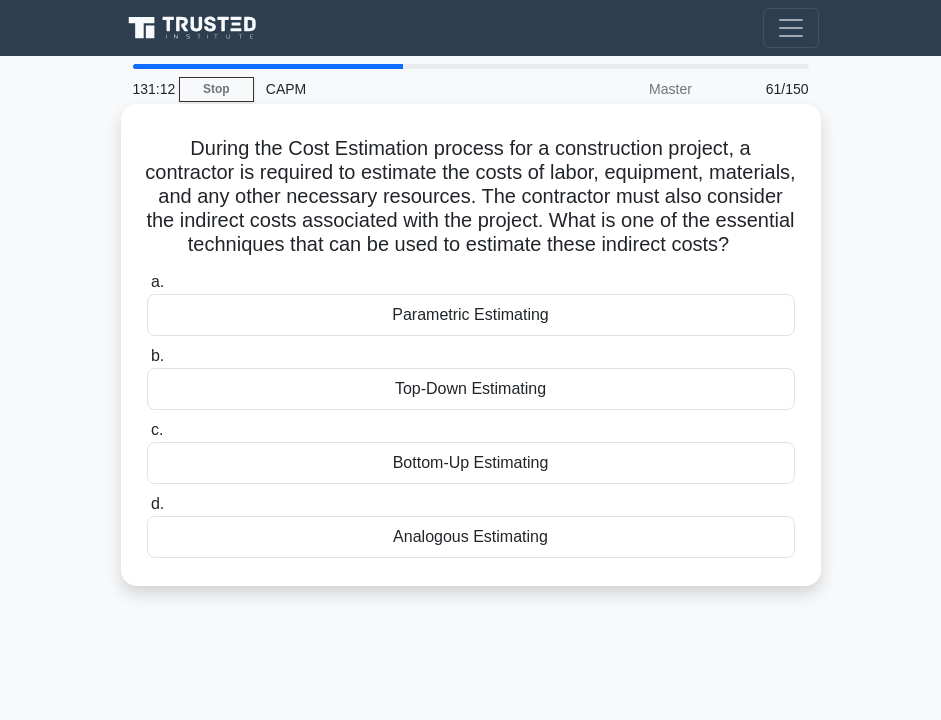 click on "Top-Down Estimating" at bounding box center [471, 389] 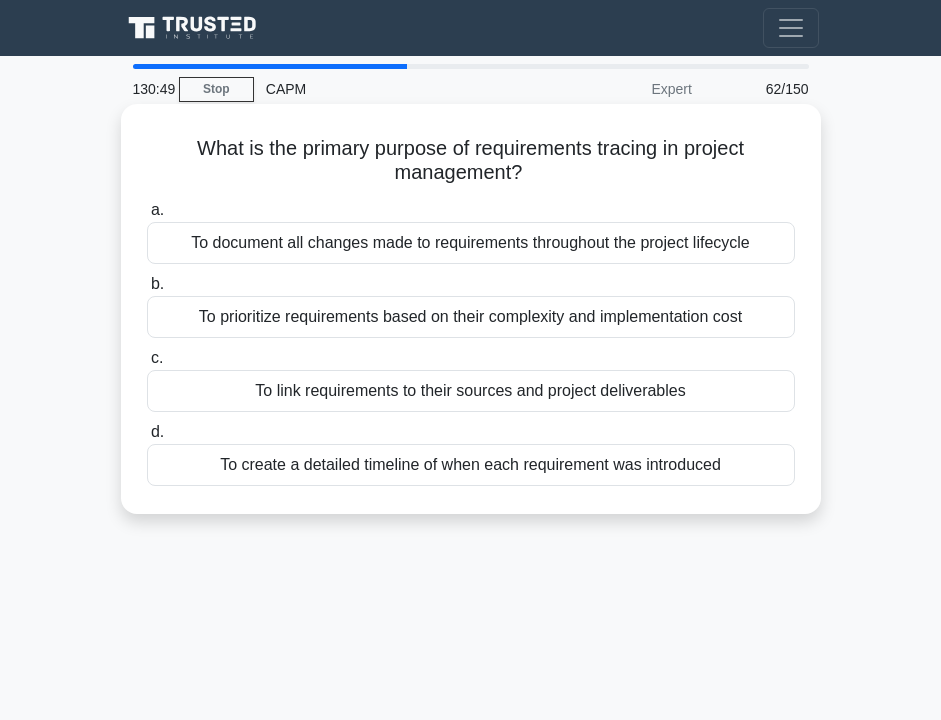 click on "What is the primary purpose of requirements tracing in project management?
.spinner_0XTQ{transform-origin:center;animation:spinner_y6GP .75s linear infinite}@keyframes spinner_y6GP{100%{transform:rotate(360deg)}}" at bounding box center (471, 161) 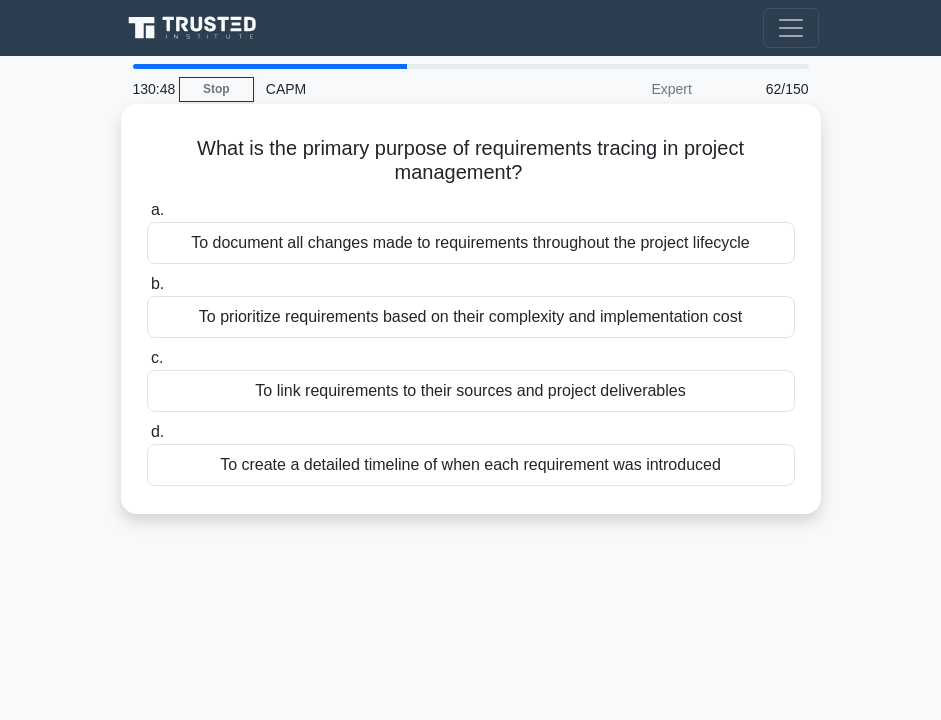 click on "What is the primary purpose of requirements tracing in project management?
.spinner_0XTQ{transform-origin:center;animation:spinner_y6GP .75s linear infinite}@keyframes spinner_y6GP{100%{transform:rotate(360deg)}}" at bounding box center [471, 161] 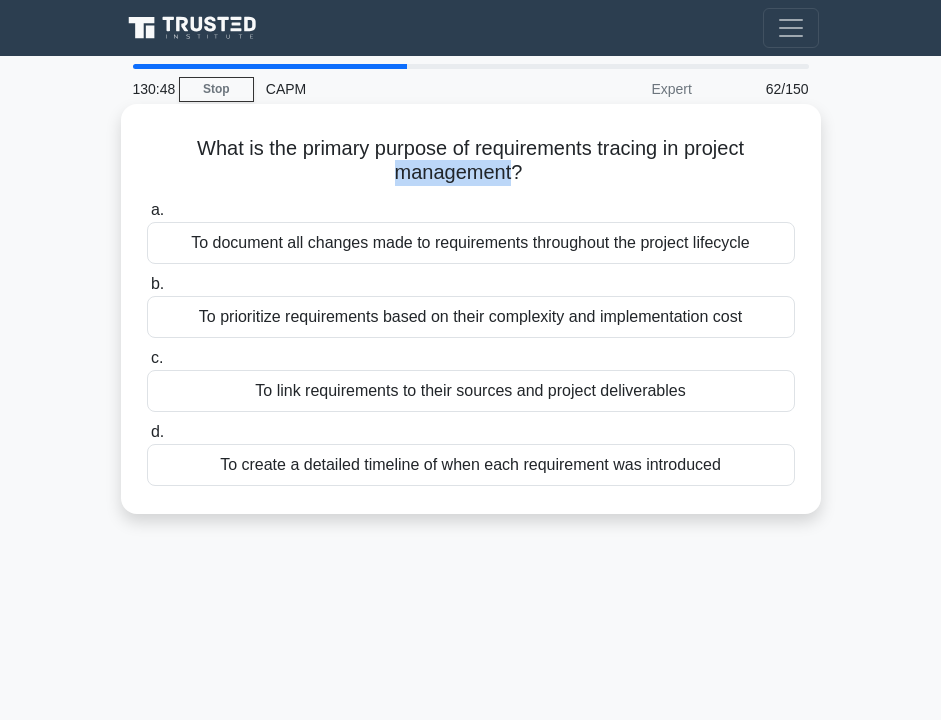 click on "What is the primary purpose of requirements tracing in project management?
.spinner_0XTQ{transform-origin:center;animation:spinner_y6GP .75s linear infinite}@keyframes spinner_y6GP{100%{transform:rotate(360deg)}}" at bounding box center [471, 161] 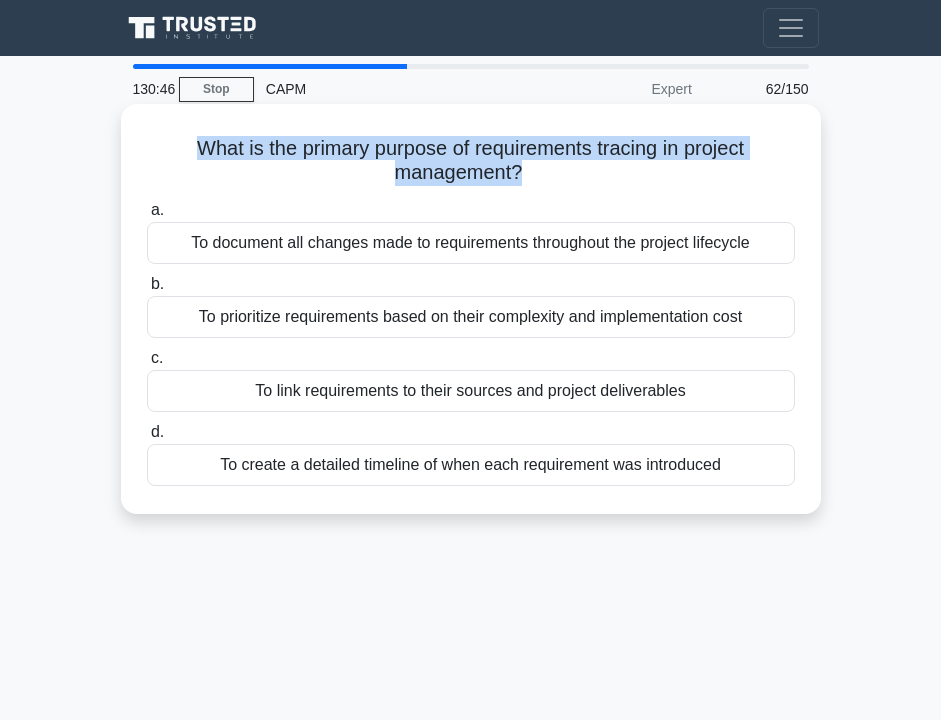 copy on "What is the primary purpose of requirements tracing in project management?
.spinner_0XTQ{transform-origin:center;animation:spinner_y6GP .75s linear infinite}@keyframes spinner_y6GP{100%{transform:rotate(360deg)}}" 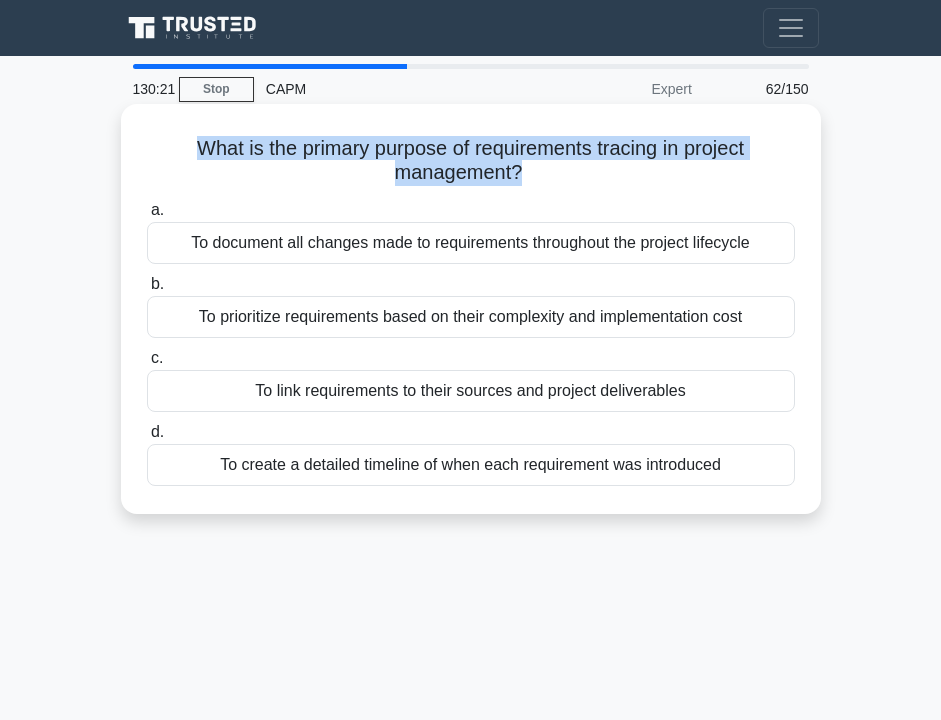 click on "To link requirements to their sources and project deliverables" at bounding box center [471, 391] 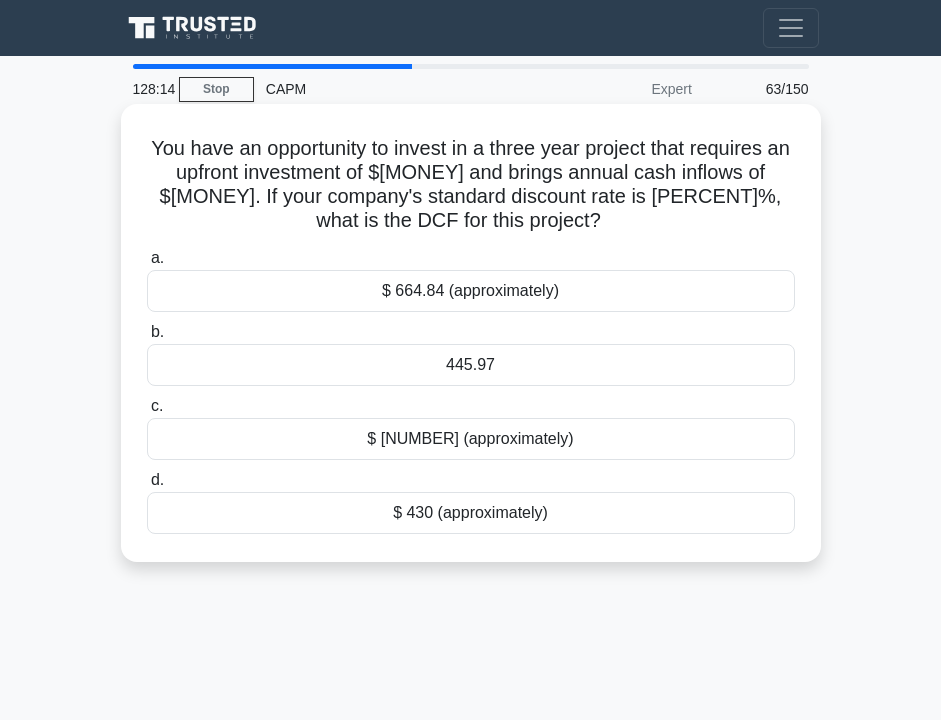 click on "You have an opportunity to invest in a three year project that requires an upfront investment of $5,000 and brings annual cash inflows of $2,000. If your company's standard discount rate is 5%, what is the DCF for this project?
.spinner_0XTQ{transform-origin:center;animation:spinner_y6GP .75s linear infinite}@keyframes spinner_y6GP{100%{transform:rotate(360deg)}}" at bounding box center [471, 185] 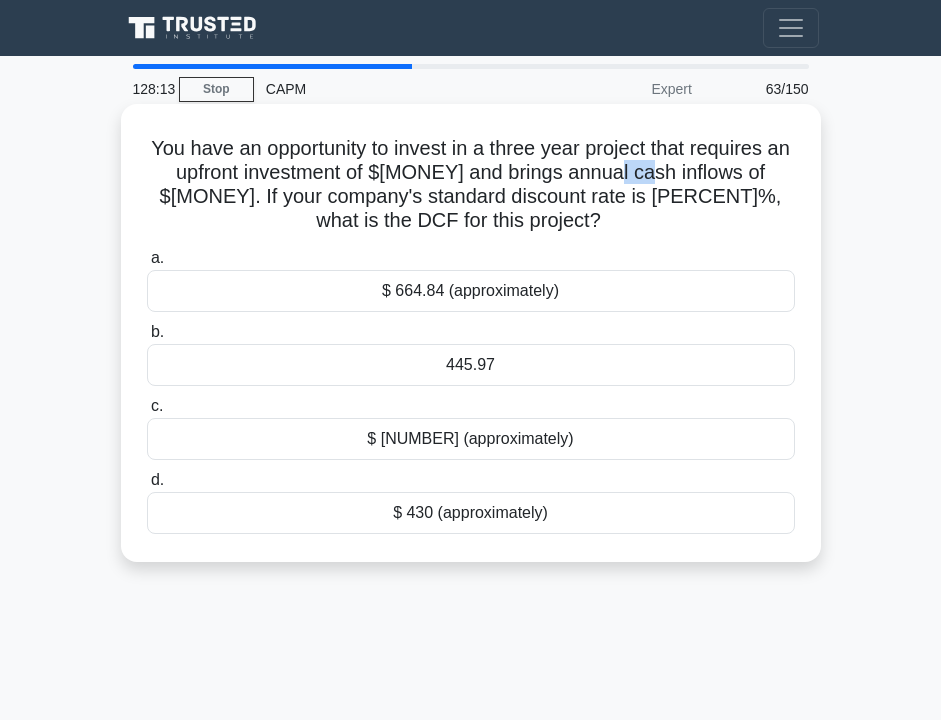 click on "You have an opportunity to invest in a three year project that requires an upfront investment of $5,000 and brings annual cash inflows of $2,000. If your company's standard discount rate is 5%, what is the DCF for this project?
.spinner_0XTQ{transform-origin:center;animation:spinner_y6GP .75s linear infinite}@keyframes spinner_y6GP{100%{transform:rotate(360deg)}}" at bounding box center (471, 185) 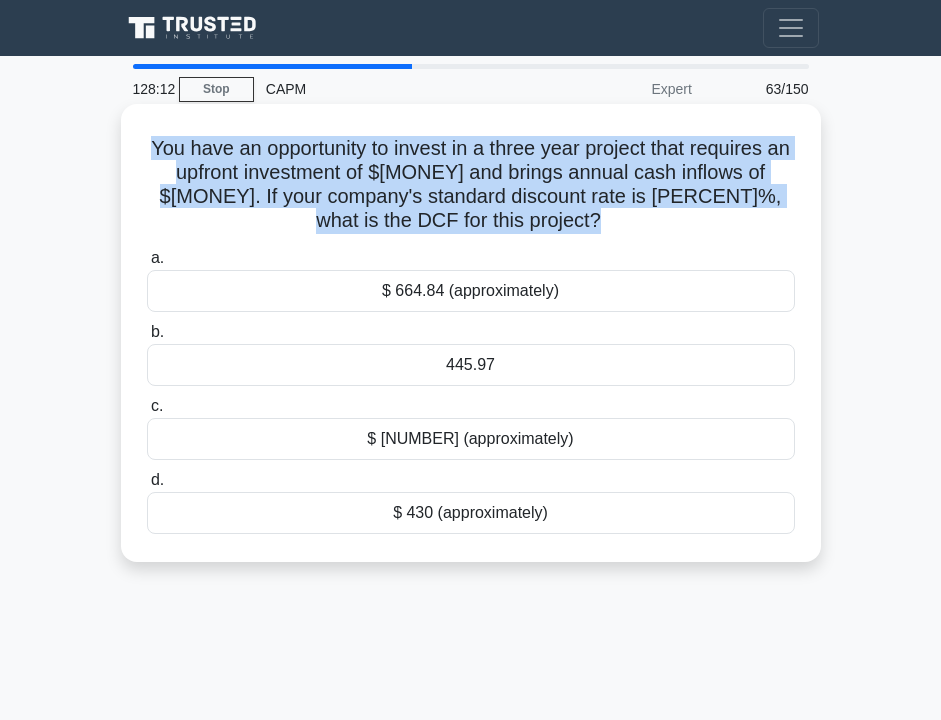 copy on "You have an opportunity to invest in a three year project that requires an upfront investment of $5,000 and brings annual cash inflows of $2,000. If your company's standard discount rate is 5%, what is the DCF for this project?
.spinner_0XTQ{transform-origin:center;animation:spinner_y6GP .75s linear infinite}@keyframes spinner_y6GP{100%{transform:rotate(360deg)}}" 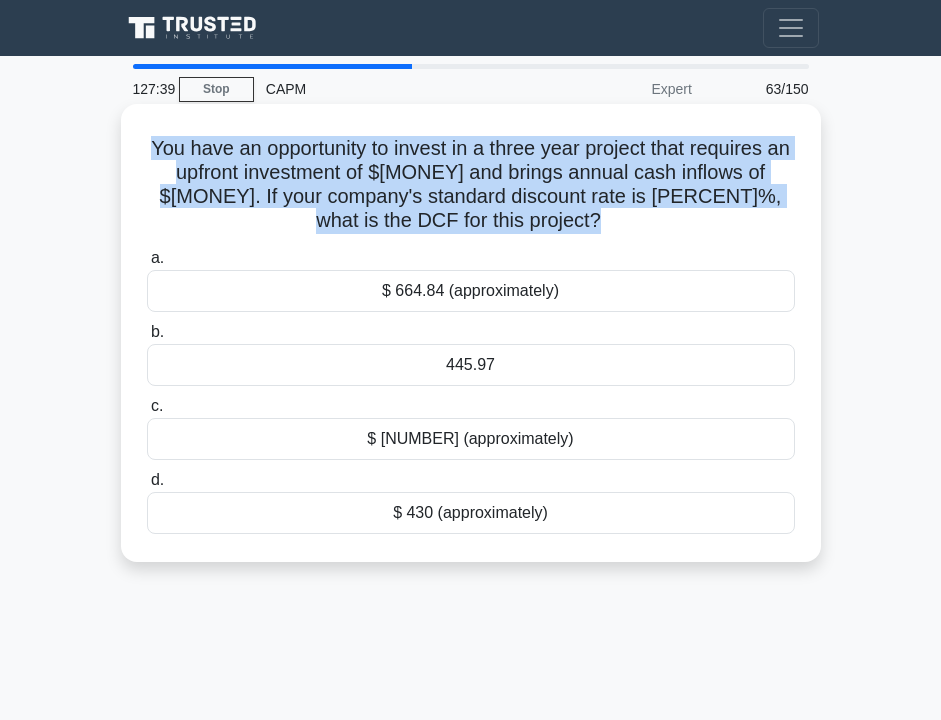 click on "$ 664.84 (approximately)" at bounding box center [471, 291] 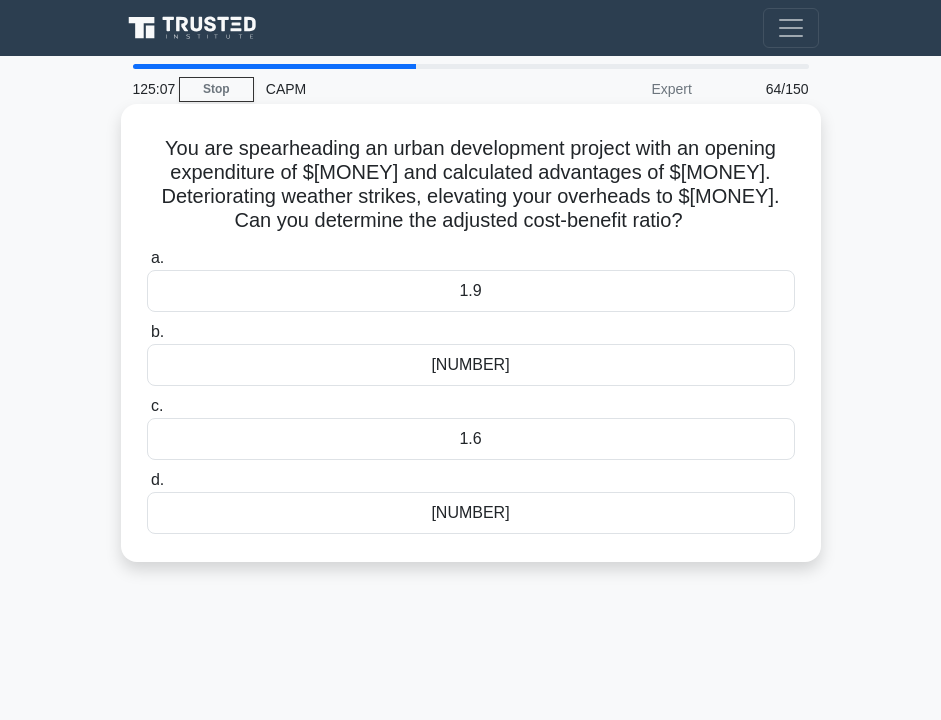 click on "You are spearheading an urban development project with an opening expenditure of $[MONEY] and calculated advantages of $[MONEY]. Deteriorating weather strikes, elevating your overheads to $[MONEY]. Can you determine the adjusted cost-benefit ratio?
.spinner_0XTQ{transform-origin:center;animation:spinner_y6GP .75s linear infinite}@keyframes spinner_y6GP{100%{transform:rotate(360deg)}}" at bounding box center [471, 185] 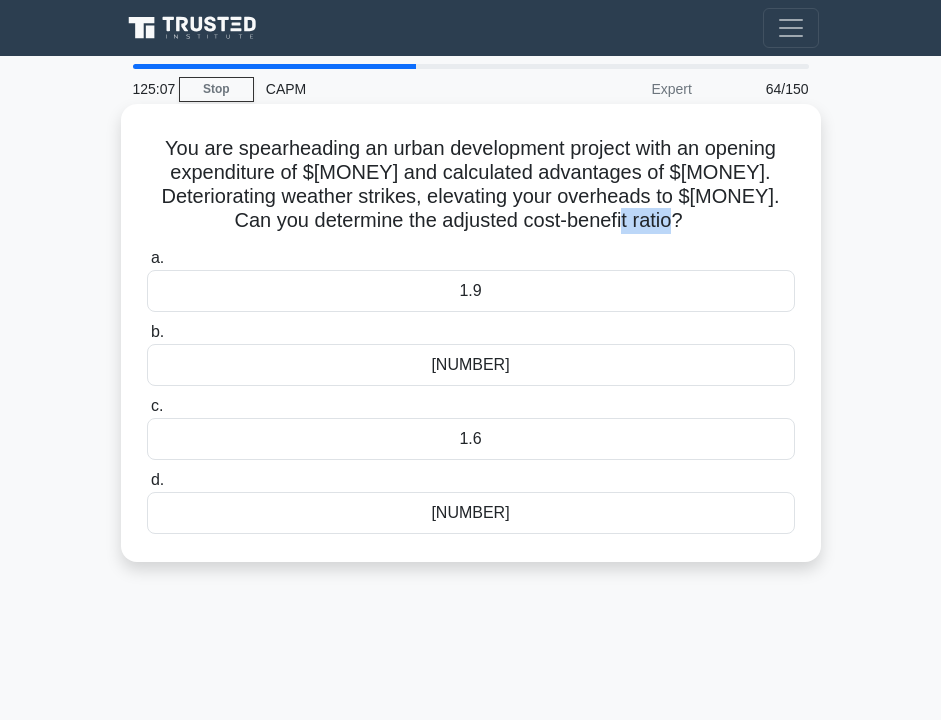 click on "You are spearheading an urban development project with an opening expenditure of $[MONEY] and calculated advantages of $[MONEY]. Deteriorating weather strikes, elevating your overheads to $[MONEY]. Can you determine the adjusted cost-benefit ratio?
.spinner_0XTQ{transform-origin:center;animation:spinner_y6GP .75s linear infinite}@keyframes spinner_y6GP{100%{transform:rotate(360deg)}}" at bounding box center (471, 185) 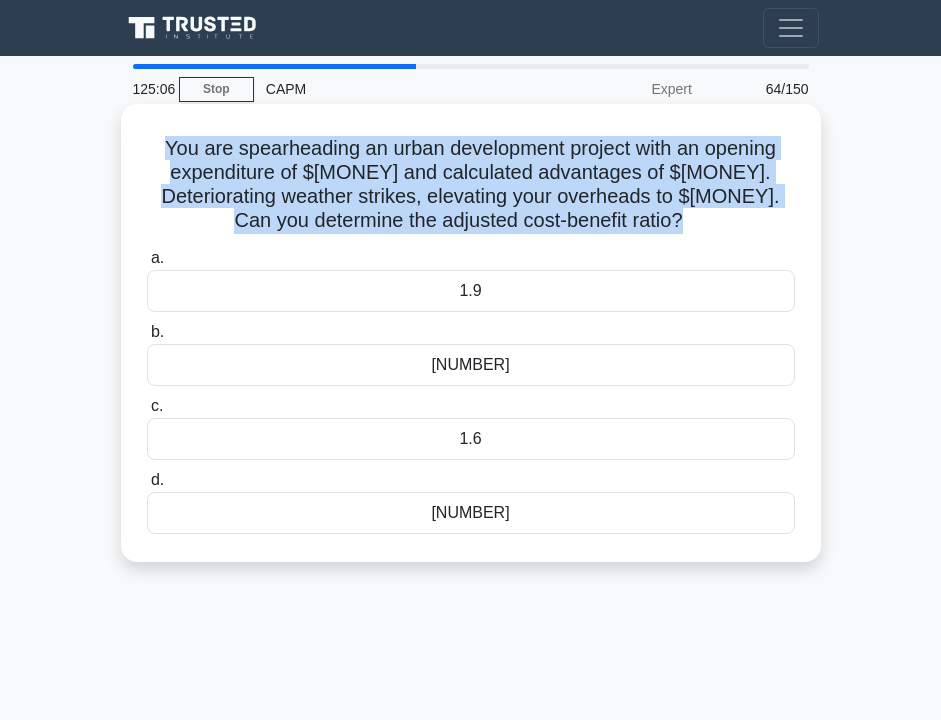 copy on "You are spearheading an urban development project with an opening expenditure of $[AMOUNT] and calculated advantages of $[AMOUNT]. Deteriorating weather strikes, elevating your overheads to $[AMOUNT]. Can you determine the adjusted cost-benefit ratio?" 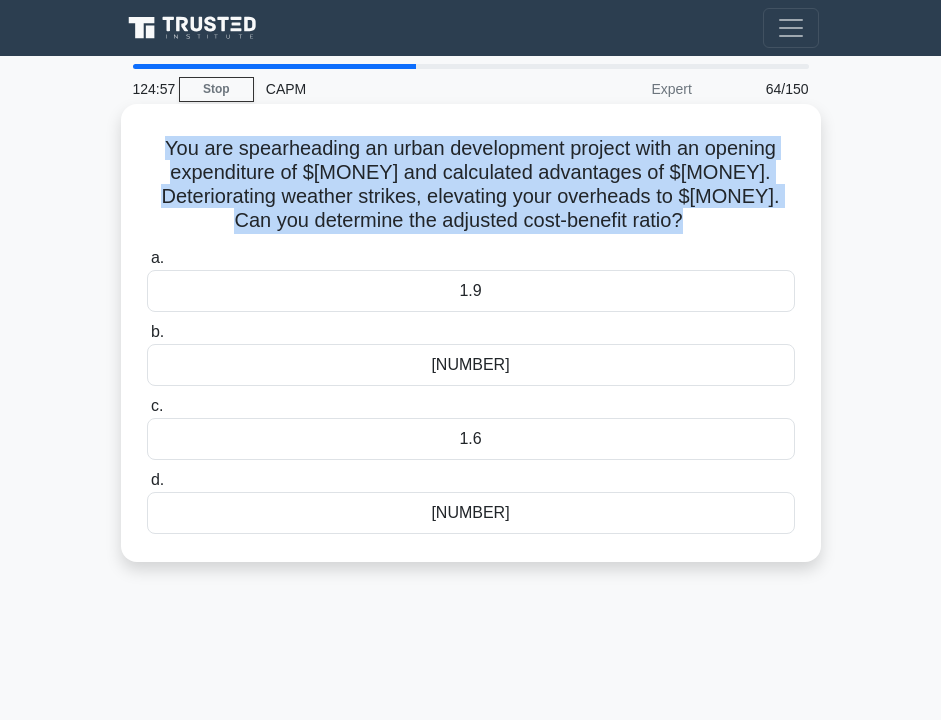 click on "[NUMBER]" at bounding box center [471, 513] 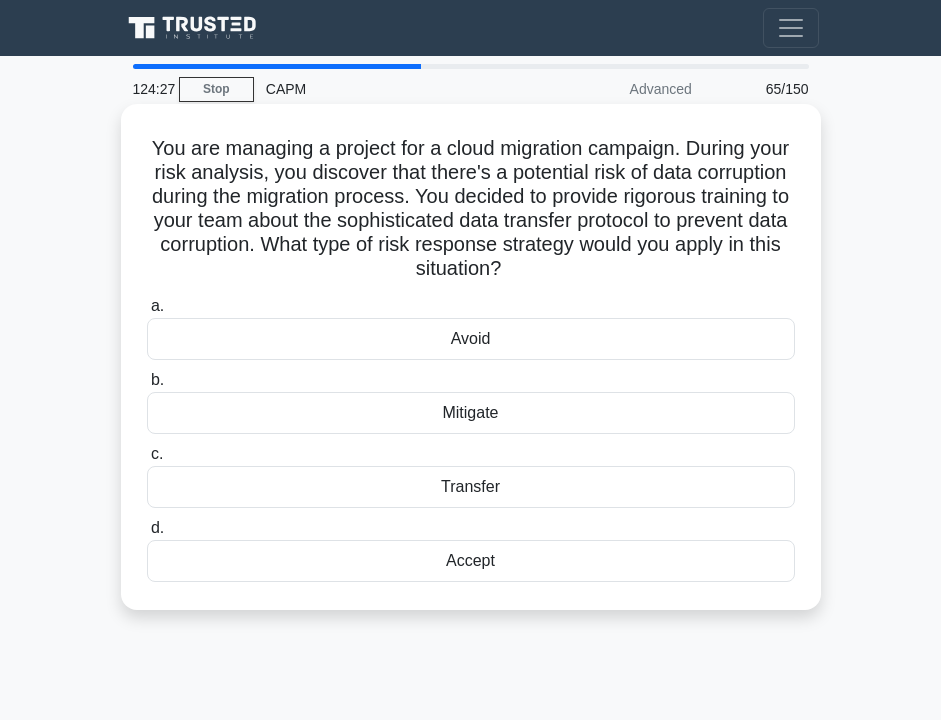 click on "Mitigate" at bounding box center [471, 413] 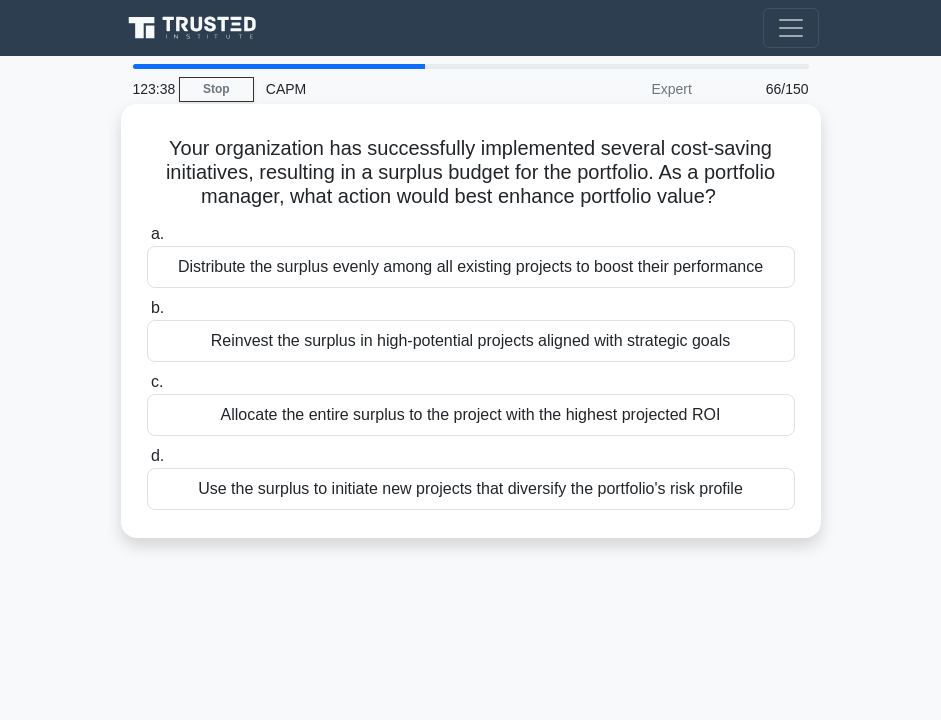 click on "Reinvest the surplus in high-potential projects aligned with strategic goals" at bounding box center (471, 341) 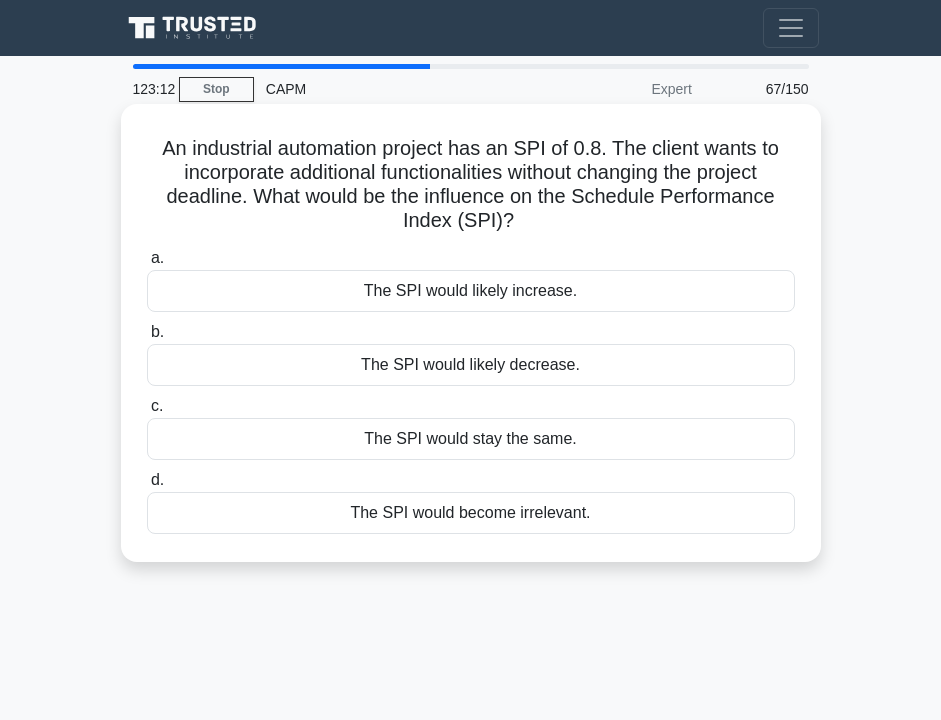 click on "The SPI would likely decrease." at bounding box center [471, 365] 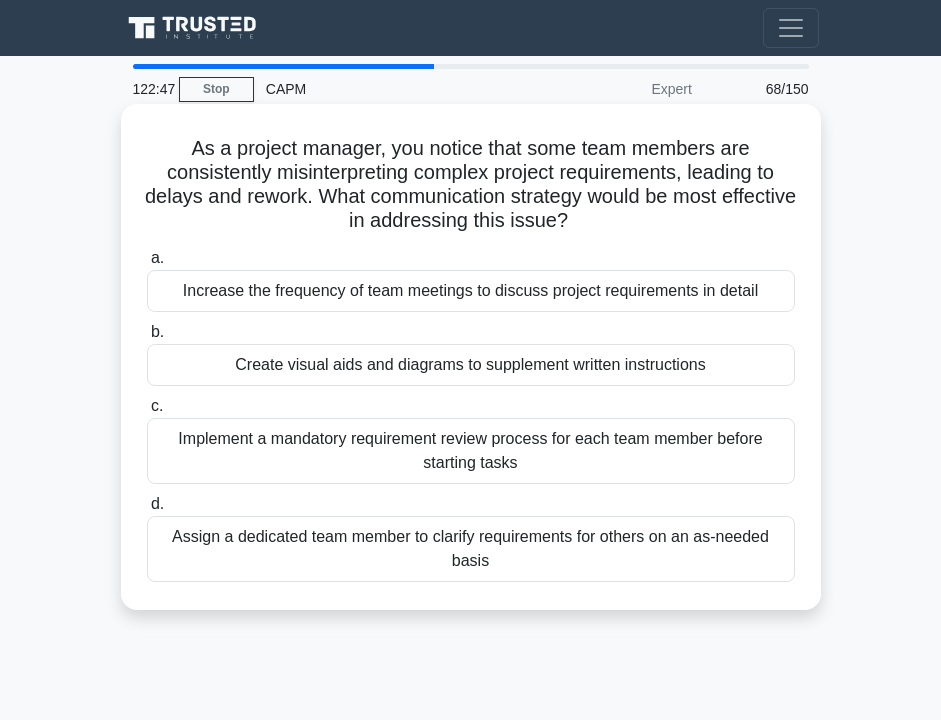click on "Create visual aids and diagrams to supplement written instructions" at bounding box center (471, 365) 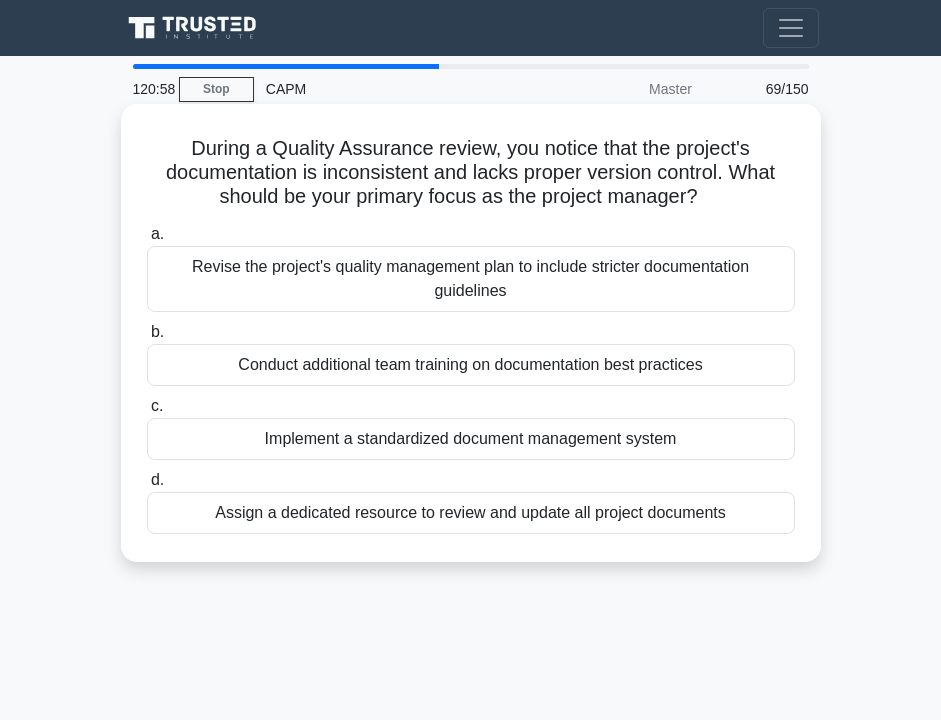 click on "Implement a standardized document management system" at bounding box center [471, 439] 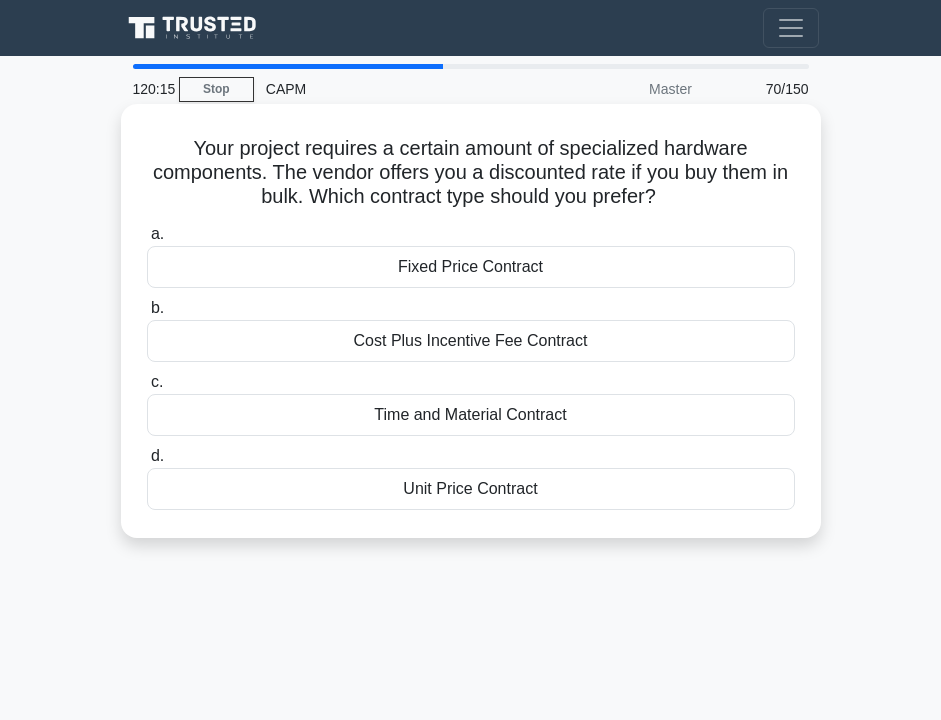 click on "Fixed Price Contract" at bounding box center [471, 267] 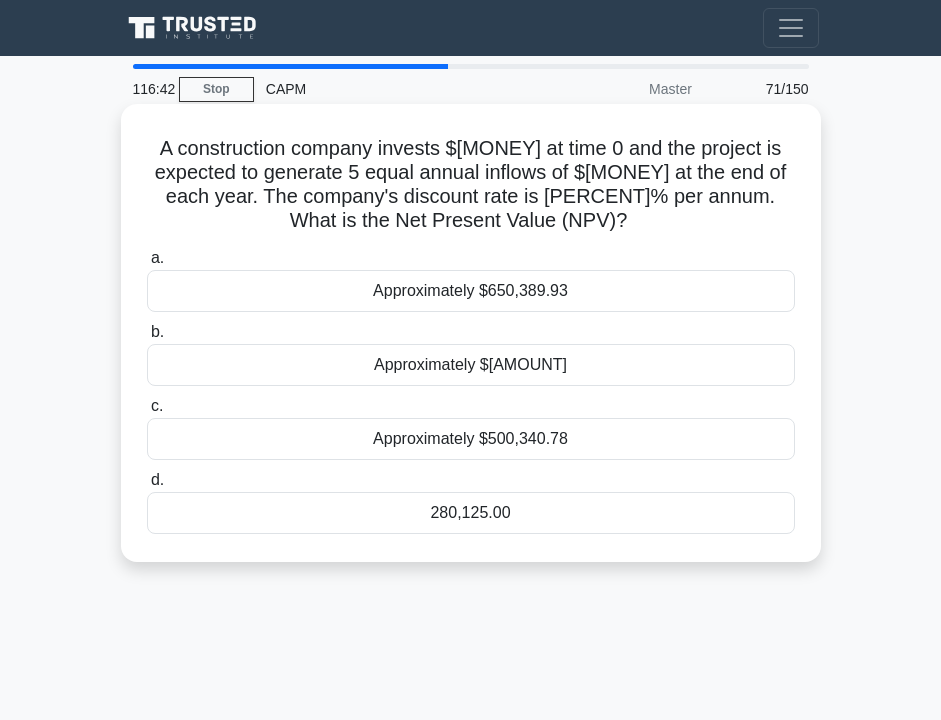 click on "A construction company invests $[AMOUNT] at time [NUMBER] and the project is expected to generate [NUMBER] equal annual inflows of $[AMOUNT] at the end of each year. The company's discount rate is [NUMBER]% per annum. What is the Net Present Value (NPV)?" at bounding box center [471, 185] 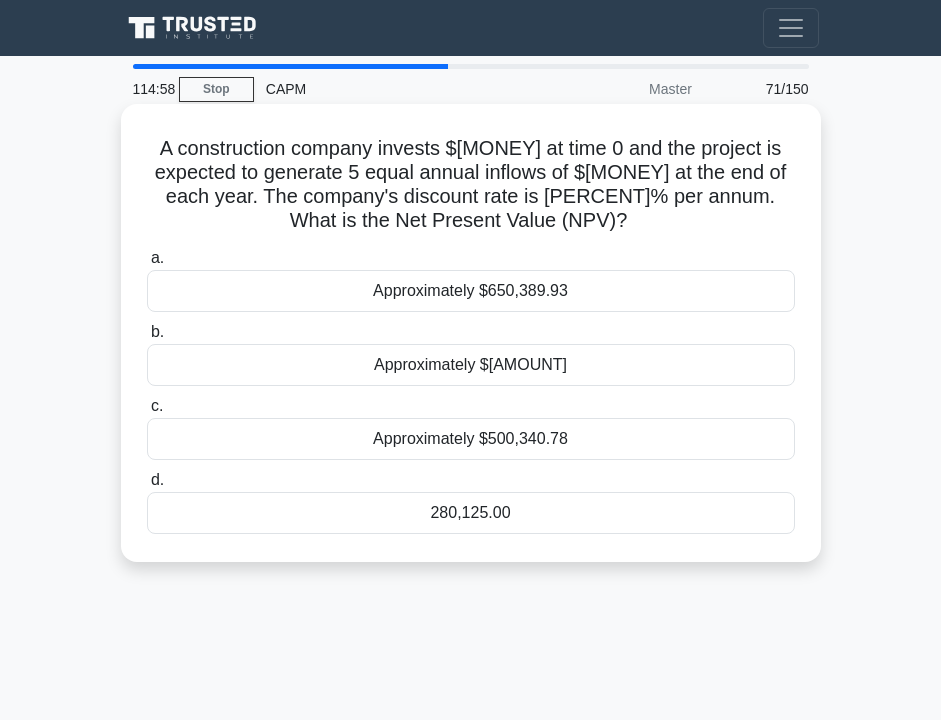 click on "A construction company invests $[AMOUNT] at time [NUMBER] and the project is expected to generate [NUMBER] equal annual inflows of $[AMOUNT] at the end of each year. The company's discount rate is [NUMBER]% per annum. What is the Net Present Value (NPV)?" at bounding box center (471, 185) 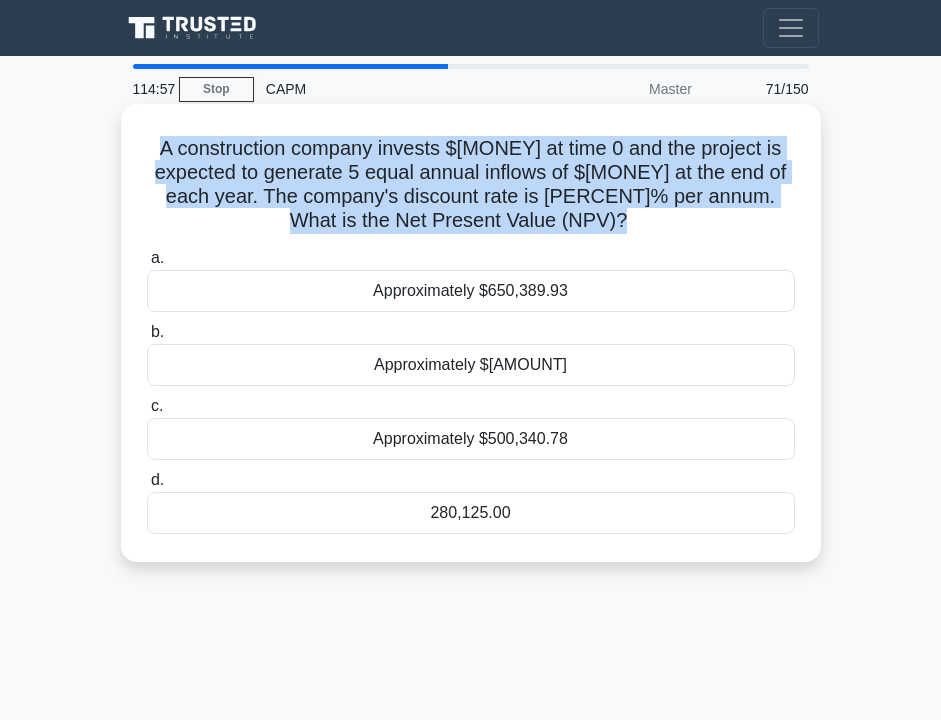 click on "A construction company invests $[AMOUNT] at time [NUMBER] and the project is expected to generate [NUMBER] equal annual inflows of $[AMOUNT] at the end of each year. The company's discount rate is [NUMBER]% per annum. What is the Net Present Value (NPV)?" at bounding box center (471, 185) 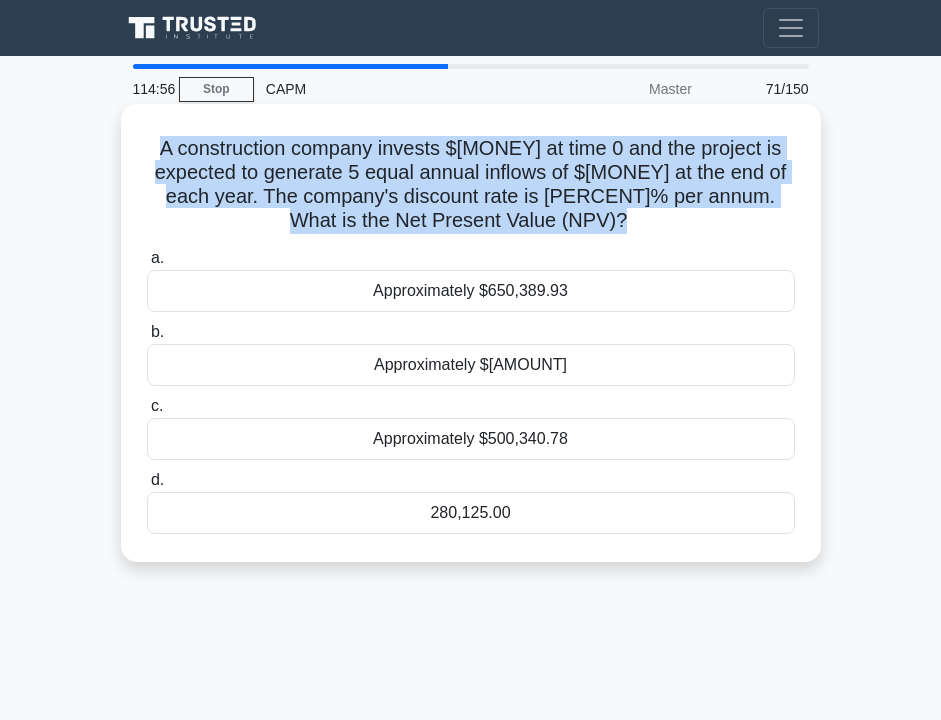 copy on "A construction company invests $3 million at time 0 and the project is expected to generate 5 equal annual inflows of $800,000 at the end of each year. The company's discount rate is 7% per annum. What is the Net Present Value (NPV)?
.spinner_0XTQ{transform-origin:center;animation:spinner_y6GP .75s linear infinite}@keyframes spinner_y6GP{100%{transform:rotate(360deg)}}" 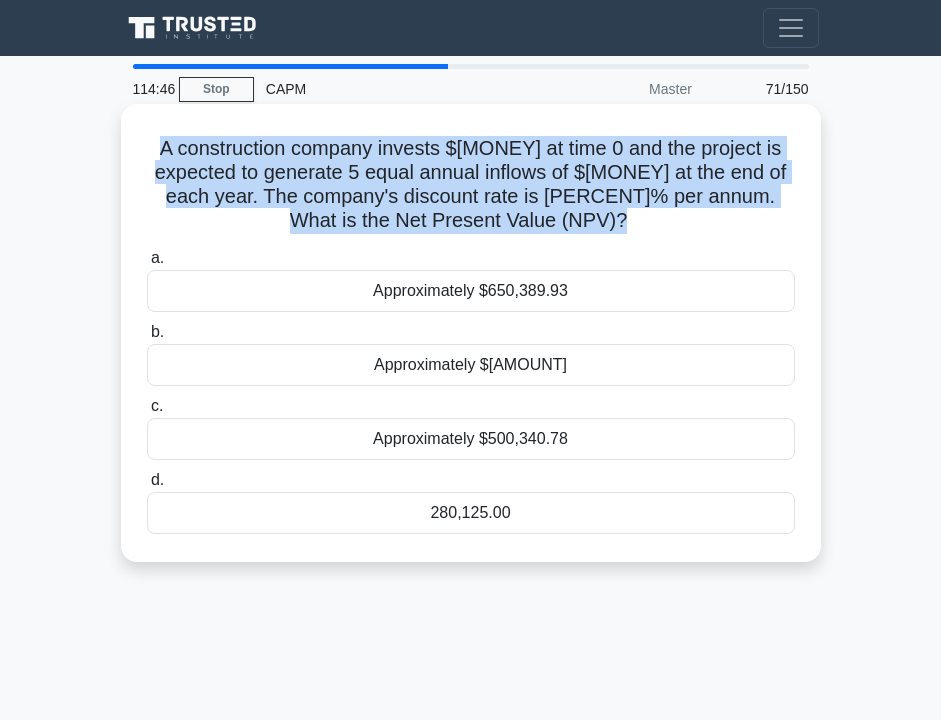 click on "280,125.00" at bounding box center [471, 513] 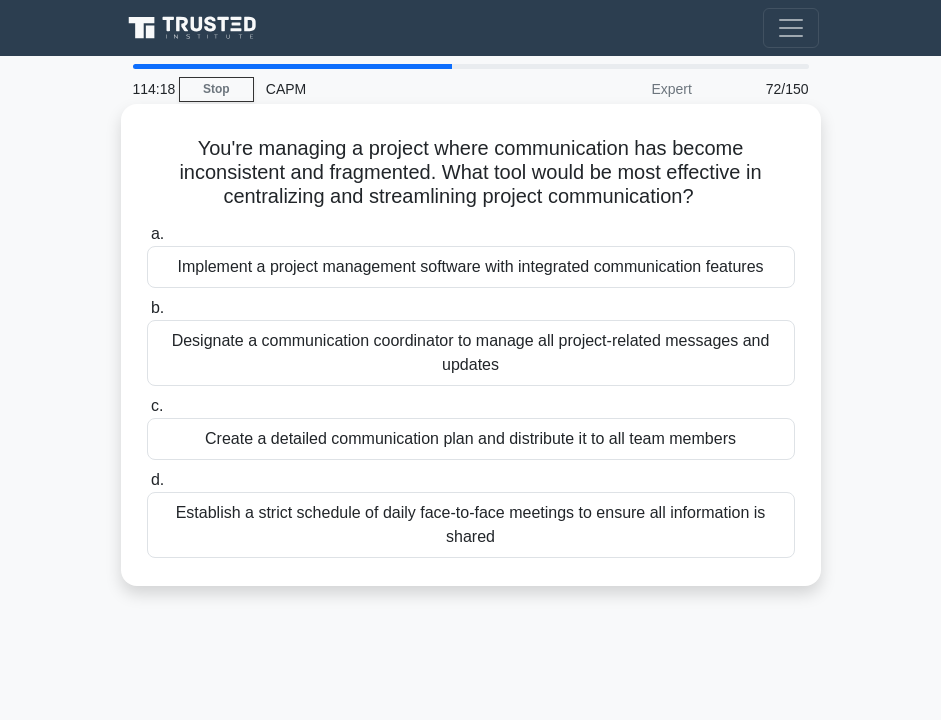 click on "Implement a project management software with integrated communication features" at bounding box center (471, 267) 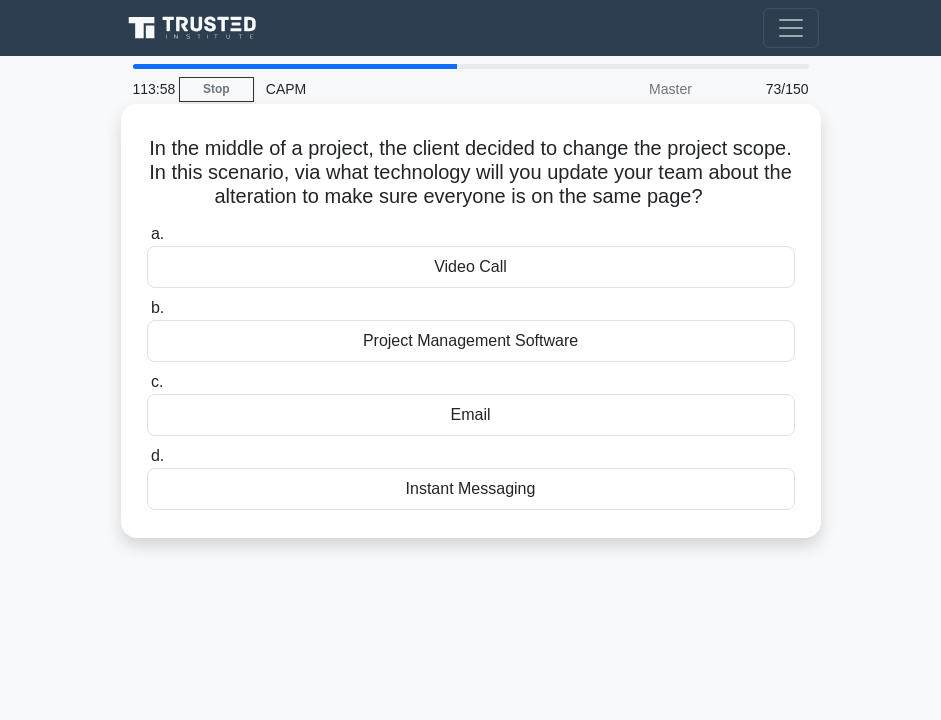 click on "Video Call" at bounding box center [471, 267] 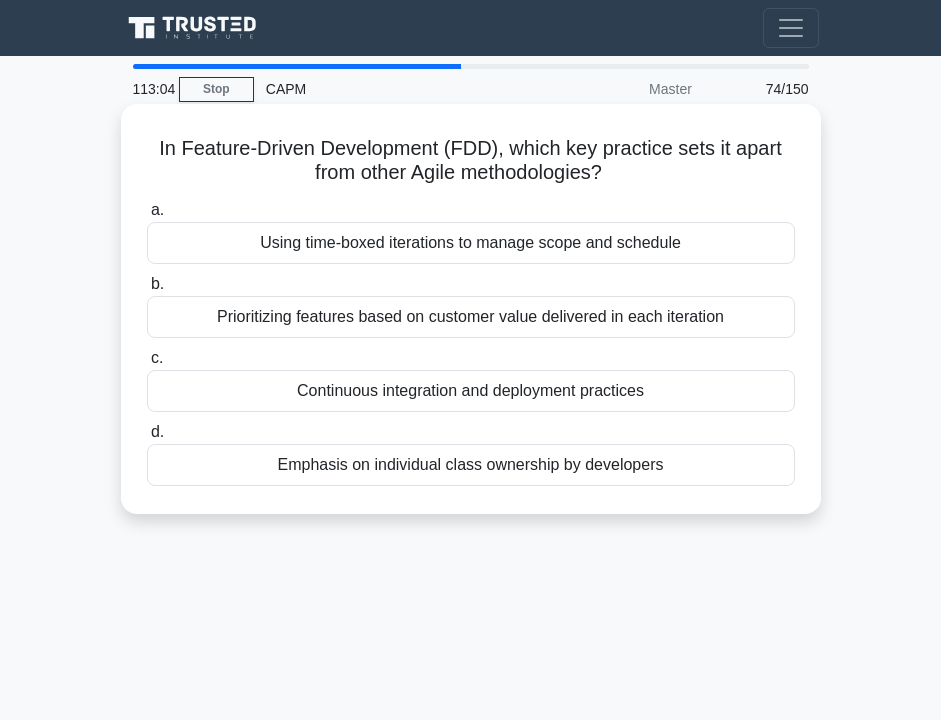 click on "Prioritizing features based on customer value delivered in each iteration" at bounding box center (471, 317) 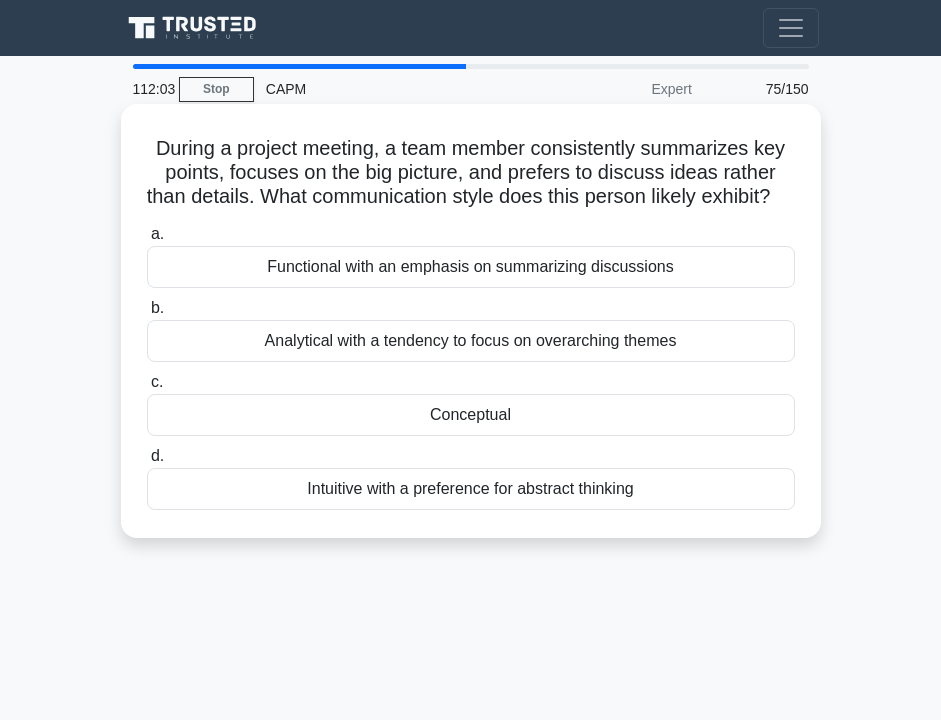 click on "Functional with an emphasis on summarizing discussions" at bounding box center [471, 267] 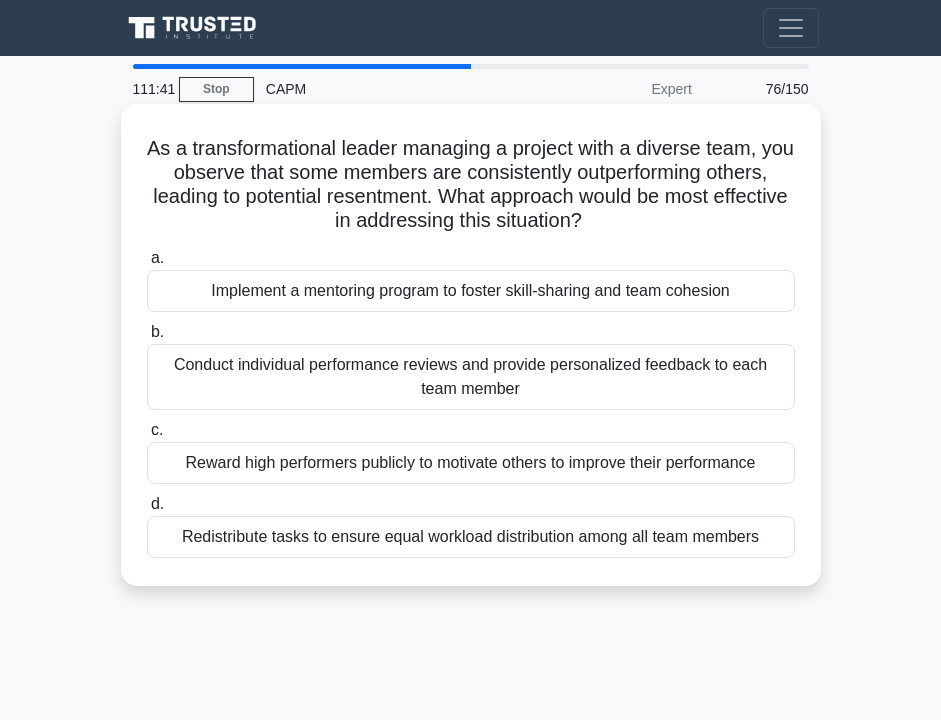 click on "Implement a mentoring program to foster skill-sharing and team cohesion" at bounding box center (471, 291) 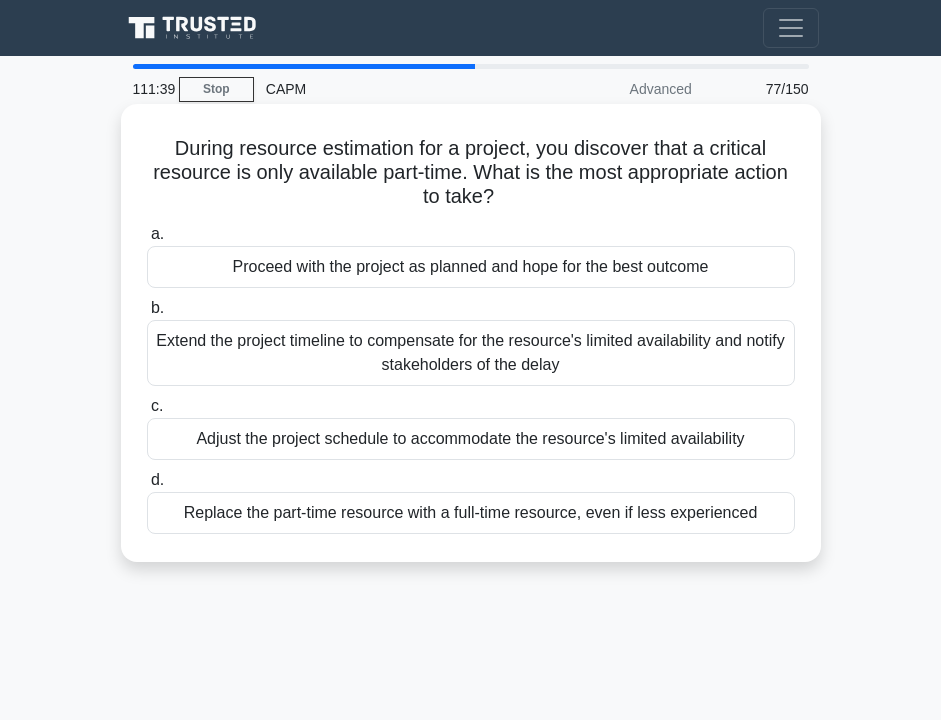 click on "During resource estimation for a project, you discover that a critical resource is only available part-time. What is the most appropriate action to take?
.spinner_0XTQ{transform-origin:center;animation:spinner_y6GP .75s linear infinite}@keyframes spinner_y6GP{100%{transform:rotate(360deg)}}" at bounding box center [471, 173] 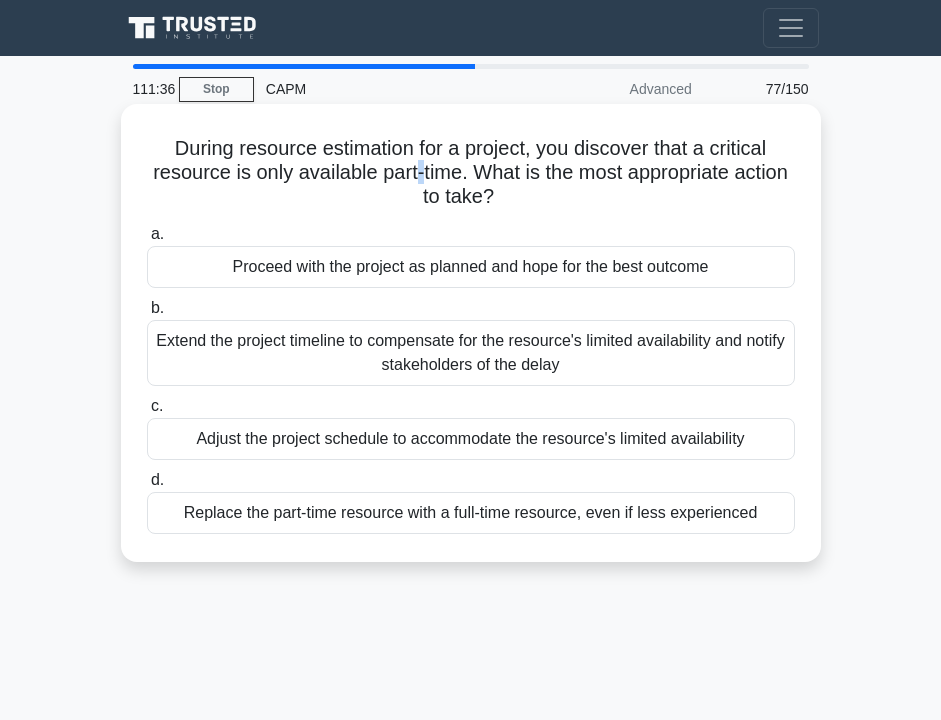 click on "During resource estimation for a project, you discover that a critical resource is only available part-time. What is the most appropriate action to take?
.spinner_0XTQ{transform-origin:center;animation:spinner_y6GP .75s linear infinite}@keyframes spinner_y6GP{100%{transform:rotate(360deg)}}
a.
Proceed with the project as planned and hope for the best outcome
b. c. d." at bounding box center [471, 333] 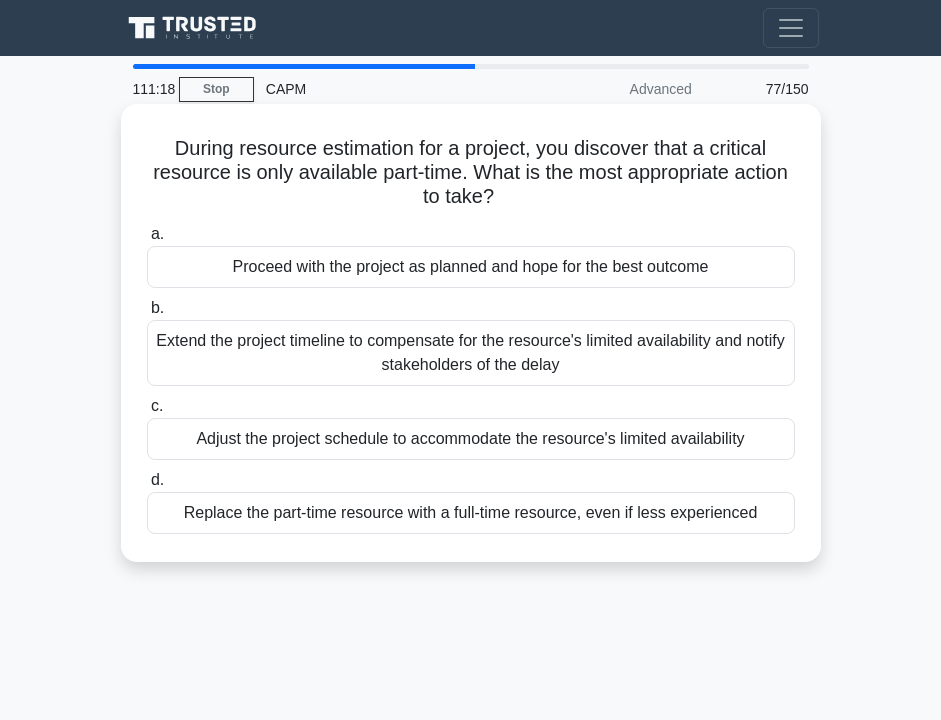 click on "Adjust the project schedule to accommodate the resource's limited availability" at bounding box center (471, 439) 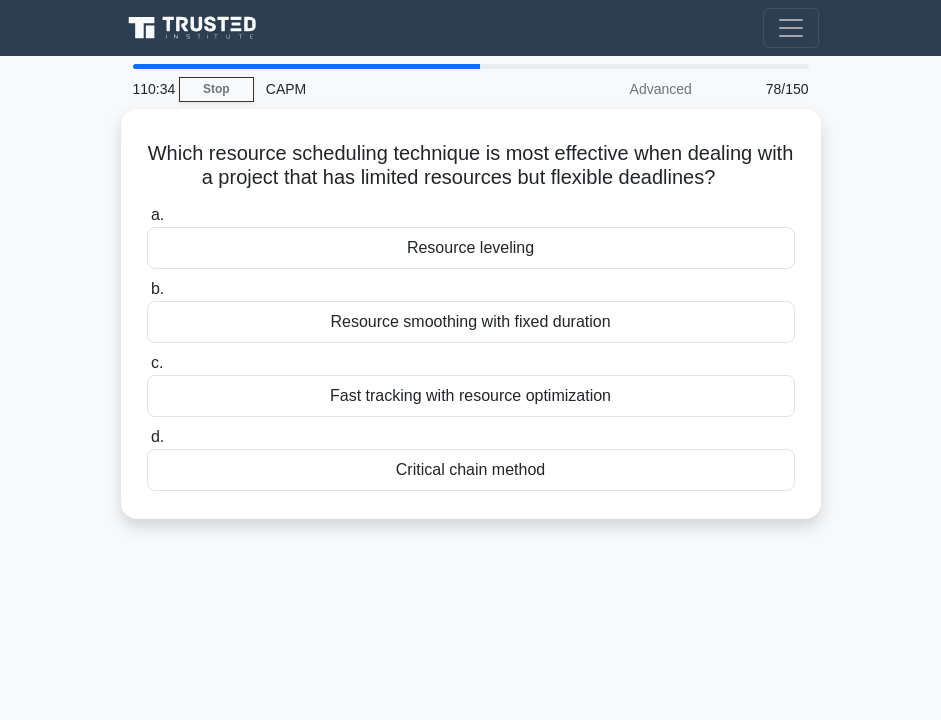 click on "Go Premium
Zz
Profile" at bounding box center (470, 28) 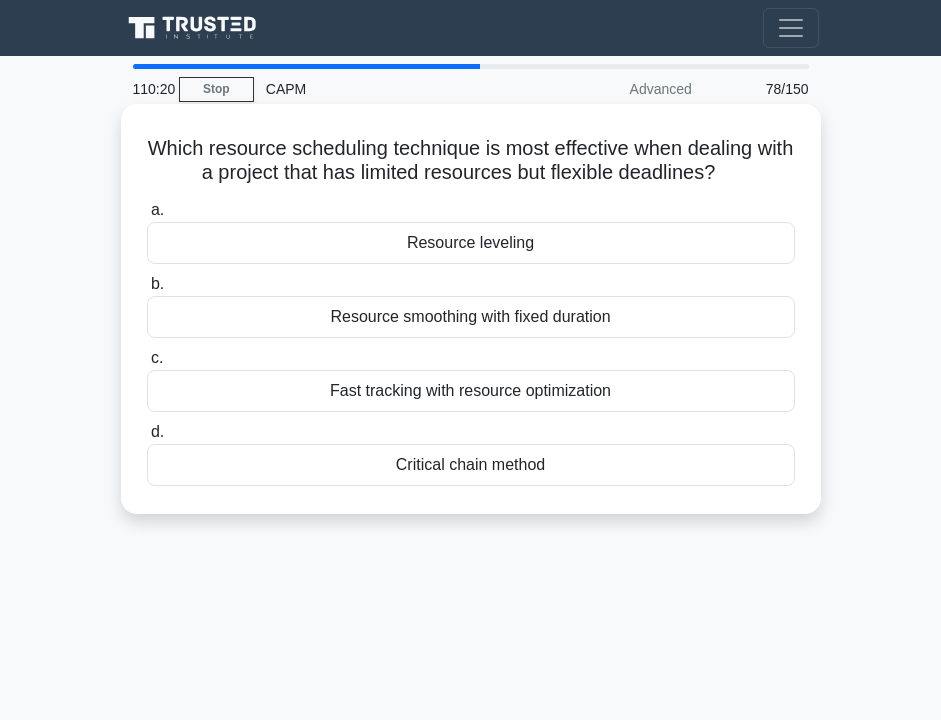 click on "Resource leveling" at bounding box center [471, 243] 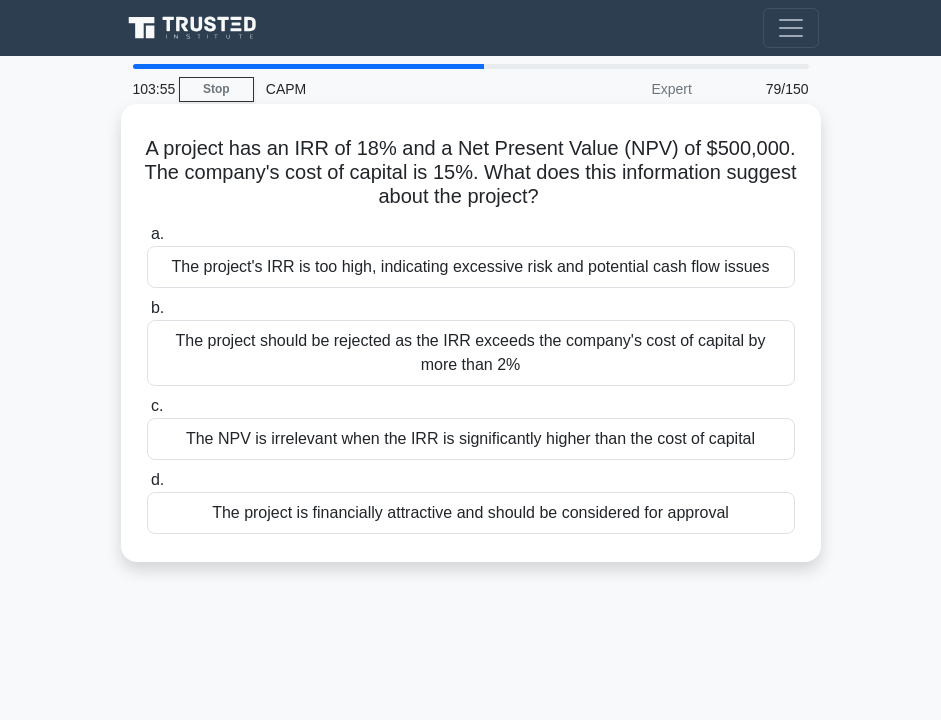 click on "A project has an IRR of 18% and a Net Present Value (NPV) of $500,000. The company's cost of capital is 15%. What does this information suggest about the project?
.spinner_0XTQ{transform-origin:center;animation:spinner_y6GP .75s linear infinite}@keyframes spinner_y6GP{100%{transform:rotate(360deg)}}" at bounding box center (471, 173) 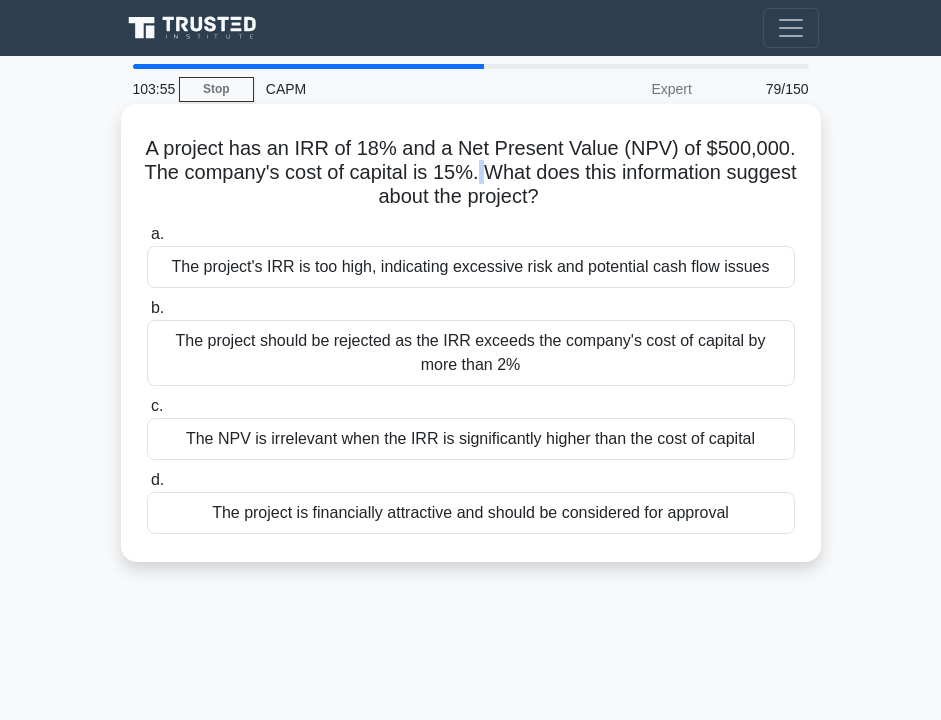 click on "A project has an IRR of 18% and a Net Present Value (NPV) of $500,000. The company's cost of capital is 15%. What does this information suggest about the project?
.spinner_0XTQ{transform-origin:center;animation:spinner_y6GP .75s linear infinite}@keyframes spinner_y6GP{100%{transform:rotate(360deg)}}" at bounding box center [471, 173] 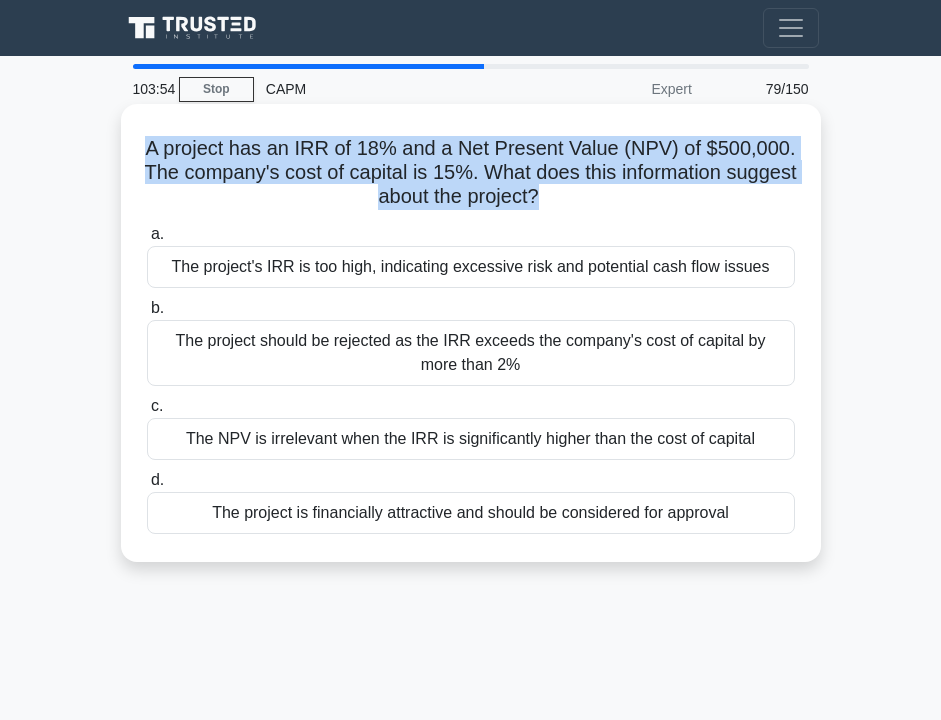 copy on "A project has an IRR of 18% and a Net Present Value (NPV) of $[MONEY]. The company's cost of capital is 15%. What does this information suggest about the project?
.spinner_0XTQ{transform-origin:center;animation:spinner_y6GP .75s linear infinite}@keyframes spinner_y6GP{100%{transform:rotate(360deg)}}" 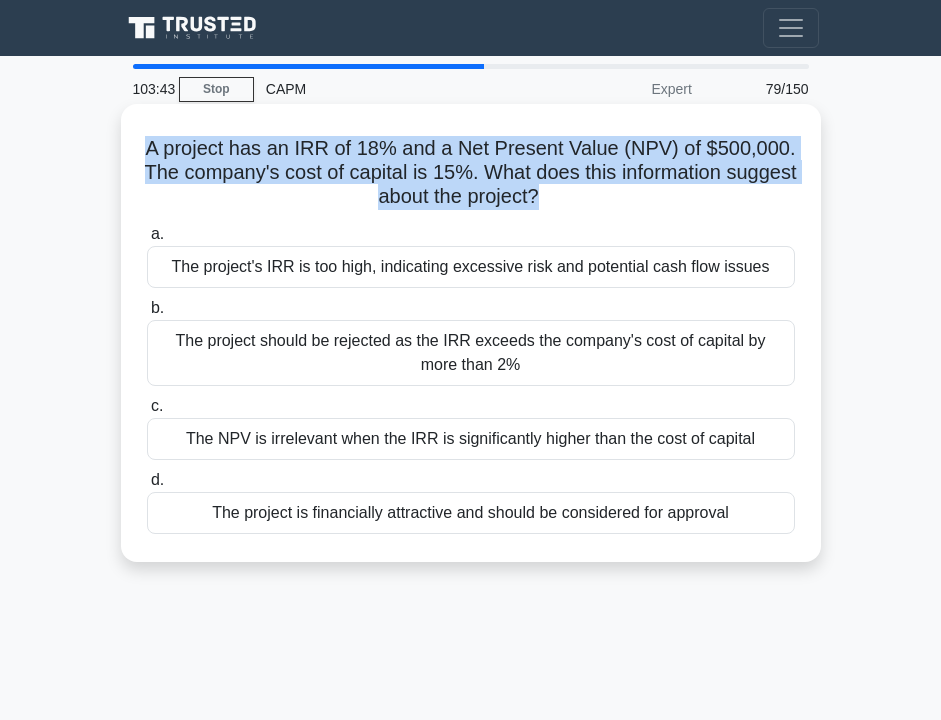 click on "The project is financially attractive and should be considered for approval" at bounding box center (471, 513) 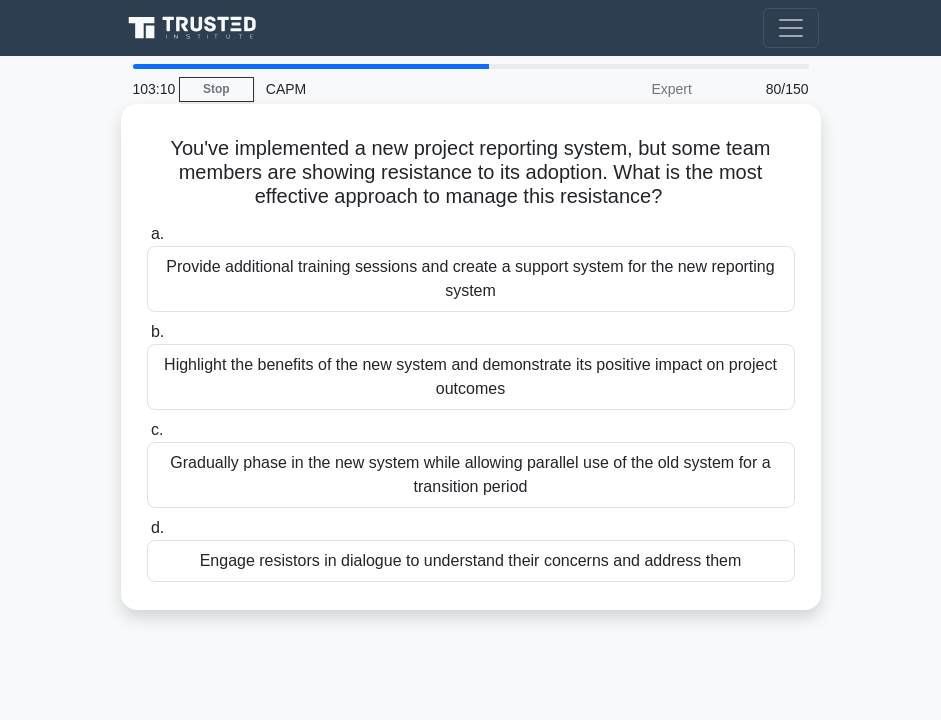 click on "Gradually phase in the new system while allowing parallel use of the old system for a transition period" at bounding box center [471, 475] 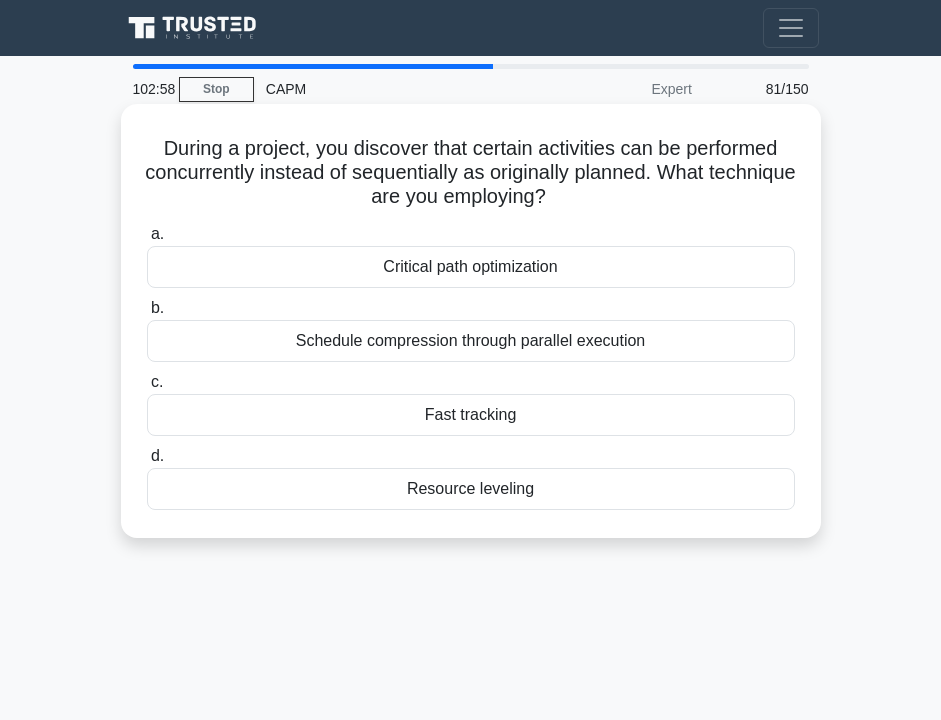 click on "Fast tracking" at bounding box center (471, 415) 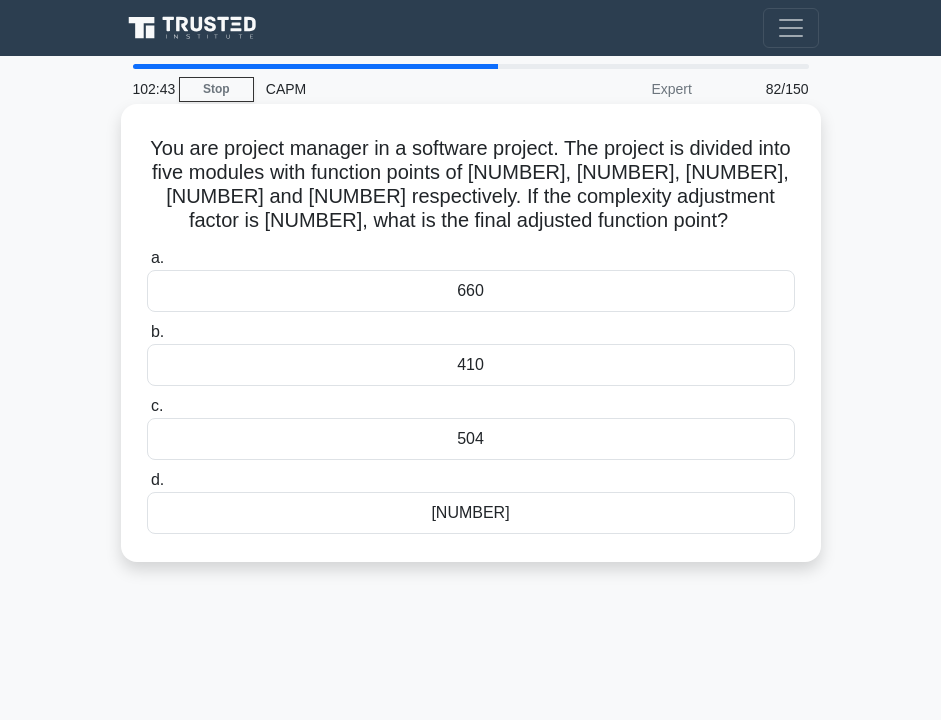 click on "You are project manager in a software project. The project is divided into five modules with function points of 90, 110, 70, 80 and 60 respectively. If the complexity adjustment factor is 1.2, what is the final adjusted function point?
.spinner_0XTQ{transform-origin:center;animation:spinner_y6GP .75s linear infinite}@keyframes spinner_y6GP{100%{transform:rotate(360deg)}}" at bounding box center [471, 185] 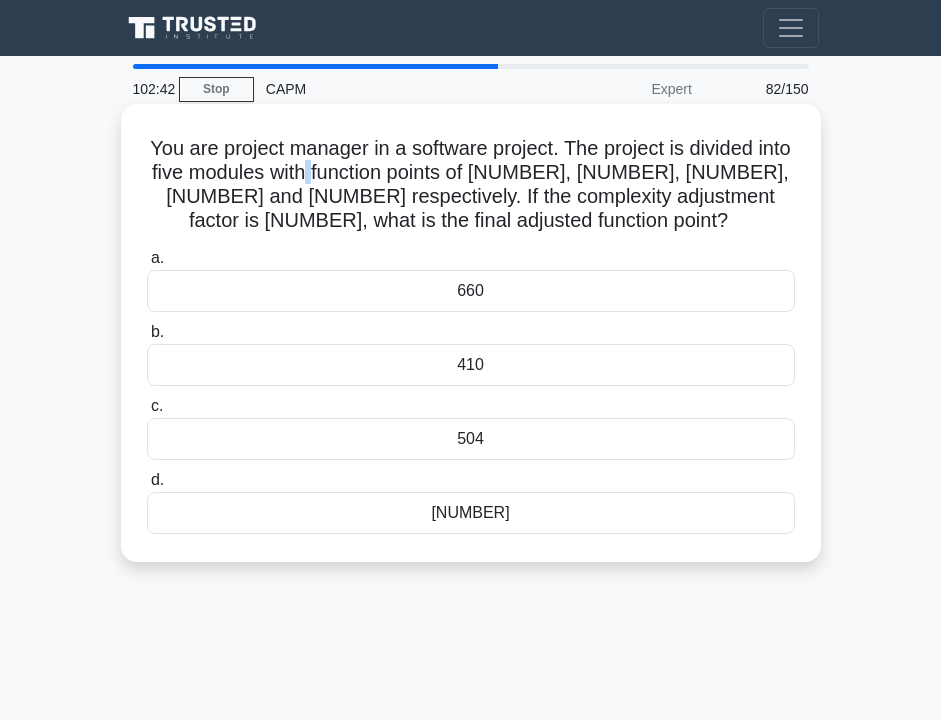 click on "You are project manager in a software project. The project is divided into five modules with function points of 90, 110, 70, 80 and 60 respectively. If the complexity adjustment factor is 1.2, what is the final adjusted function point?
.spinner_0XTQ{transform-origin:center;animation:spinner_y6GP .75s linear infinite}@keyframes spinner_y6GP{100%{transform:rotate(360deg)}}" at bounding box center [471, 185] 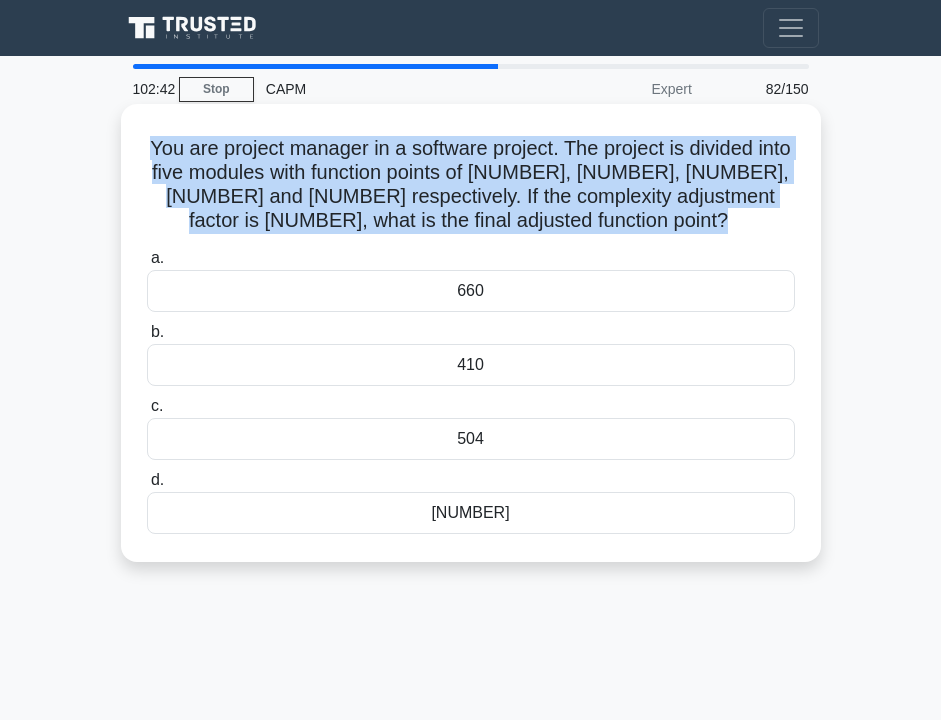 copy on "You are project manager in a software project. The project is divided into five modules with function points of 90, 110, 70, 80 and 60 respectively. If the complexity adjustment factor is 1.2, what is the final adjusted function point?
.spinner_0XTQ{transform-origin:center;animation:spinner_y6GP .75s linear infinite}@keyframes spinner_y6GP{100%{transform:rotate(360deg)}}" 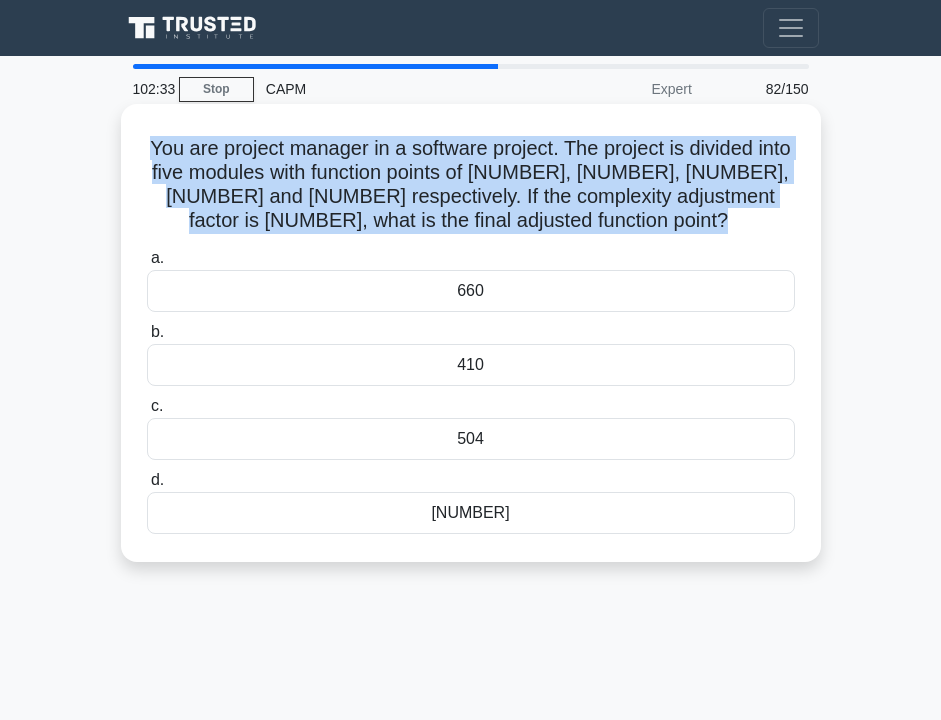 click on "[NUMBER]" at bounding box center (471, 513) 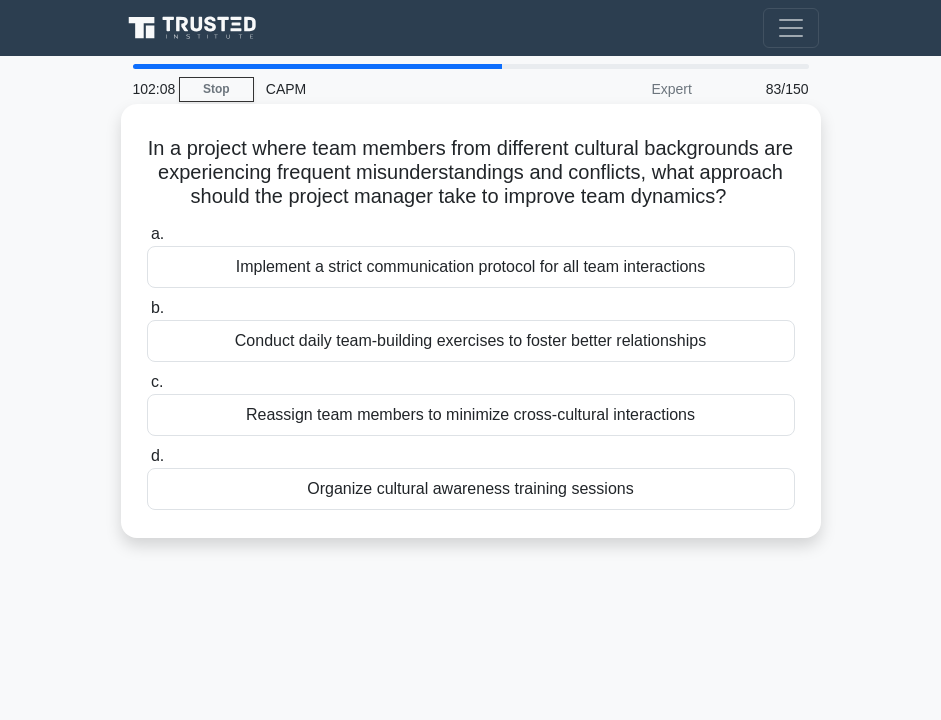 click on "Conduct daily team-building exercises to foster better relationships" at bounding box center [471, 341] 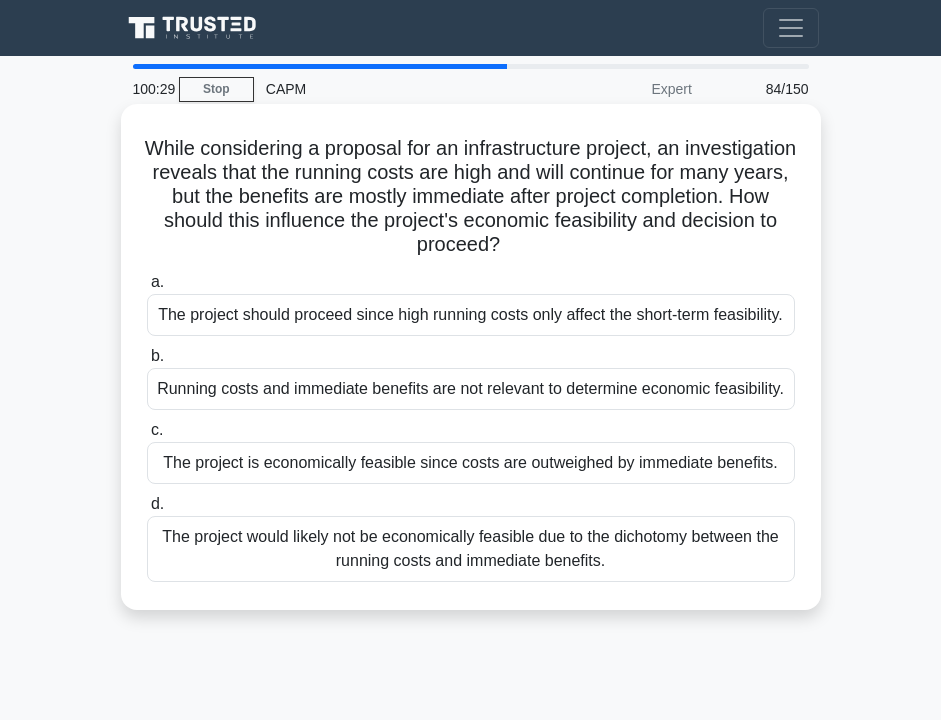 click on "While considering a proposal for an infrastructure project, an investigation reveals that the running costs are high and will continue for many years, but the benefits are mostly immediate after project completion. How should this influence the project's economic feasibility and decision to proceed?
.spinner_0XTQ{transform-origin:center;animation:spinner_y6GP .75s linear infinite}@keyframes spinner_y6GP{100%{transform:rotate(360deg)}}" at bounding box center (471, 197) 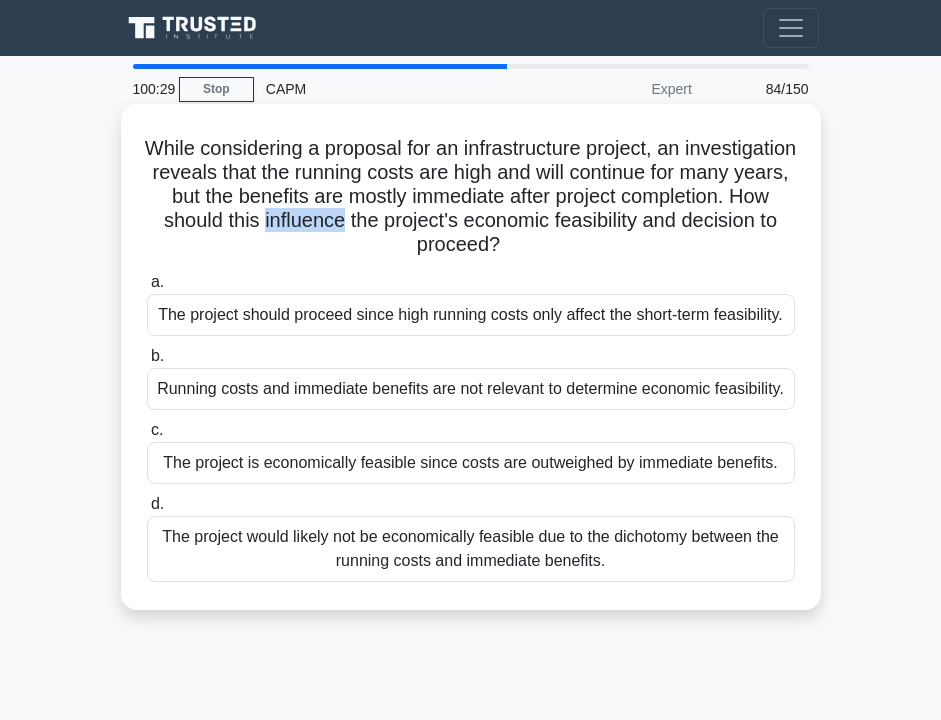 click on "While considering a proposal for an infrastructure project, an investigation reveals that the running costs are high and will continue for many years, but the benefits are mostly immediate after project completion. How should this influence the project's economic feasibility and decision to proceed?
.spinner_0XTQ{transform-origin:center;animation:spinner_y6GP .75s linear infinite}@keyframes spinner_y6GP{100%{transform:rotate(360deg)}}" at bounding box center [471, 197] 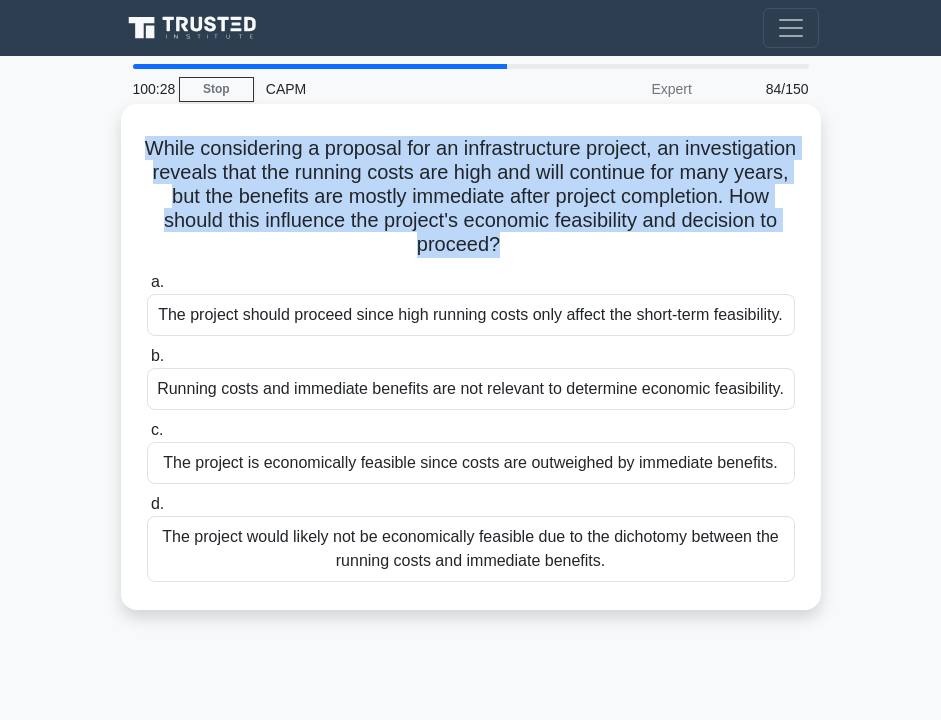 copy on "While considering a proposal for an infrastructure project, an investigation reveals that the running costs are high and will continue for many years, but the benefits are mostly immediate after project completion. How should this influence the project's economic feasibility and decision to proceed?
.spinner_0XTQ{transform-origin:center;animation:spinner_y6GP .75s linear infinite}@keyframes spinner_y6GP{100%{transform:rotate(360deg)}}" 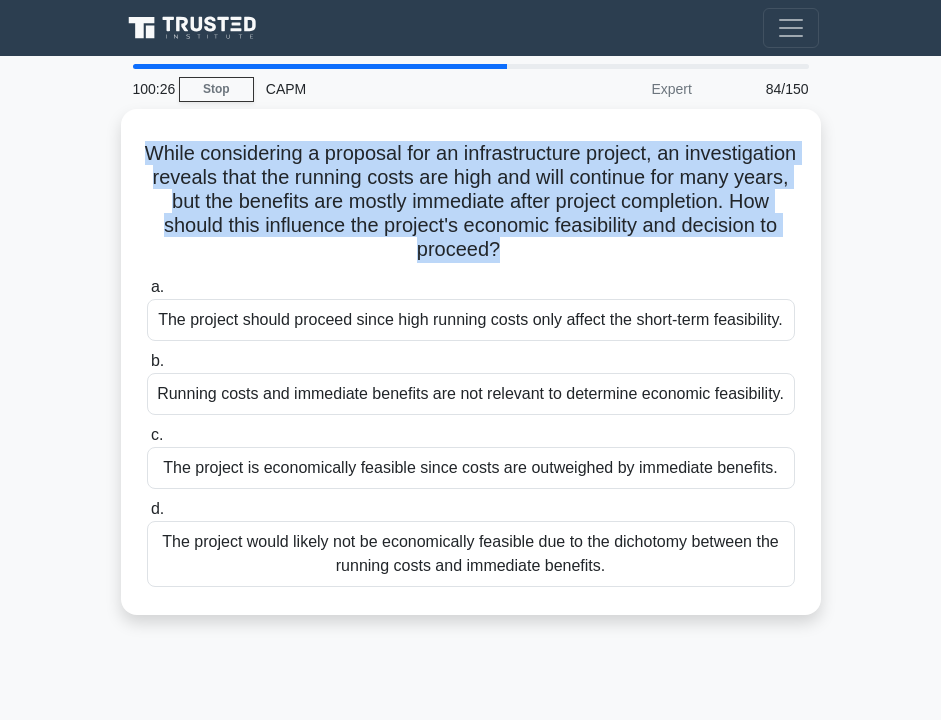 click on "Go Premium
Zz
Profile" at bounding box center (470, 28) 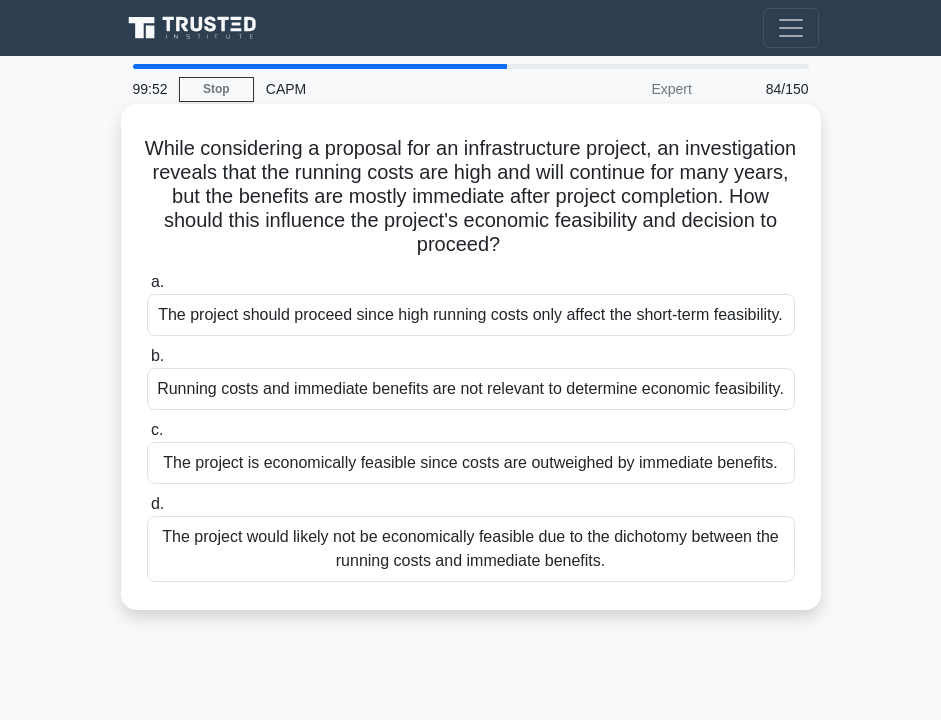 click on "The project would likely not be economically feasible due to the dichotomy between the running costs and immediate benefits." at bounding box center [471, 549] 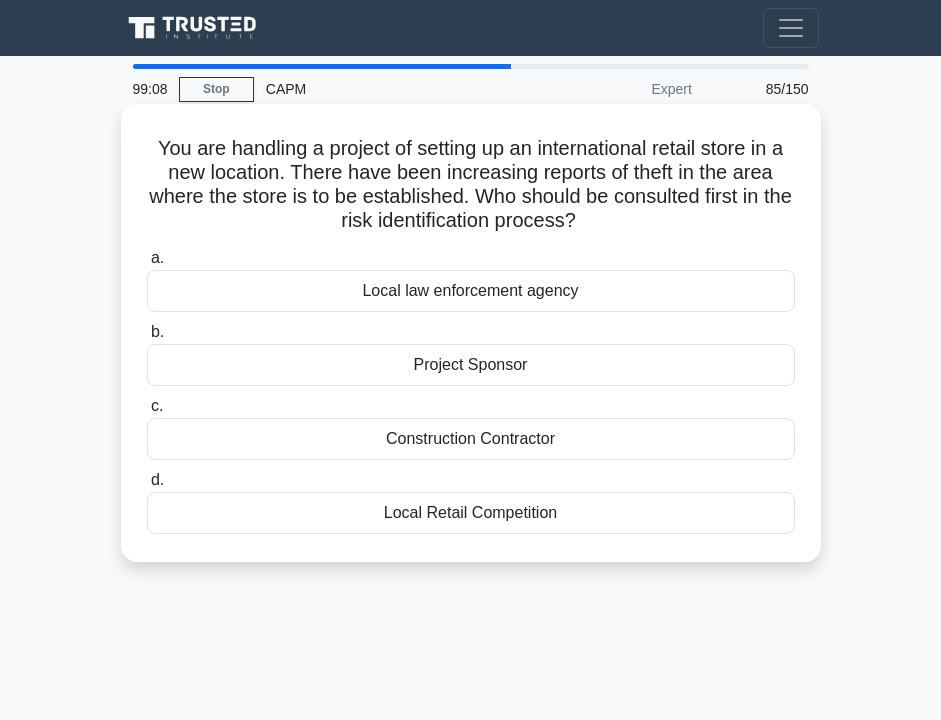 click on "Local law enforcement agency" at bounding box center (471, 291) 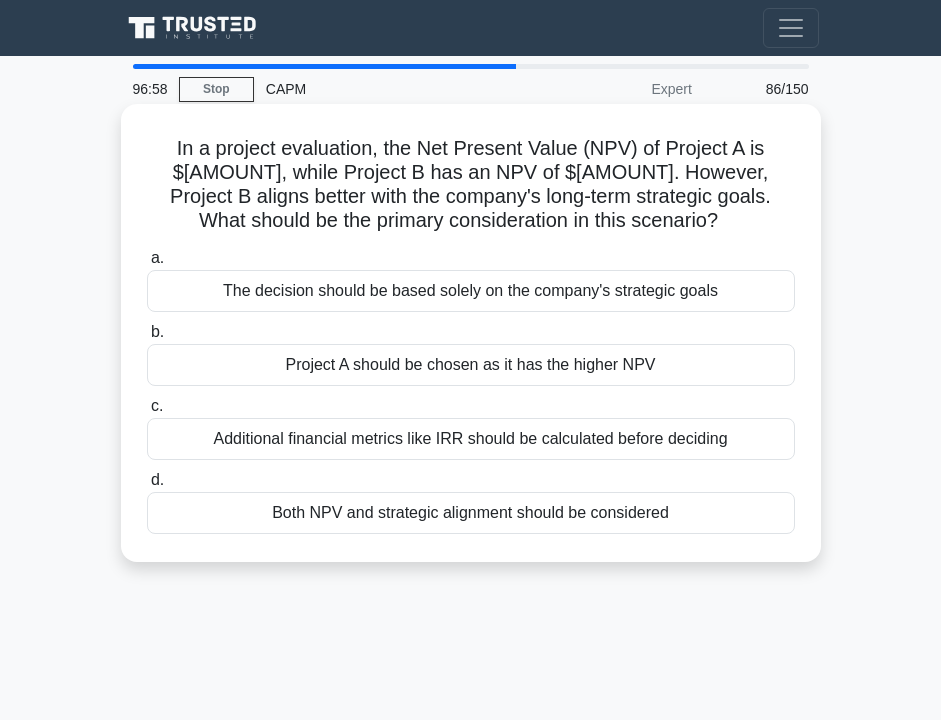 click on "Additional financial metrics like IRR should be calculated before deciding" at bounding box center [471, 439] 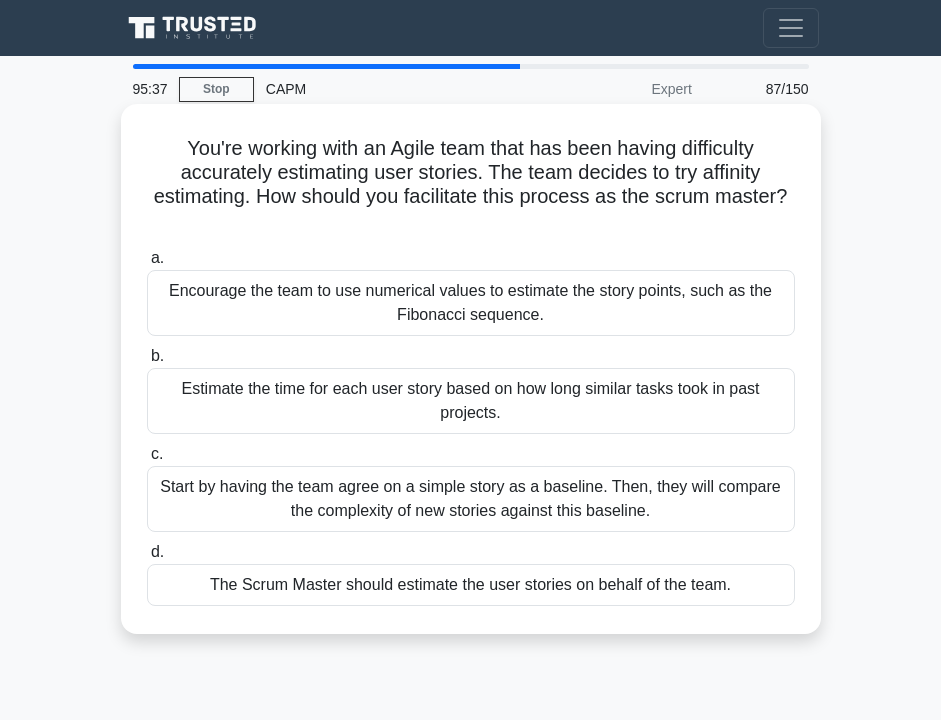 click on "Start by having the team agree on a simple story as a baseline. Then, they will compare the complexity of new stories against this baseline." at bounding box center (471, 499) 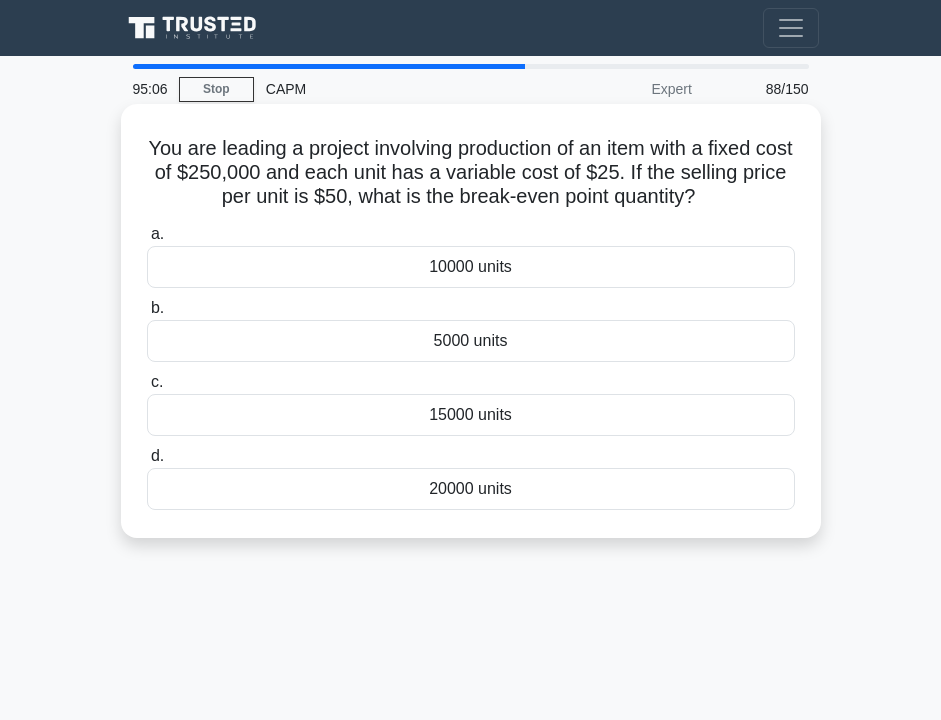 click on "5000 units" at bounding box center (471, 341) 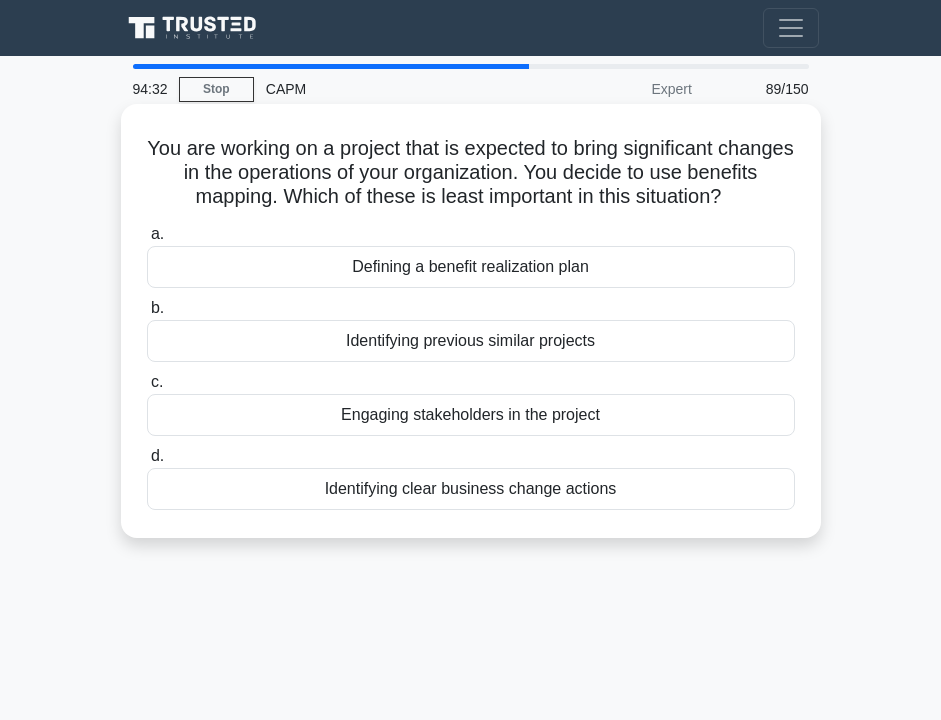 click on "Identifying previous similar projects" at bounding box center [471, 341] 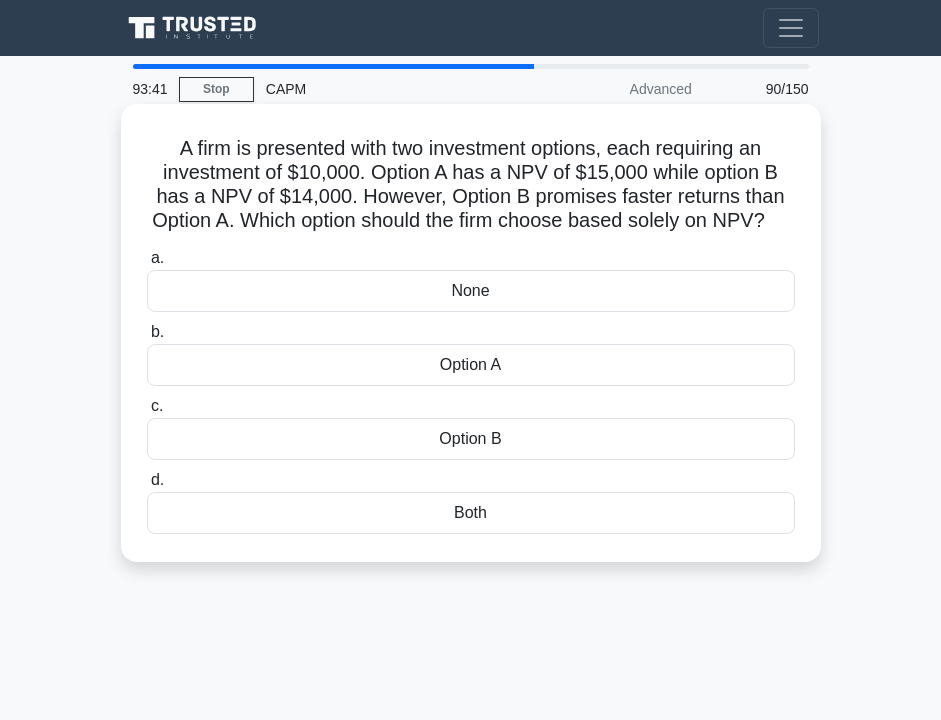 click on "Option A" at bounding box center (471, 365) 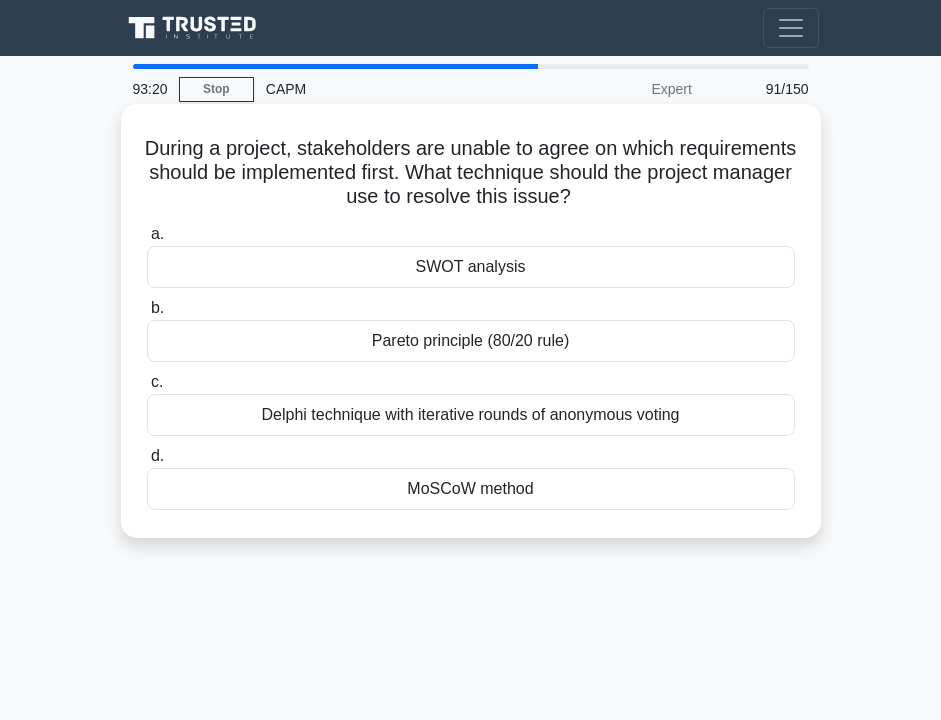 click on "MoSCoW method" at bounding box center [471, 489] 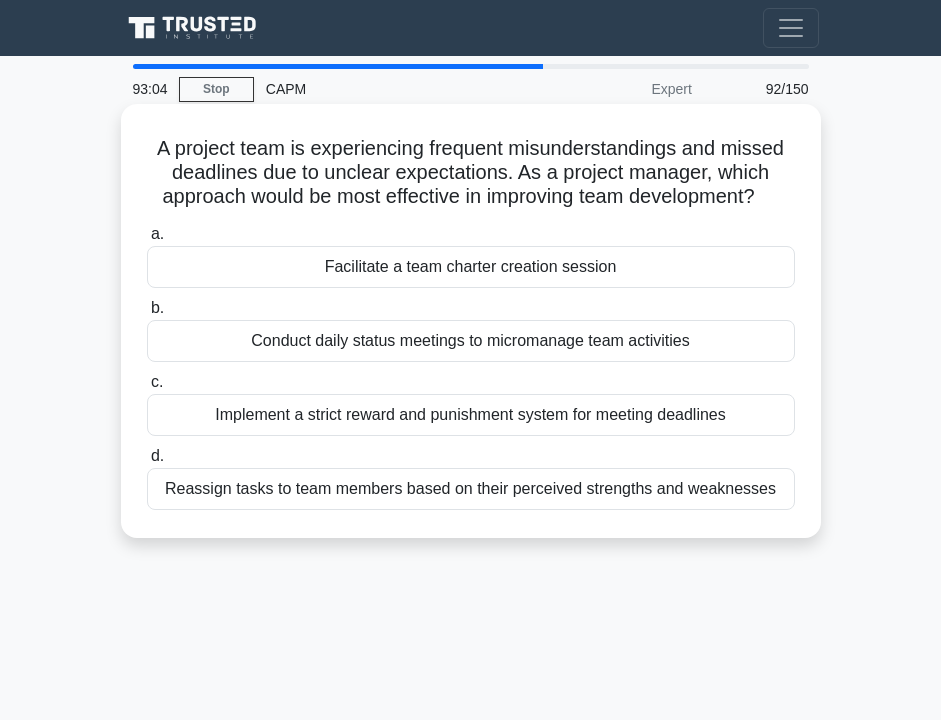 click on "Facilitate a team charter creation session" at bounding box center (471, 267) 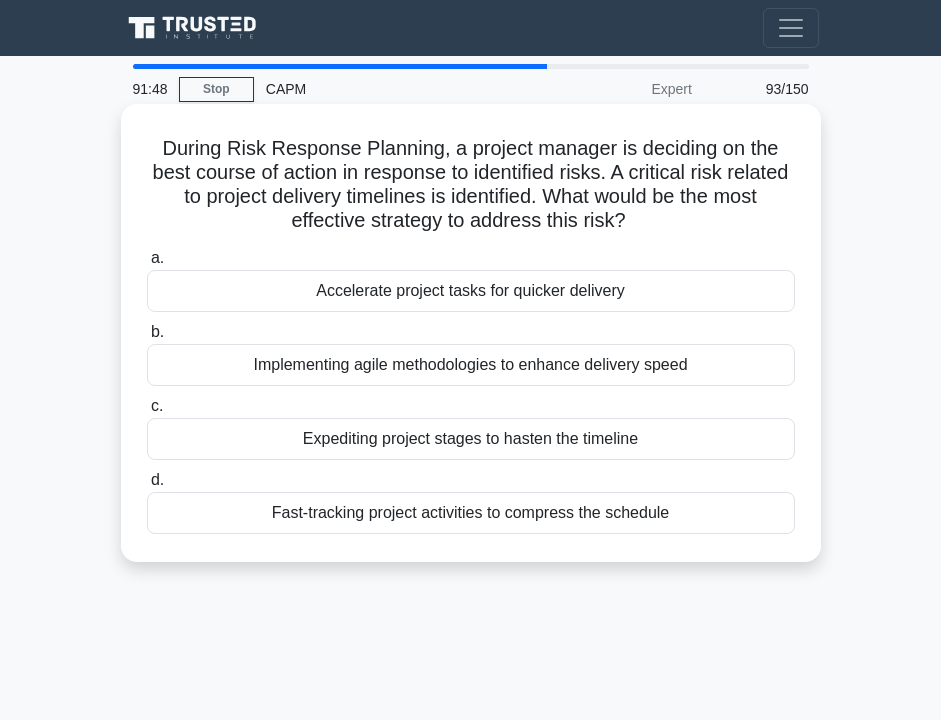 click on "Fast-tracking project activities to compress the schedule" at bounding box center (471, 513) 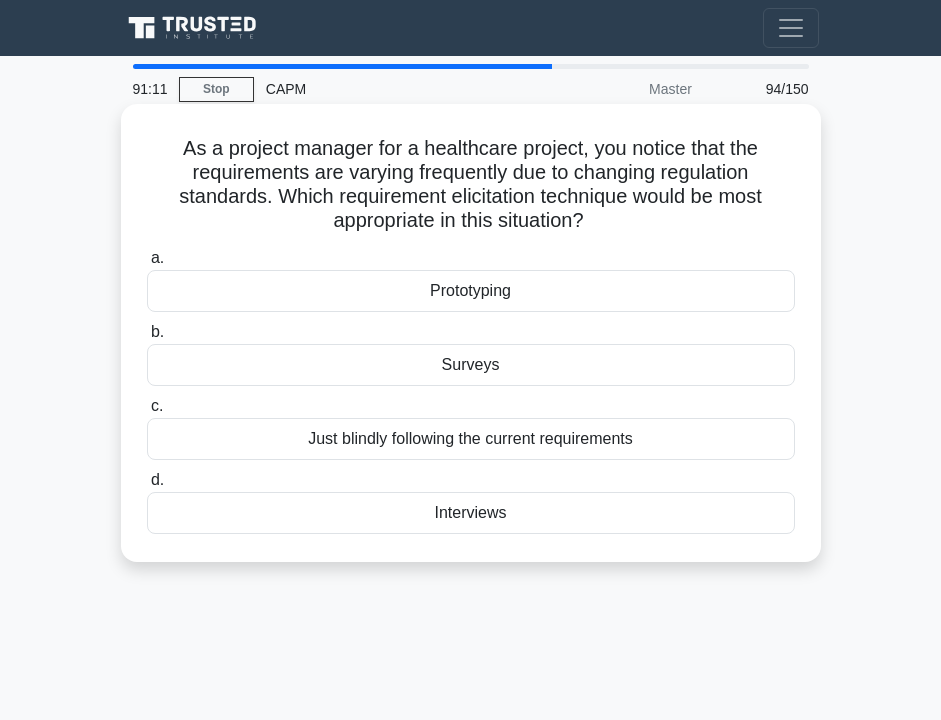 click on "Interviews" at bounding box center [471, 513] 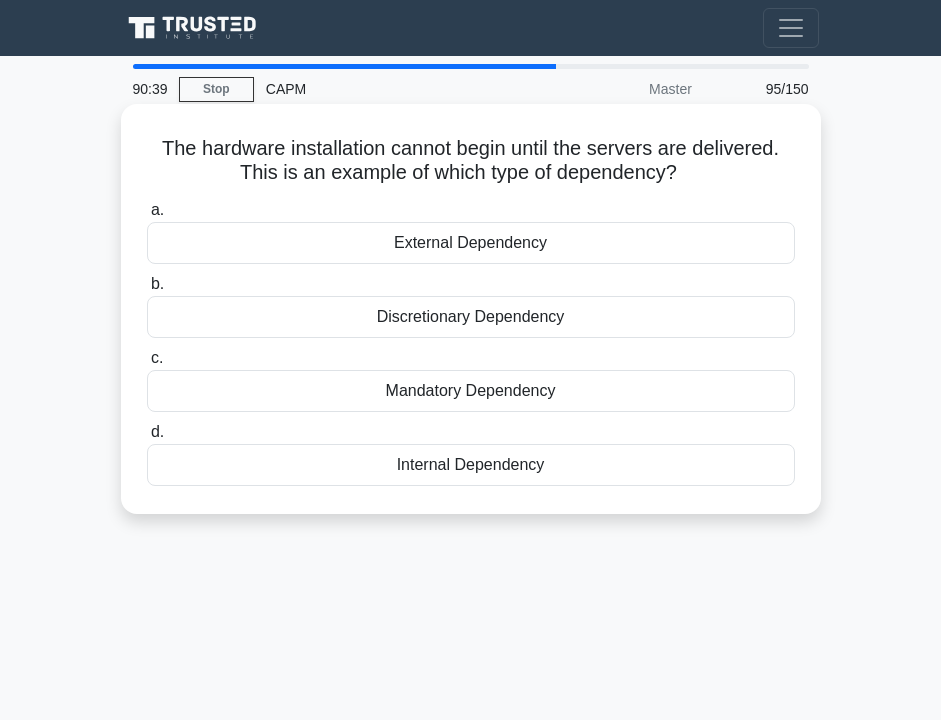 click on "Mandatory Dependency" at bounding box center [471, 391] 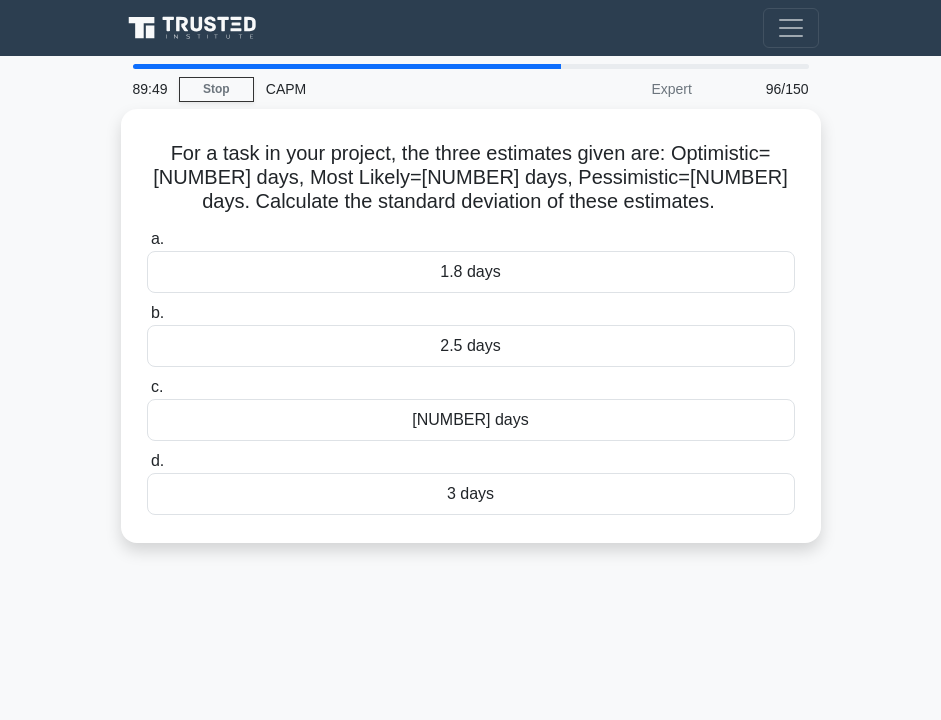 click on "Go Premium
Zz
Profile" at bounding box center [470, 28] 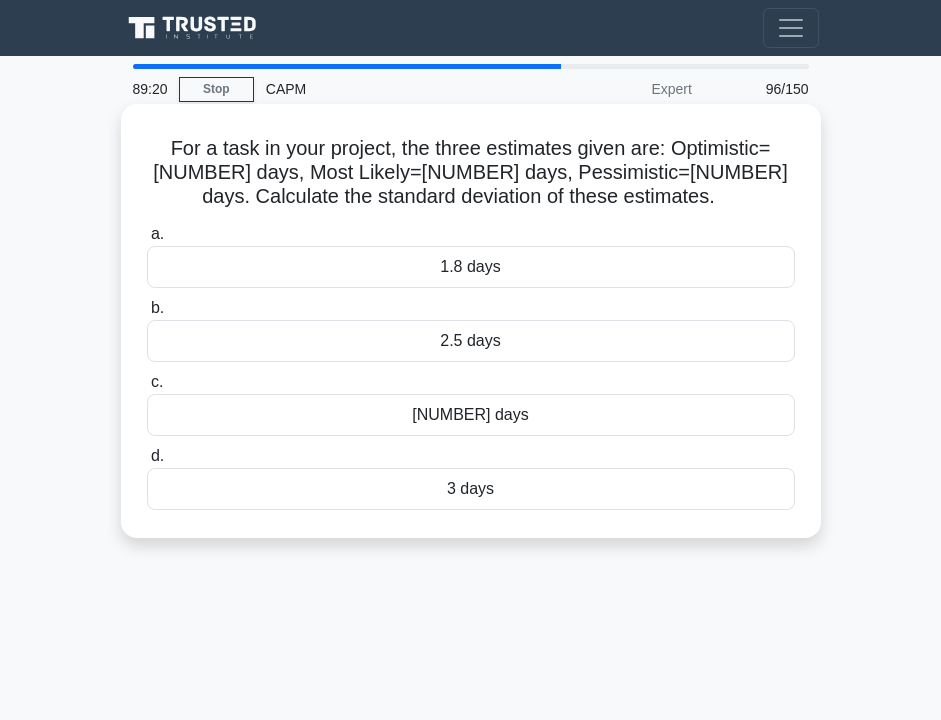 click on "[NUMBER] days" at bounding box center [471, 415] 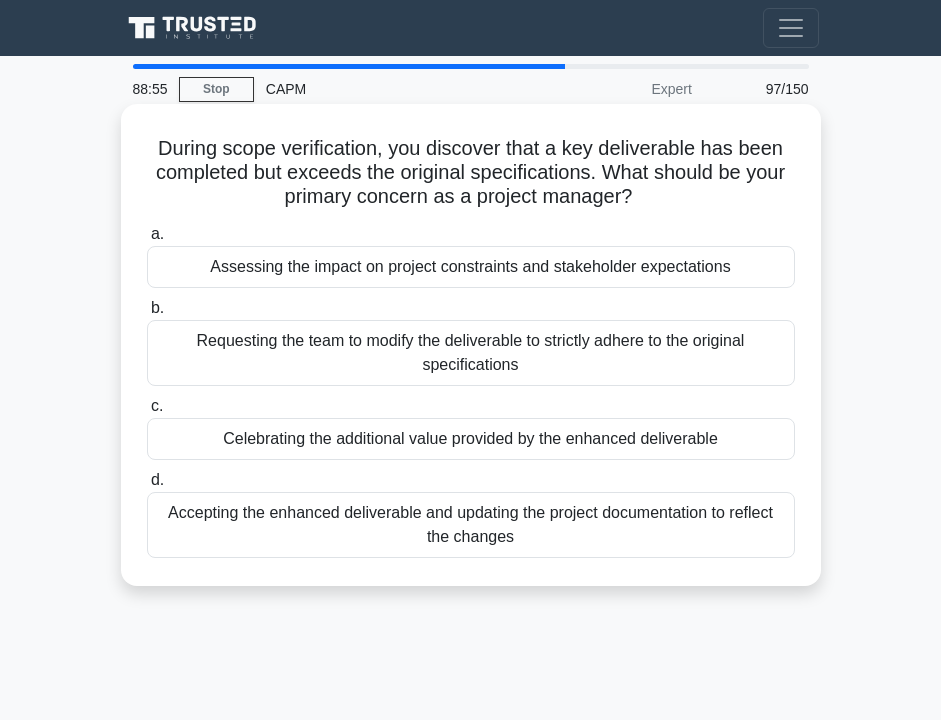 click on "Assessing the impact on project constraints and stakeholder expectations" at bounding box center [471, 267] 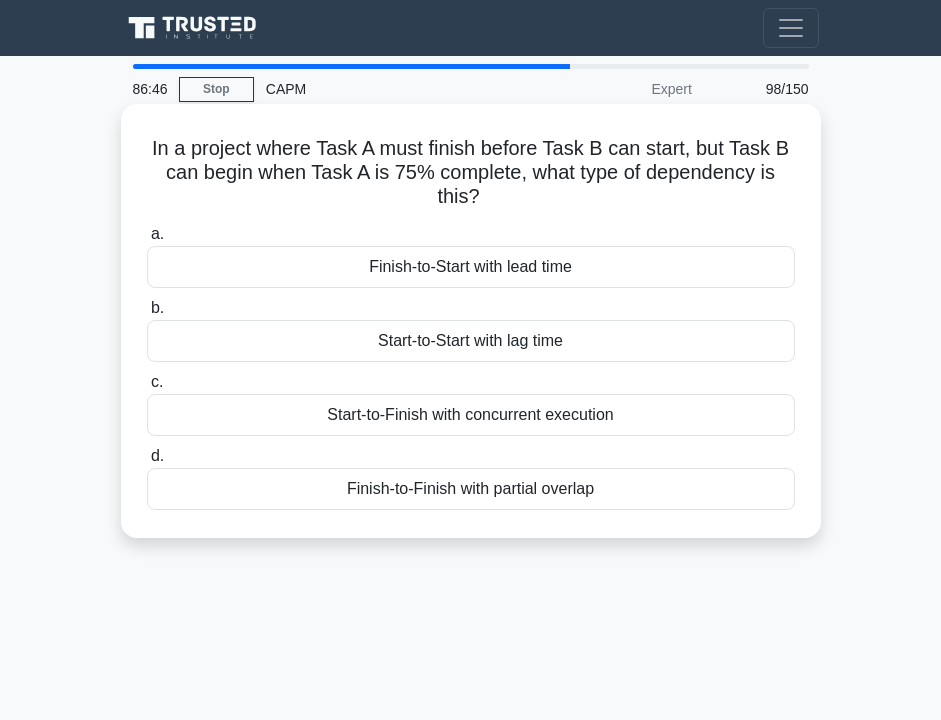 click on "Finish-to-Start with lead time" at bounding box center (471, 267) 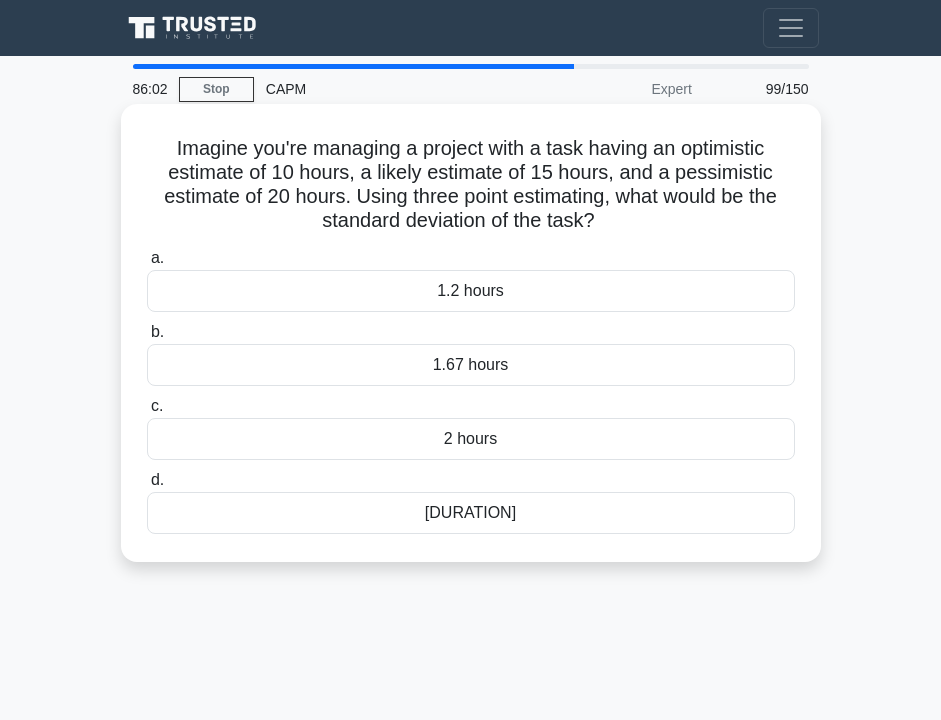 click on "1.67 hours" at bounding box center (471, 365) 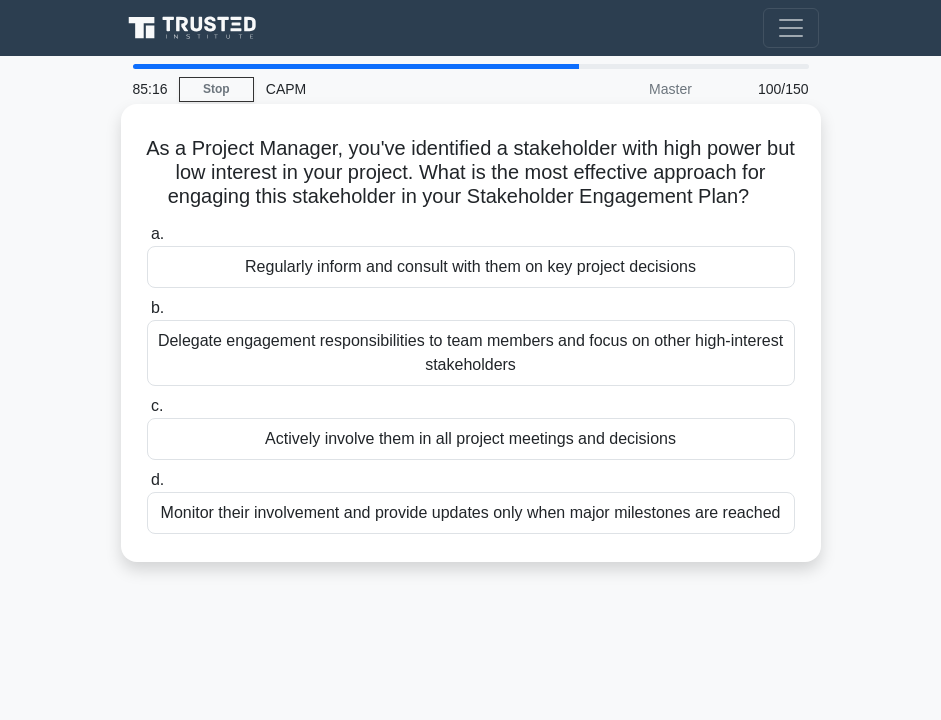 click on "Monitor their involvement and provide updates only when major milestones are reached" at bounding box center (471, 513) 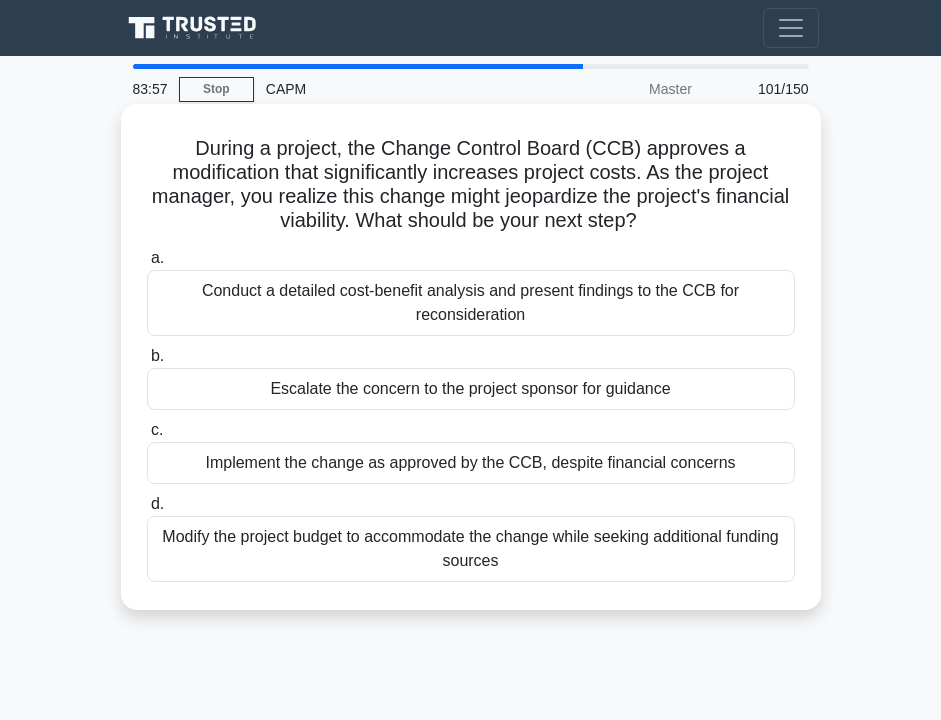 click on "Escalate the concern to the project sponsor for guidance" at bounding box center [471, 389] 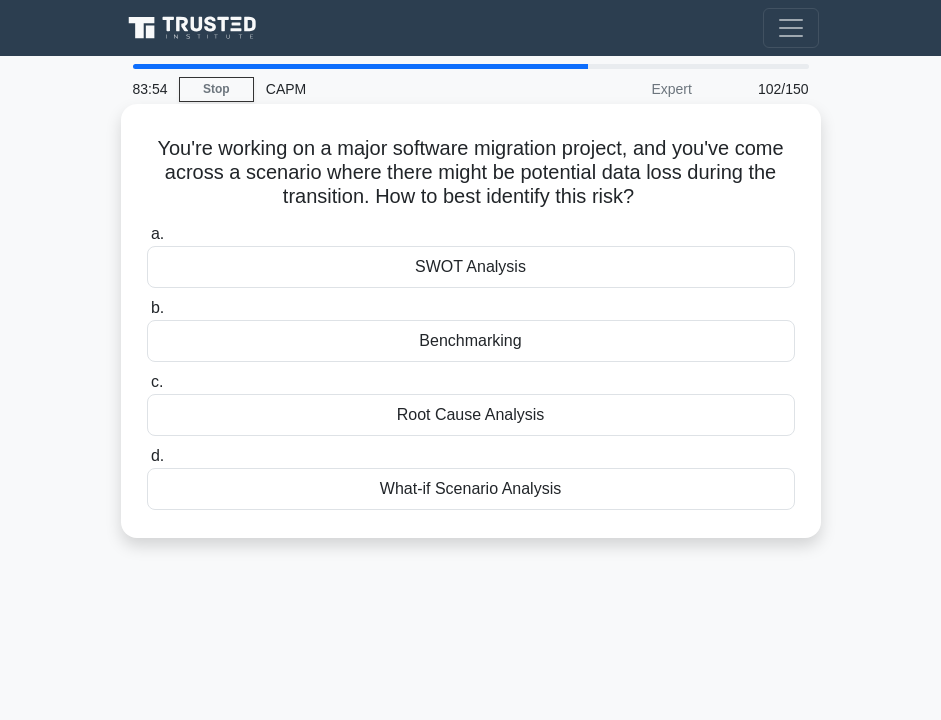 click on "You're working on a major software migration project, and you've come across a scenario where there might be potential data loss during the transition. How to best identify this risk?
.spinner_0XTQ{transform-origin:center;animation:spinner_y6GP .75s linear infinite}@keyframes spinner_y6GP{100%{transform:rotate(360deg)}}" at bounding box center [471, 173] 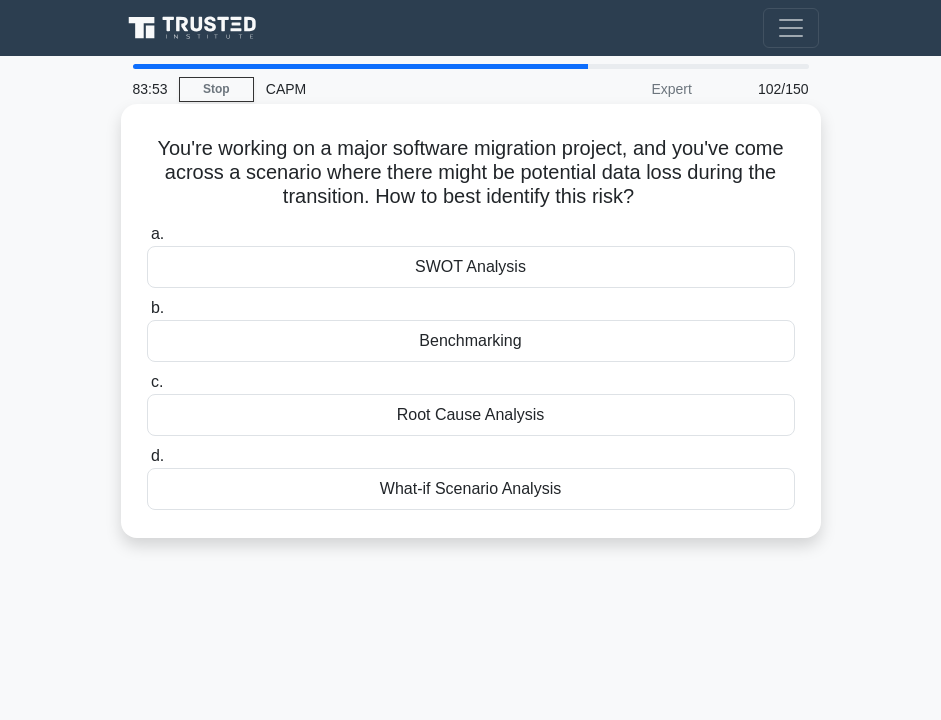 click on "You're working on a major software migration project, and you've come across a scenario where there might be potential data loss during the transition. How to best identify this risk?
.spinner_0XTQ{transform-origin:center;animation:spinner_y6GP .75s linear infinite}@keyframes spinner_y6GP{100%{transform:rotate(360deg)}}" at bounding box center [471, 173] 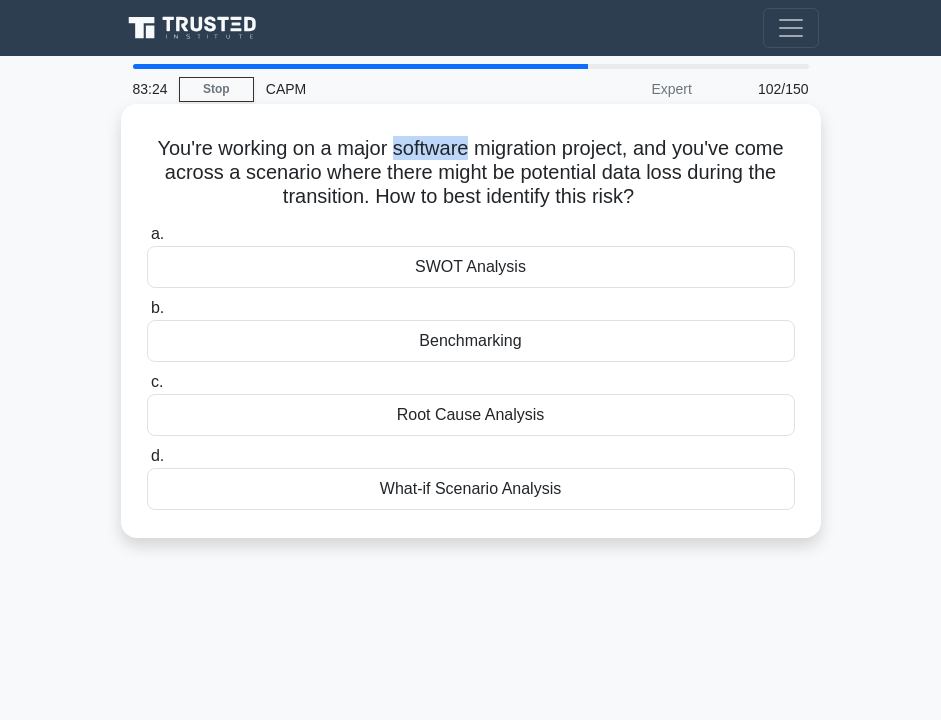 click on "Root Cause Analysis" at bounding box center [471, 415] 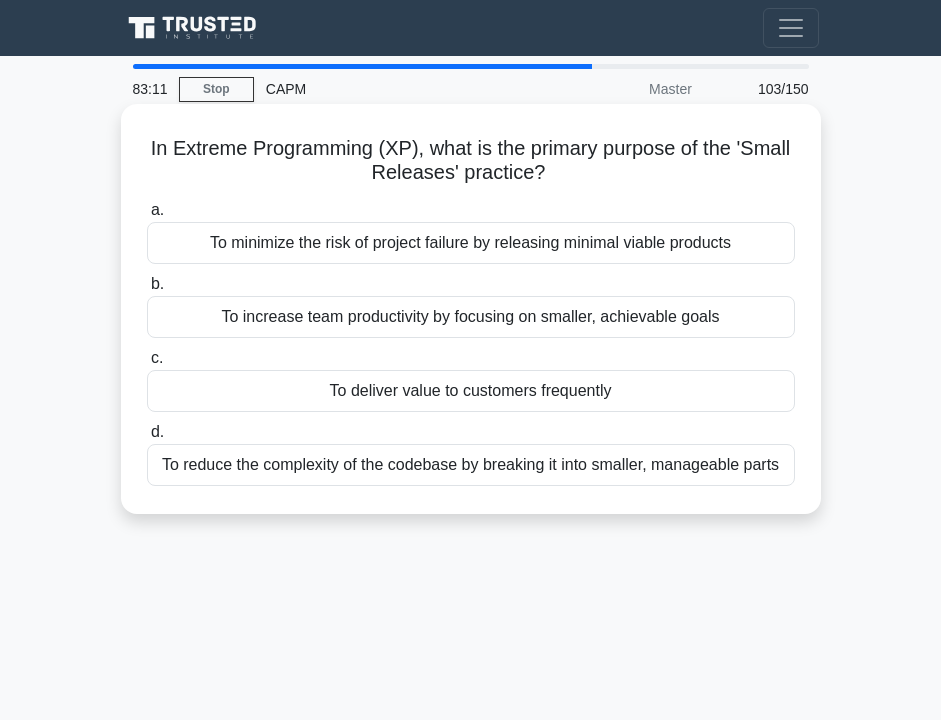 click on "To reduce the complexity of the codebase by breaking it into smaller, manageable parts" at bounding box center (471, 465) 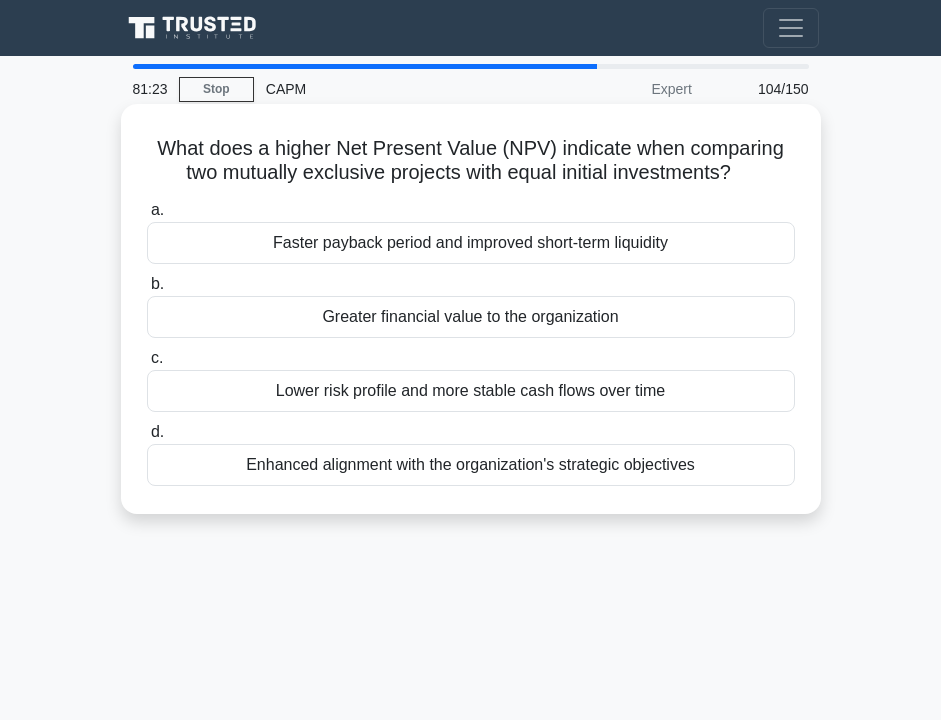 click on "Lower risk profile and more stable cash flows over time" at bounding box center [471, 391] 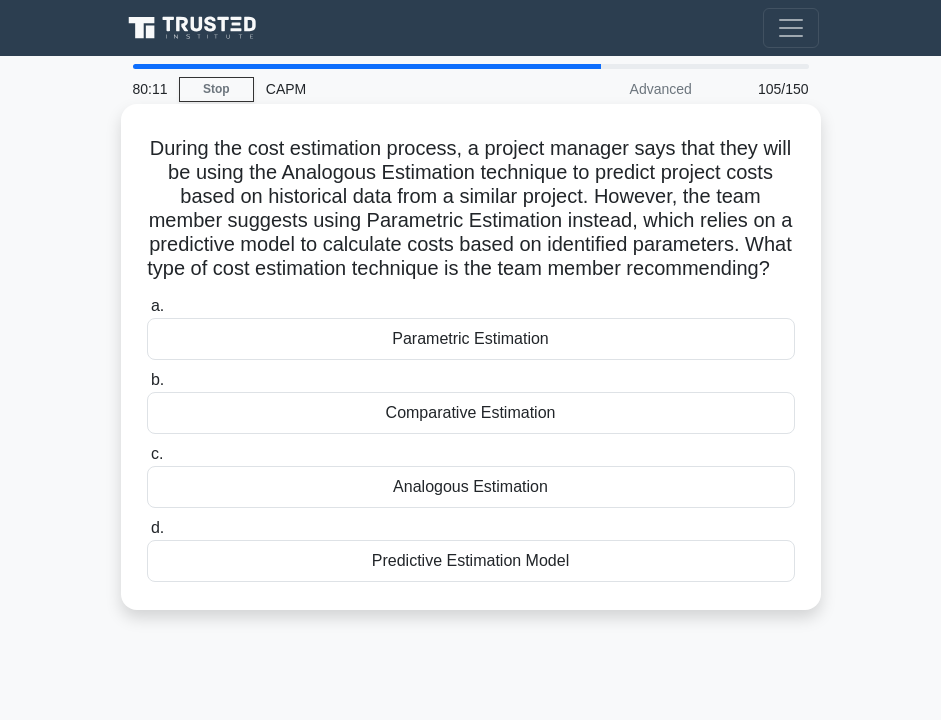 click on "Parametric Estimation" at bounding box center [471, 339] 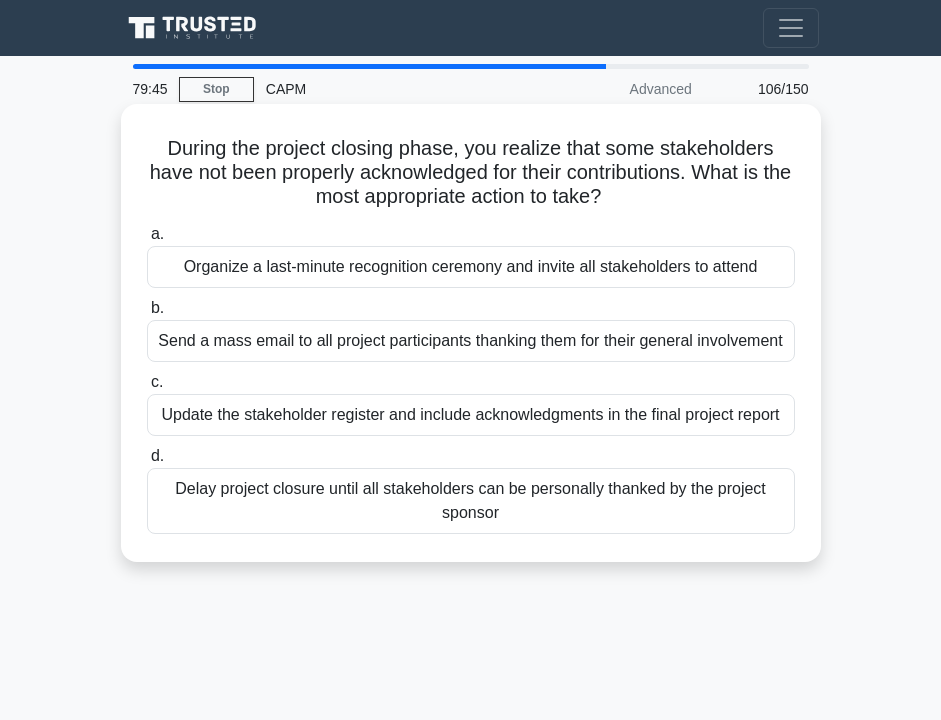 click on "Update the stakeholder register and include acknowledgments in the final project report" at bounding box center [471, 415] 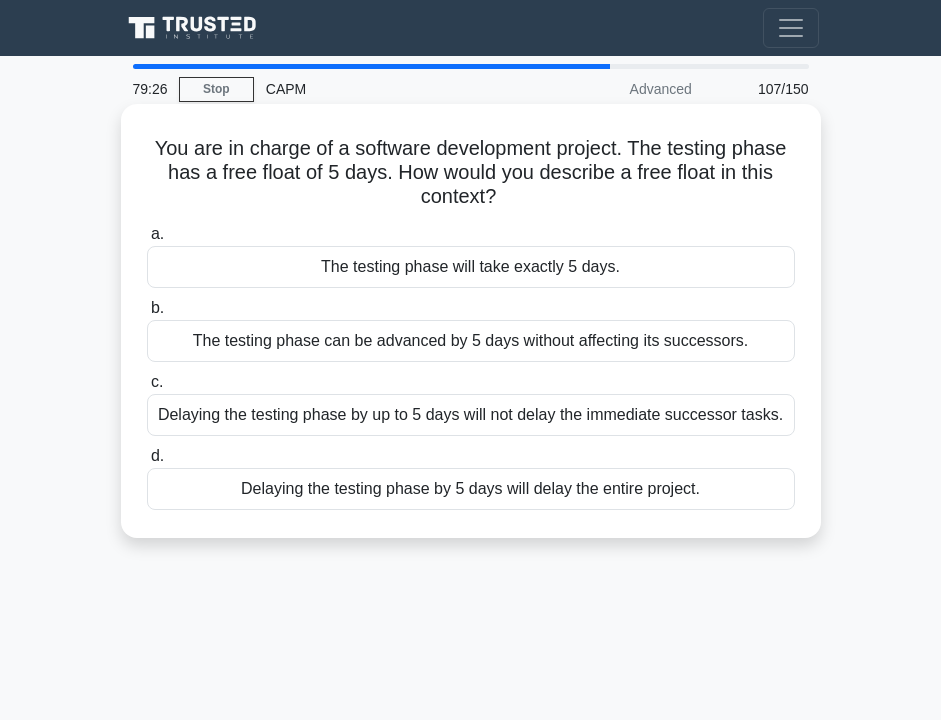 click on "Delaying the testing phase by up to 5 days will not delay the immediate successor tasks." at bounding box center (471, 415) 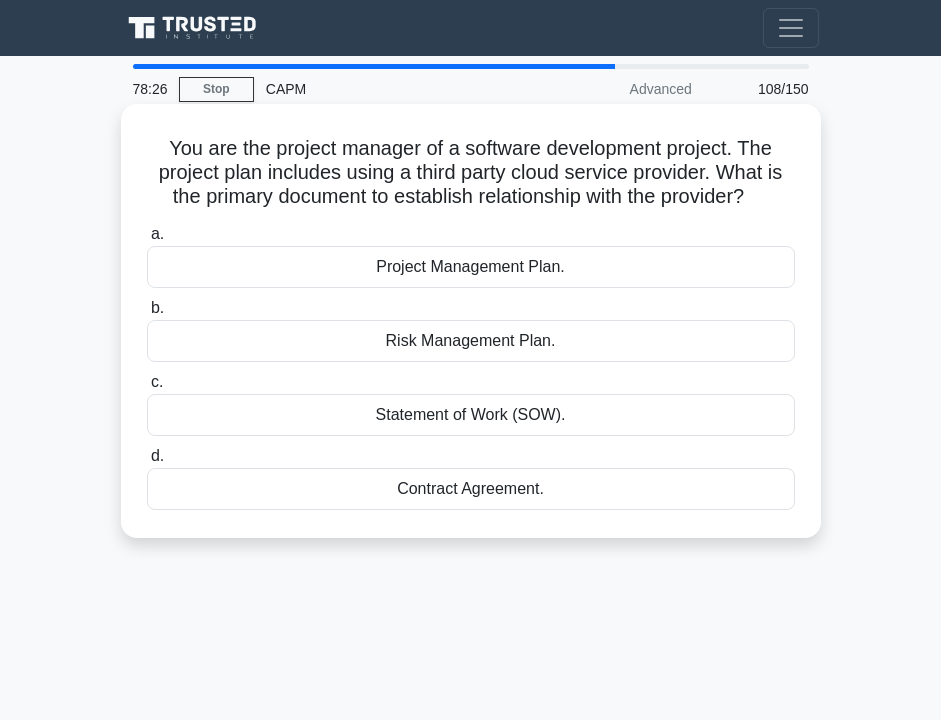 click on "Contract Agreement." at bounding box center [471, 489] 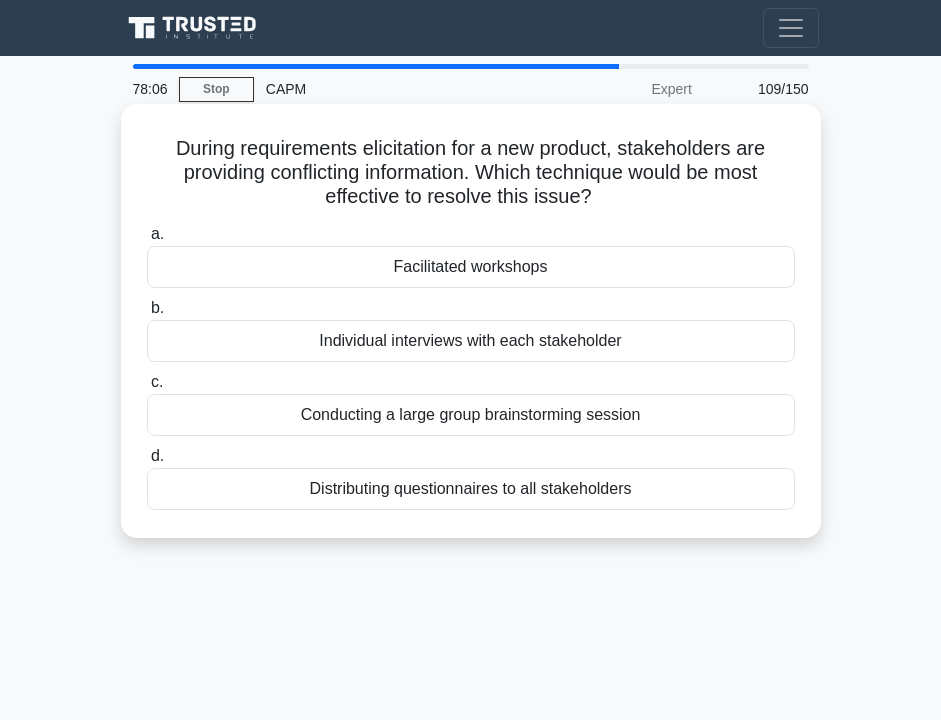 click on "Facilitated workshops" at bounding box center (471, 267) 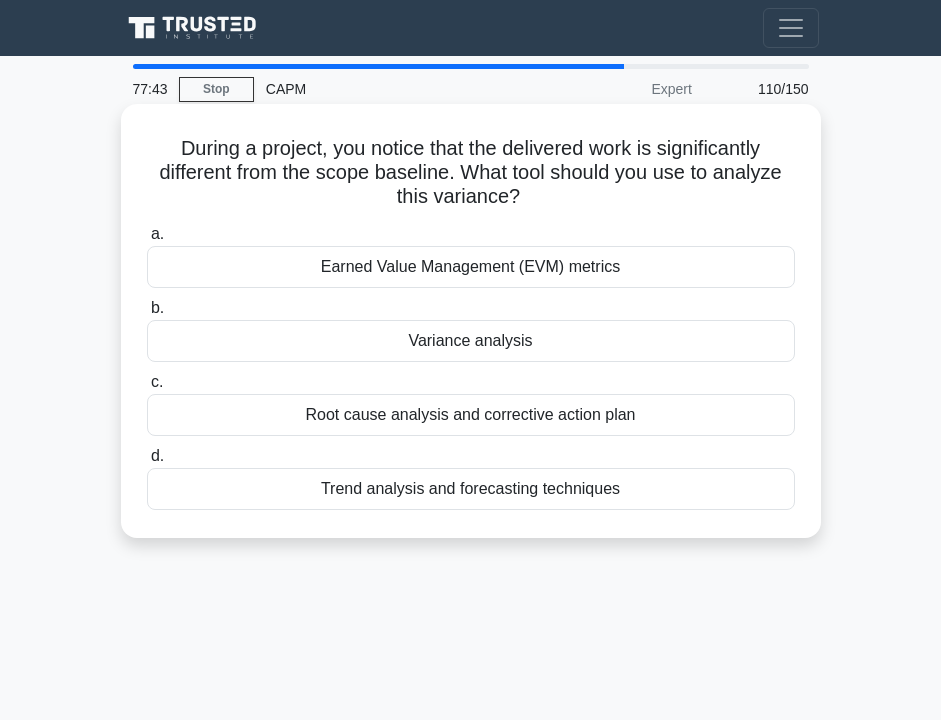 click on "Root cause analysis and corrective action plan" at bounding box center [471, 415] 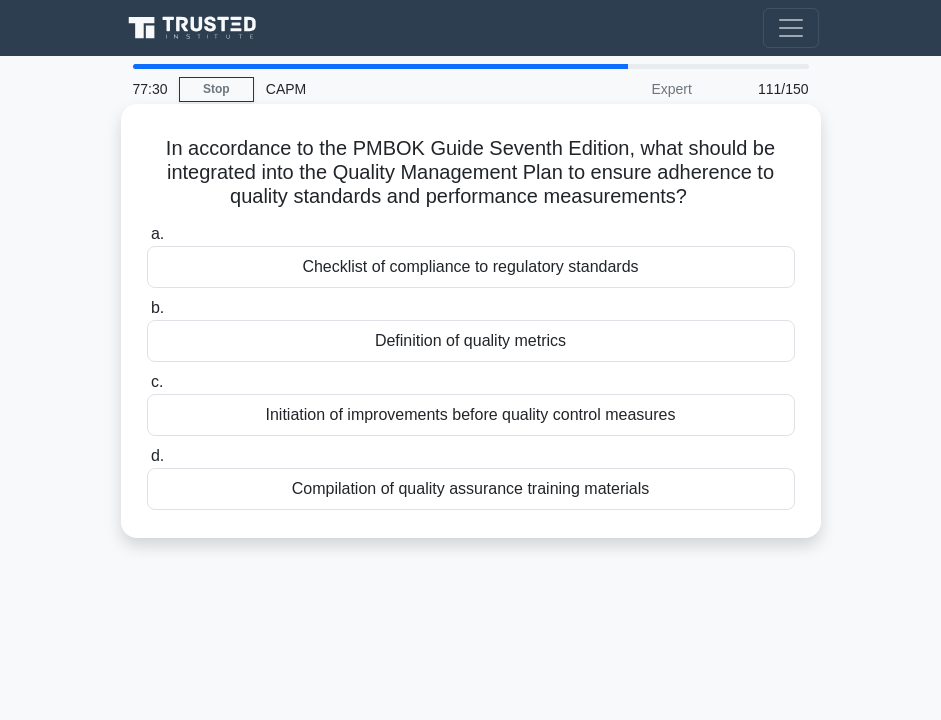 click on "Checklist of compliance to regulatory standards" at bounding box center (471, 267) 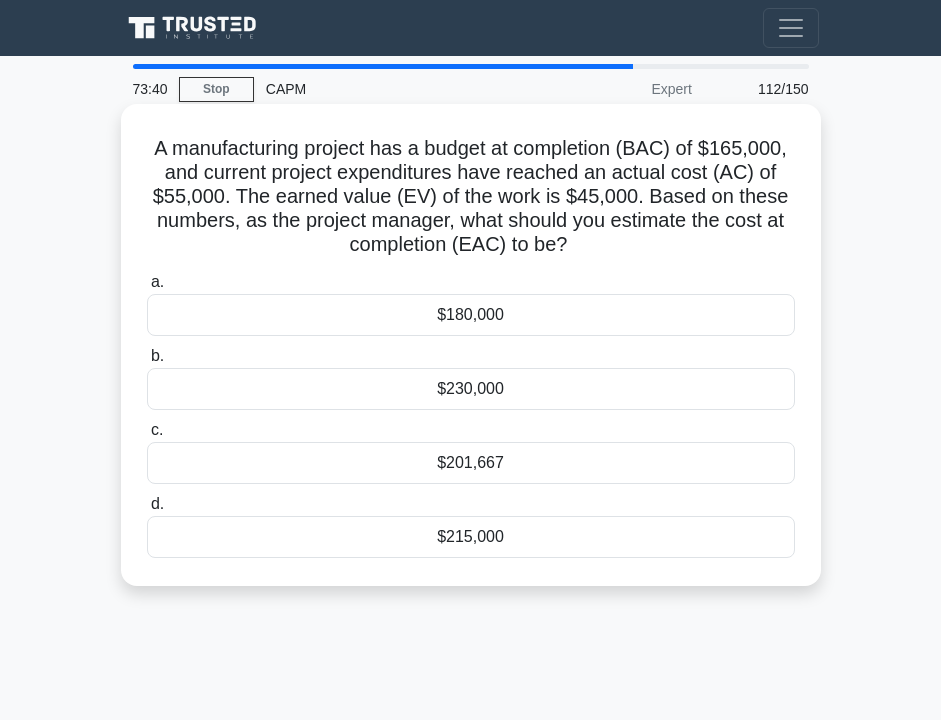 click on "$201,667" at bounding box center [471, 463] 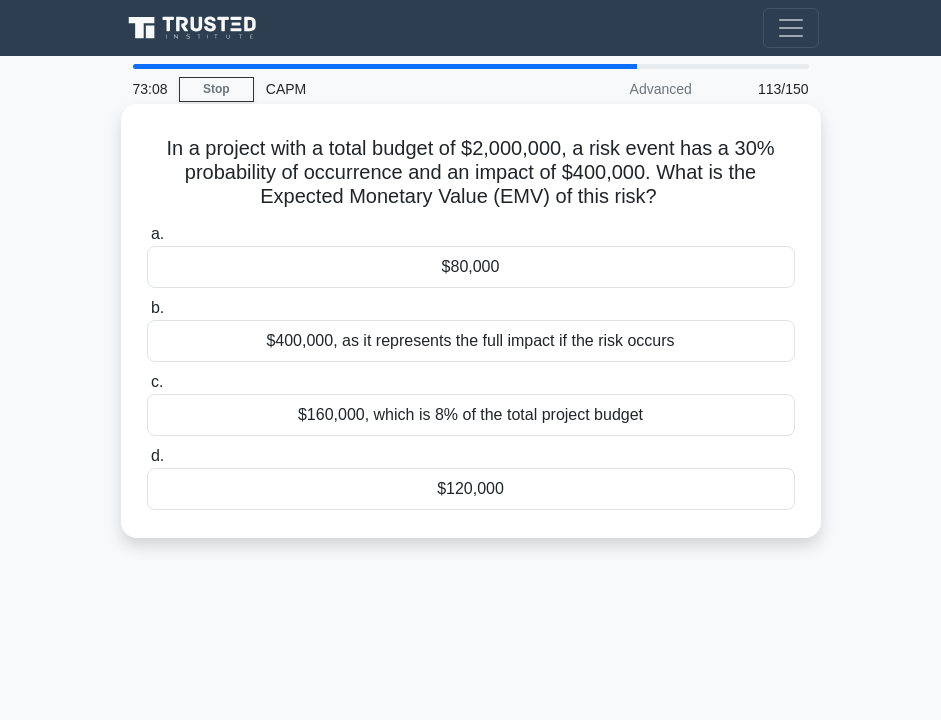 click on "$120,000" at bounding box center (471, 489) 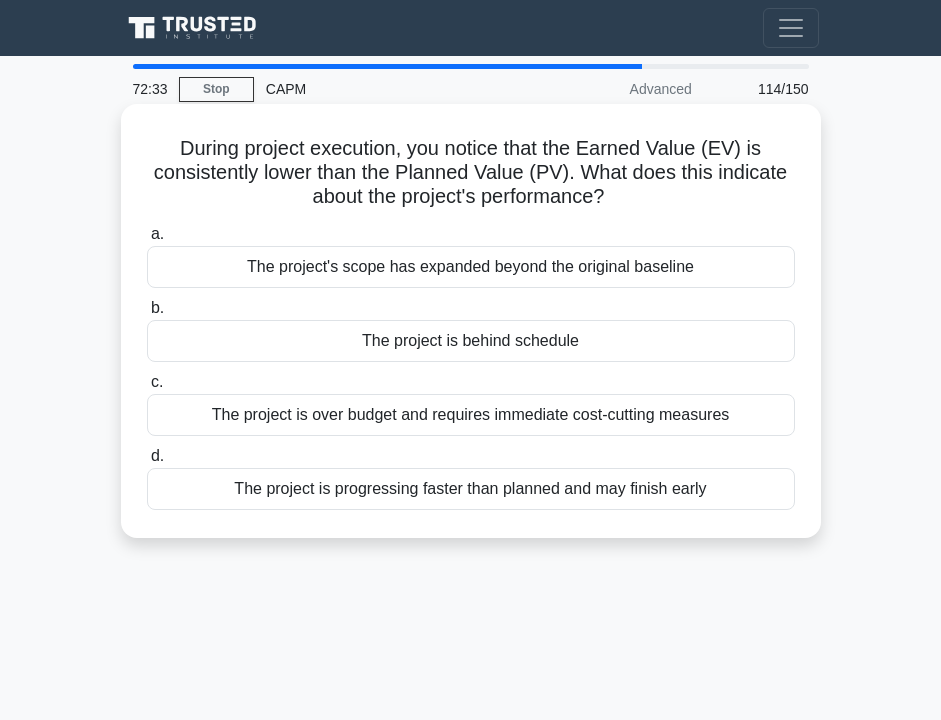 click on "The project is behind schedule" at bounding box center [471, 341] 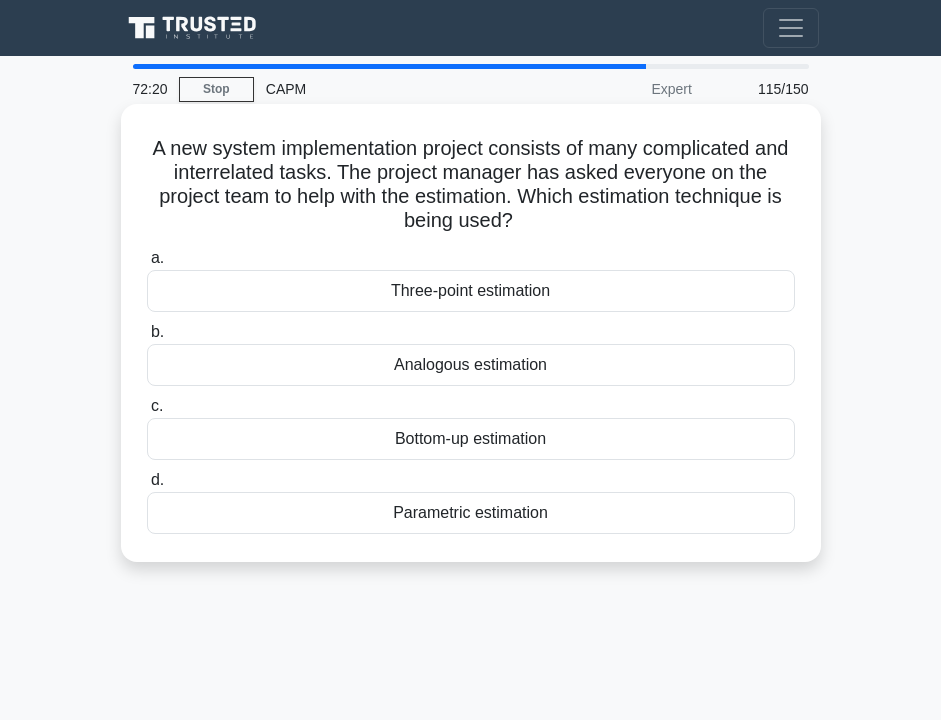 click on "Bottom-up estimation" at bounding box center [471, 439] 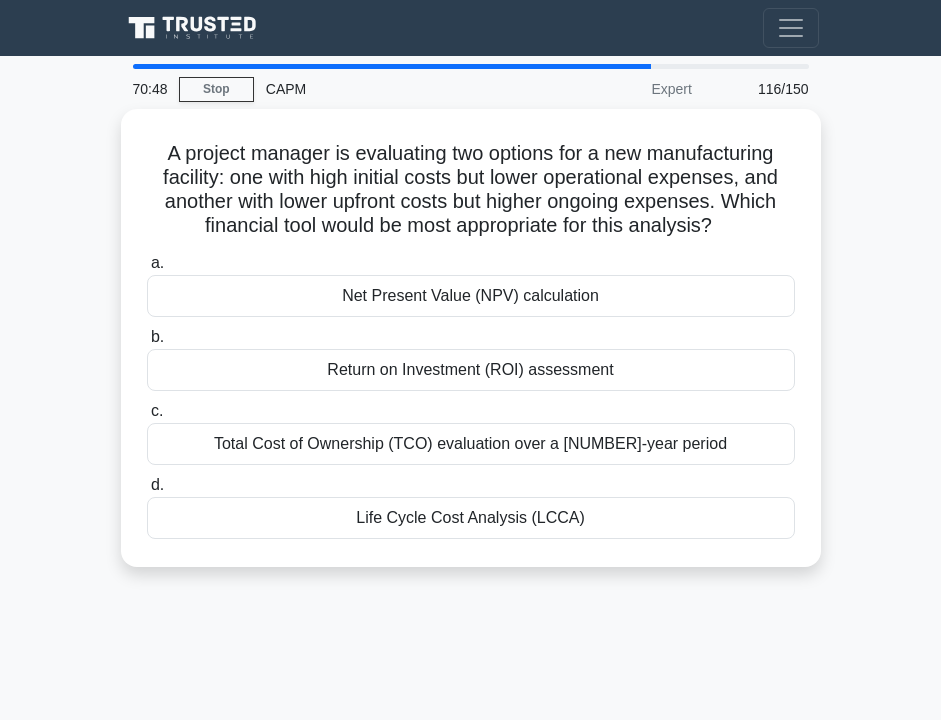 click on "Go Premium
Zz
Profile" at bounding box center (470, 28) 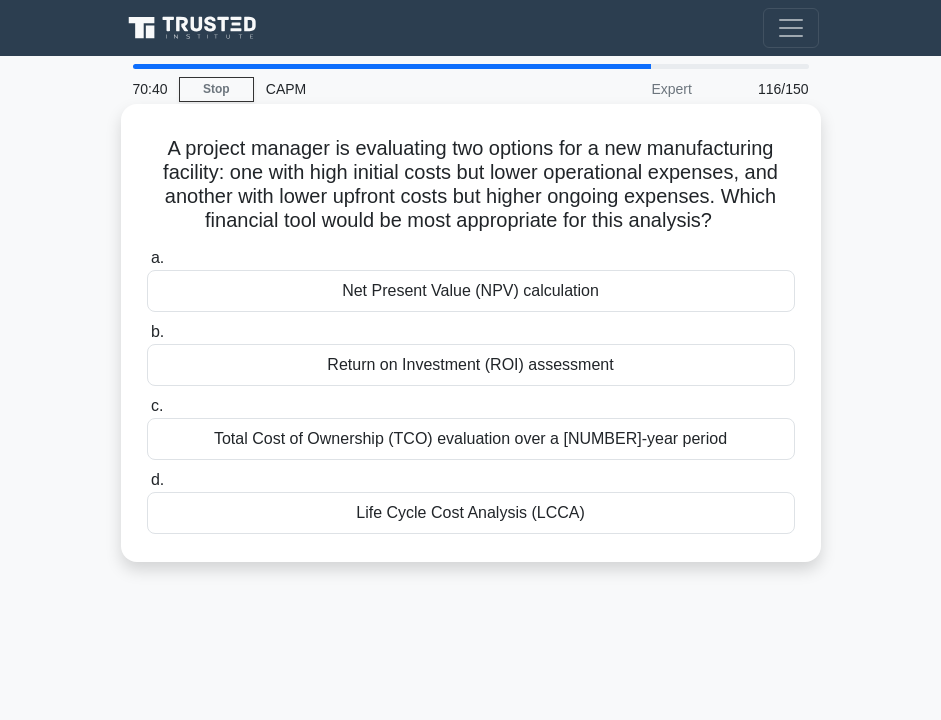 click on "Total Cost of Ownership (TCO) evaluation over a [NUMBER]-year period" at bounding box center (471, 439) 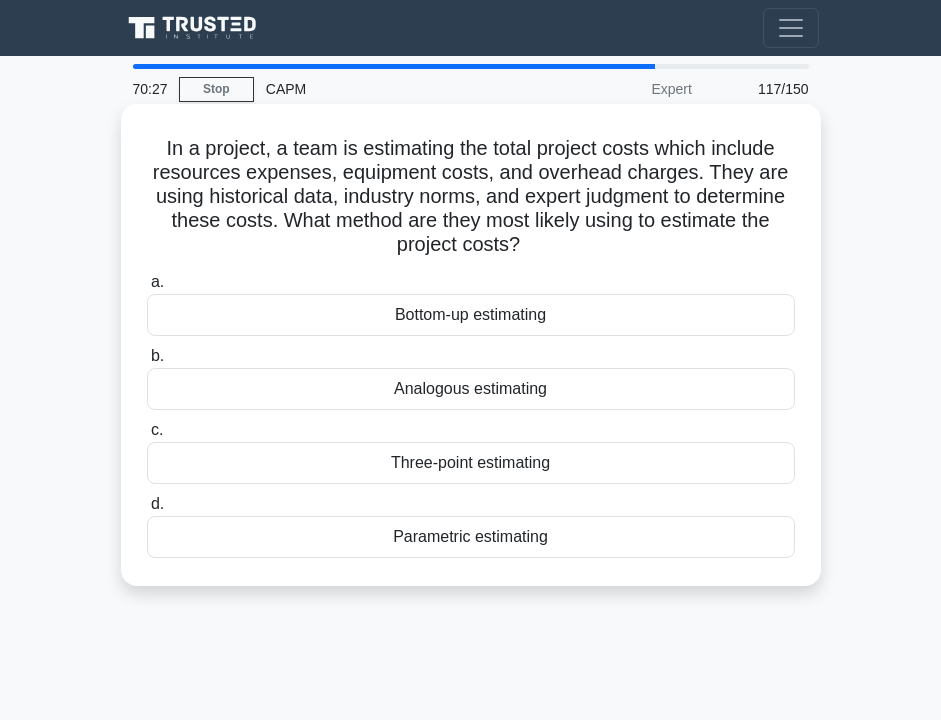 click on "Analogous estimating" at bounding box center [471, 389] 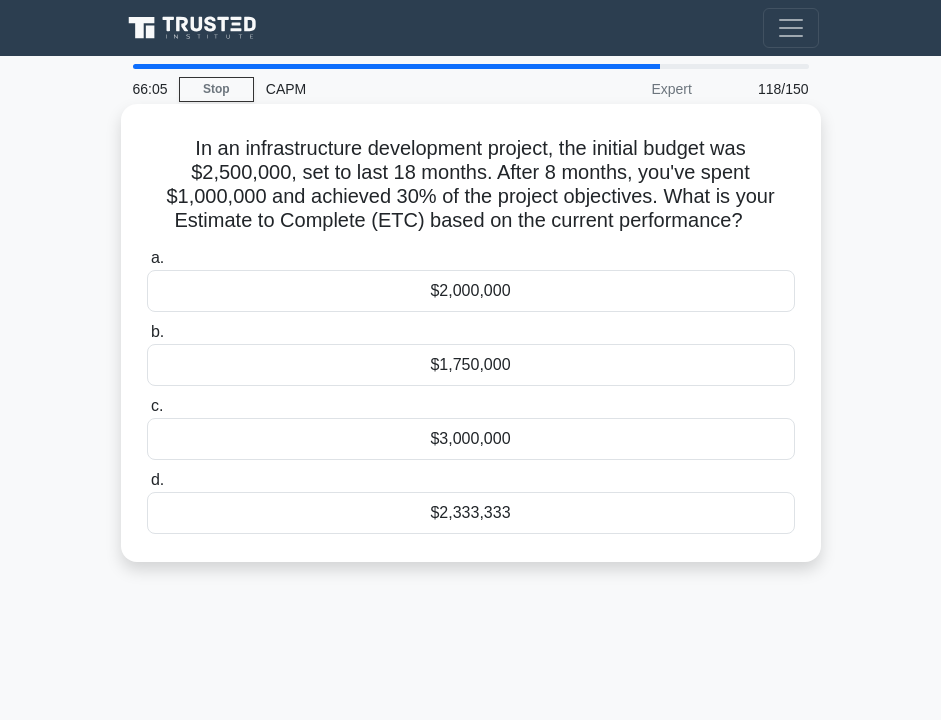 click on "In an infrastructure development project, the initial budget was $[AMOUNT], set to last [DURATION]. After [DURATION], you've spent $[AMOUNT] and achieved 30% of the project objectives. What is your Estimate to Complete (ETC) based on the current performance?" at bounding box center [471, 185] 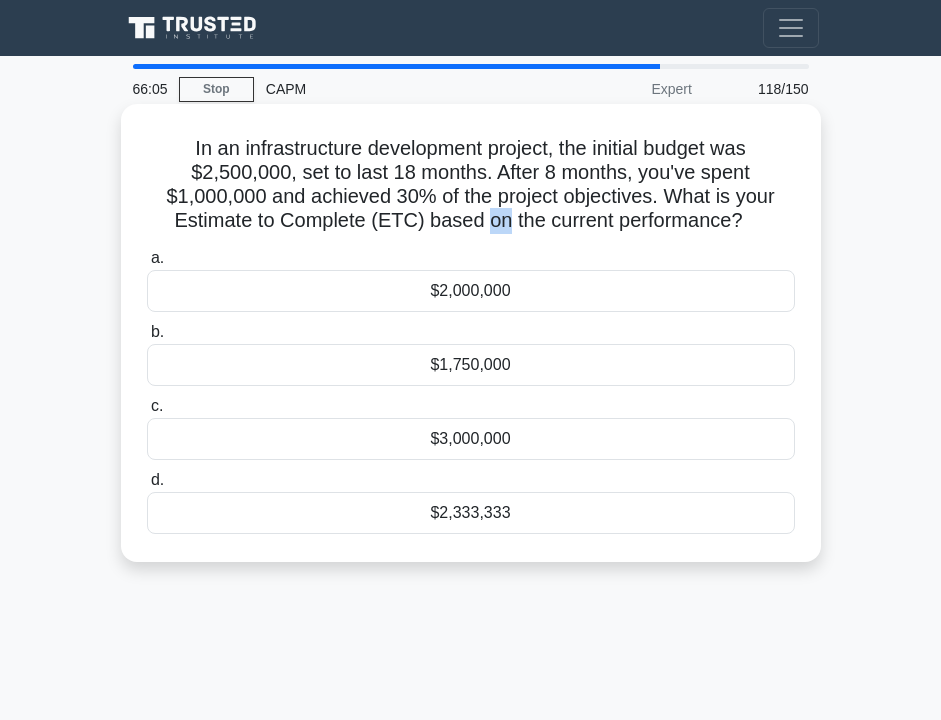 click on "In an infrastructure development project, the initial budget was $[AMOUNT], set to last [DURATION]. After [DURATION], you've spent $[AMOUNT] and achieved 30% of the project objectives. What is your Estimate to Complete (ETC) based on the current performance?" at bounding box center [471, 185] 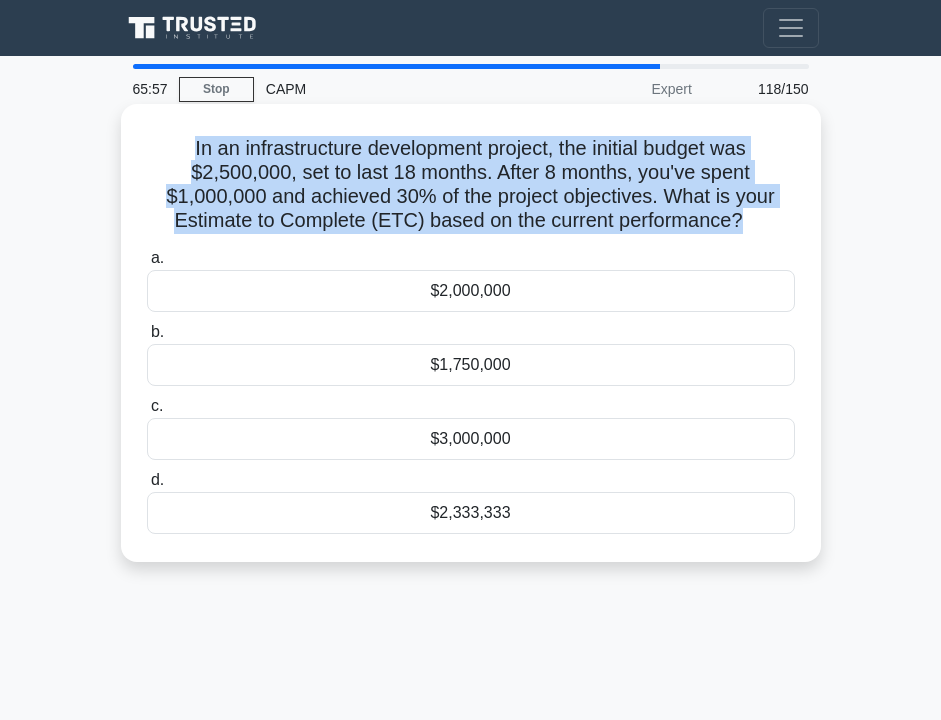copy on "In an infrastructure development project, the initial budget was $[MONEY], set to last [NUMBER] months. After [NUMBER] months, you've spent $[MONEY] and achieved [PERCENT]% of the project objectives. What is your Estimate to Complete (ETC) based on the current performance?
.spinner_0XTQ{transform-origin:center;animation:spinner_y6GP .75s linear infinite}@keyframes spinner_y6GP{100%{transform:rotate(360deg)}}" 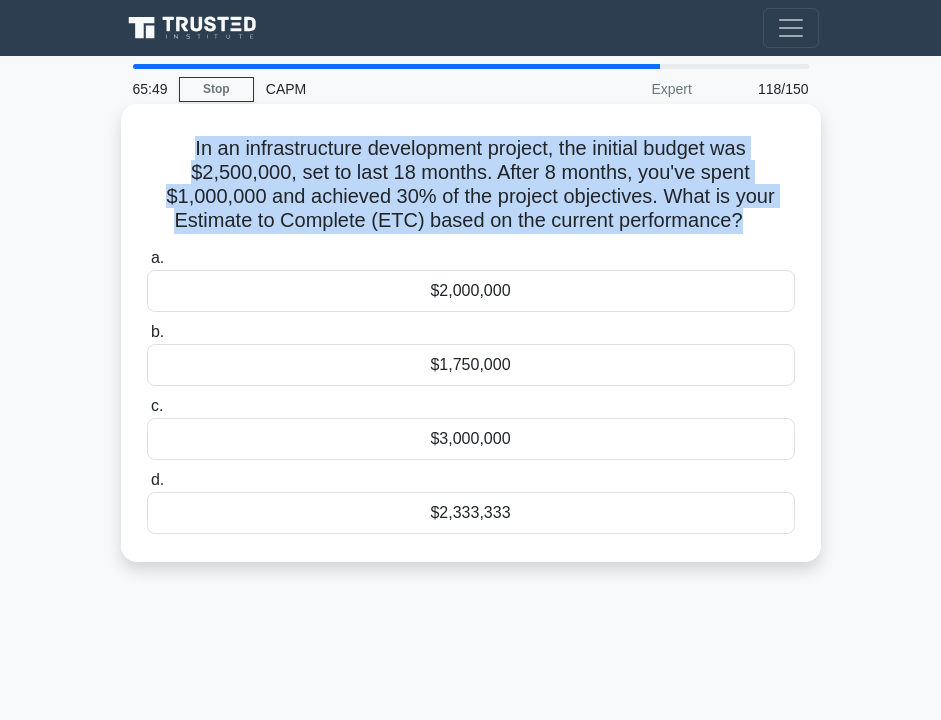 click on "In an infrastructure development project, the initial budget was $[AMOUNT], set to last [DURATION]. After [DURATION], you've spent $[AMOUNT] and achieved 30% of the project objectives. What is your Estimate to Complete (ETC) based on the current performance?" at bounding box center (471, 185) 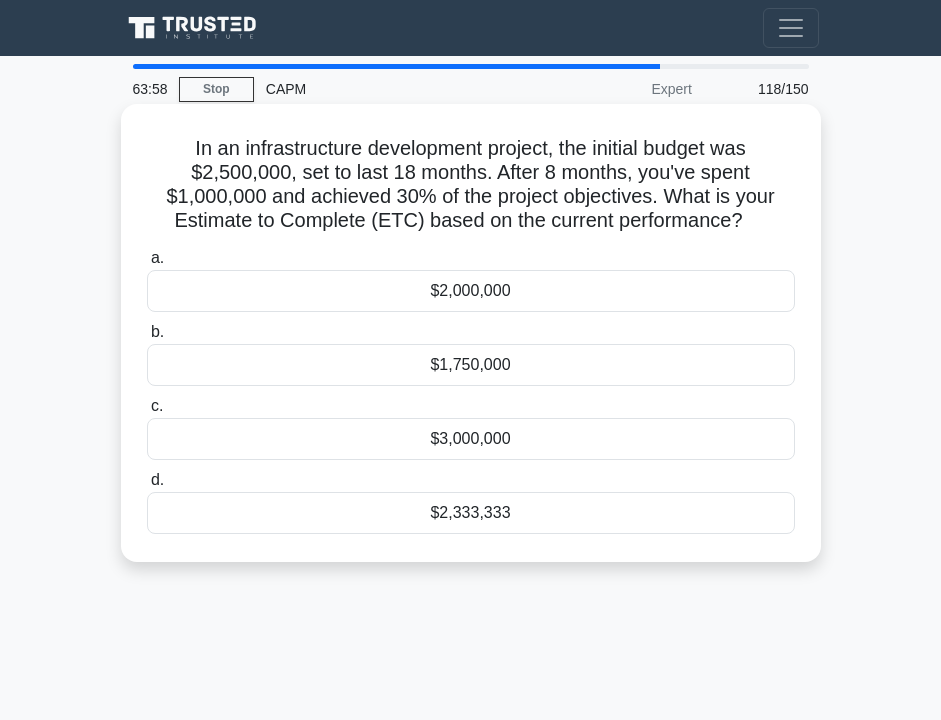 click on "In an infrastructure development project, the initial budget was $[AMOUNT], set to last [DURATION]. After [DURATION], you've spent $[AMOUNT] and achieved 30% of the project objectives. What is your Estimate to Complete (ETC) based on the current performance?" at bounding box center [471, 185] 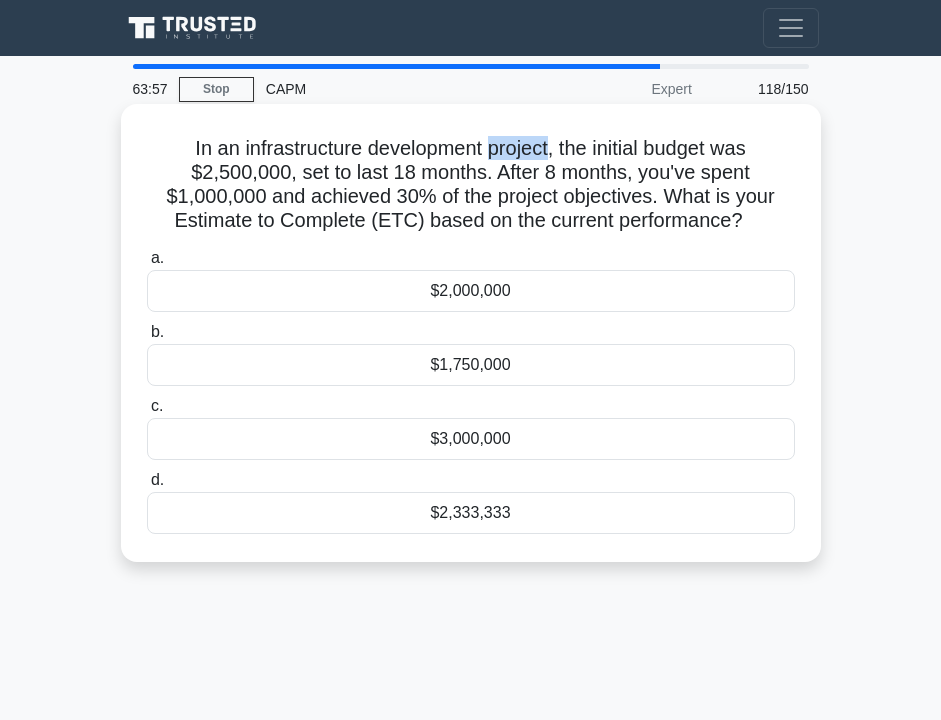 click on "In an infrastructure development project, the initial budget was $[AMOUNT], set to last [DURATION]. After [DURATION], you've spent $[AMOUNT] and achieved 30% of the project objectives. What is your Estimate to Complete (ETC) based on the current performance?" at bounding box center [471, 185] 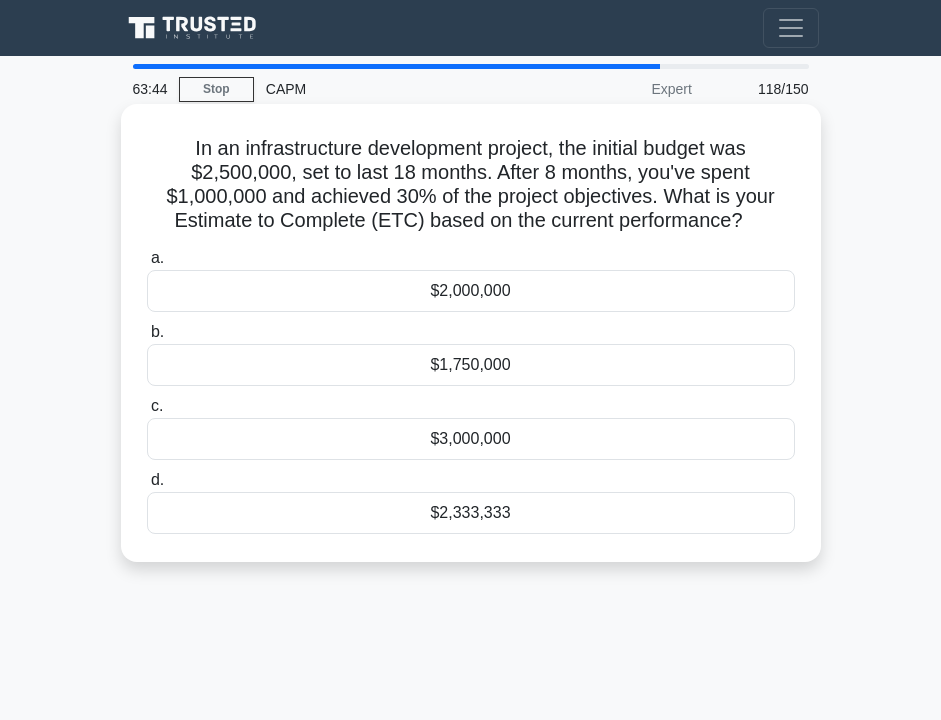 click on "$2,333,333" at bounding box center [471, 513] 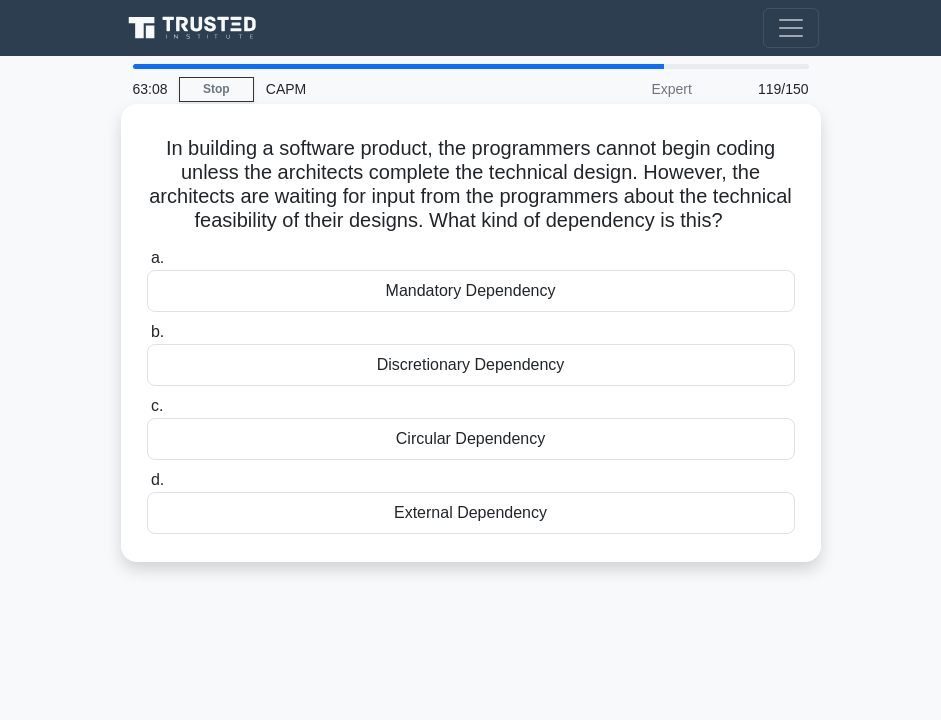 click on "Circular Dependency" at bounding box center (471, 439) 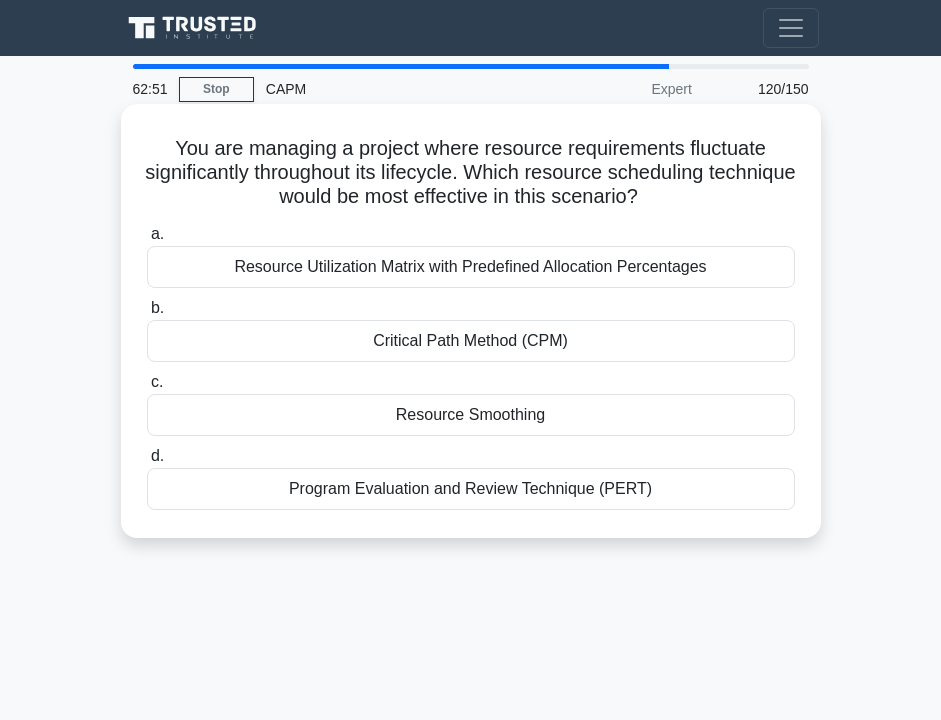 click on "Resource Smoothing" at bounding box center [471, 415] 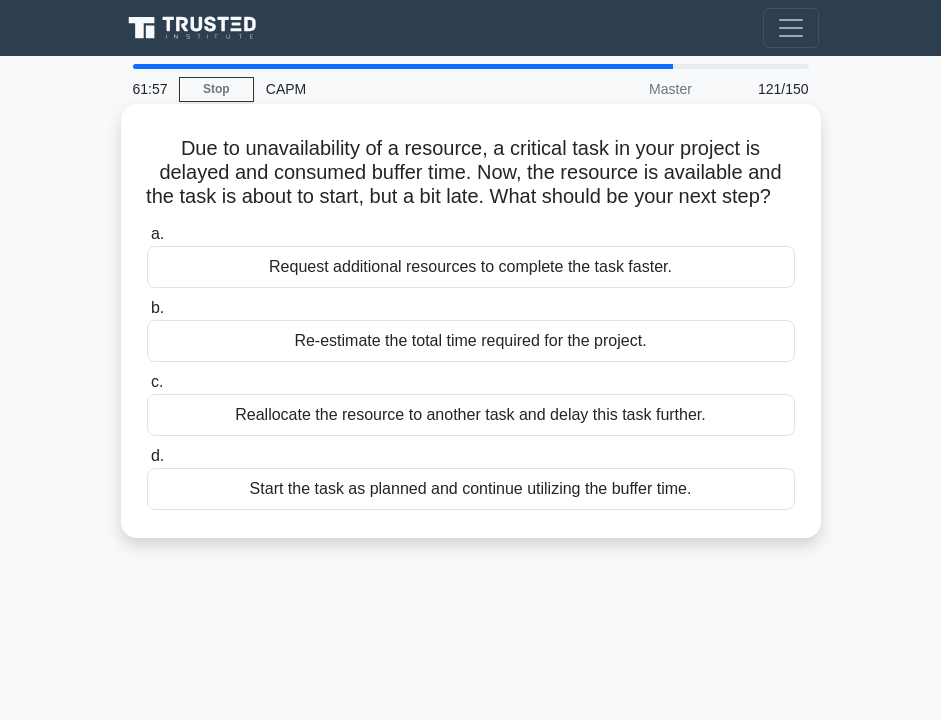 click on "Re-estimate the total time required for the project." at bounding box center (471, 341) 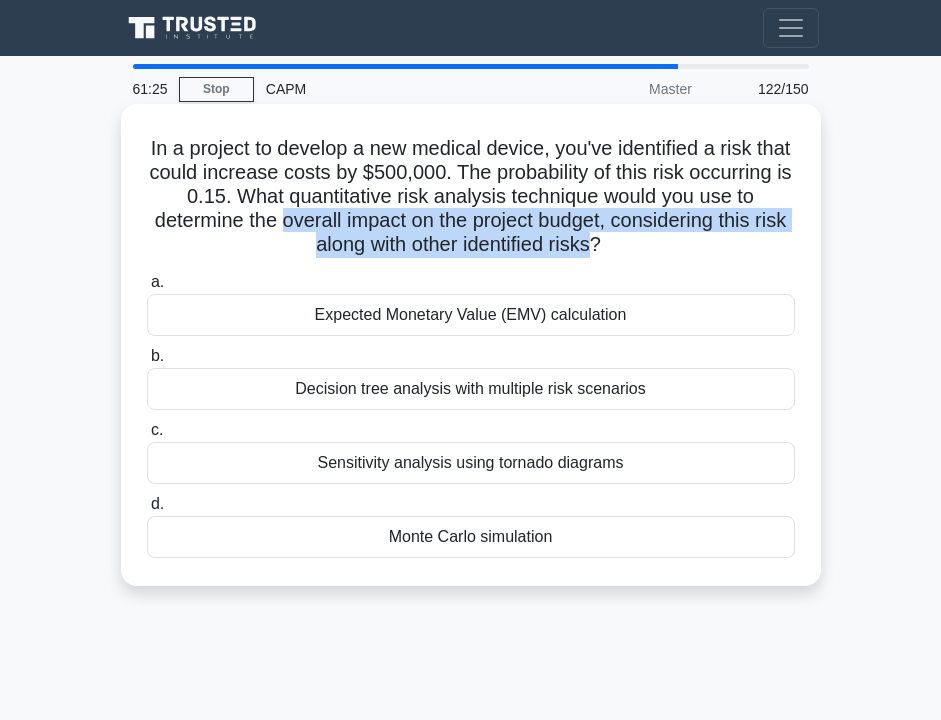drag, startPoint x: 283, startPoint y: 221, endPoint x: 594, endPoint y: 250, distance: 312.34915 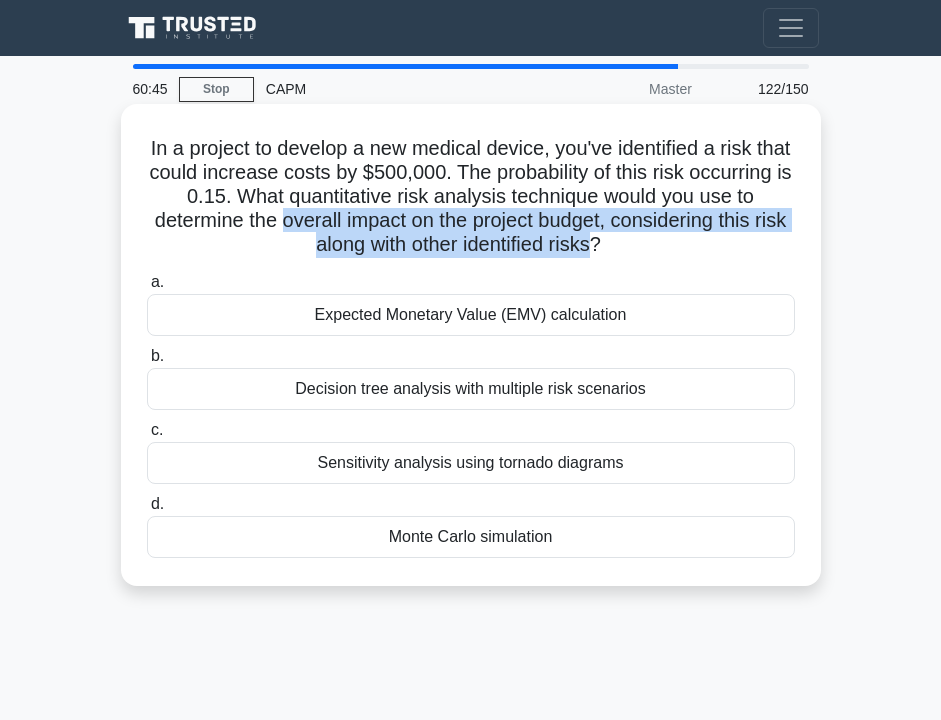 click on "Decision tree analysis with multiple risk scenarios" at bounding box center [471, 389] 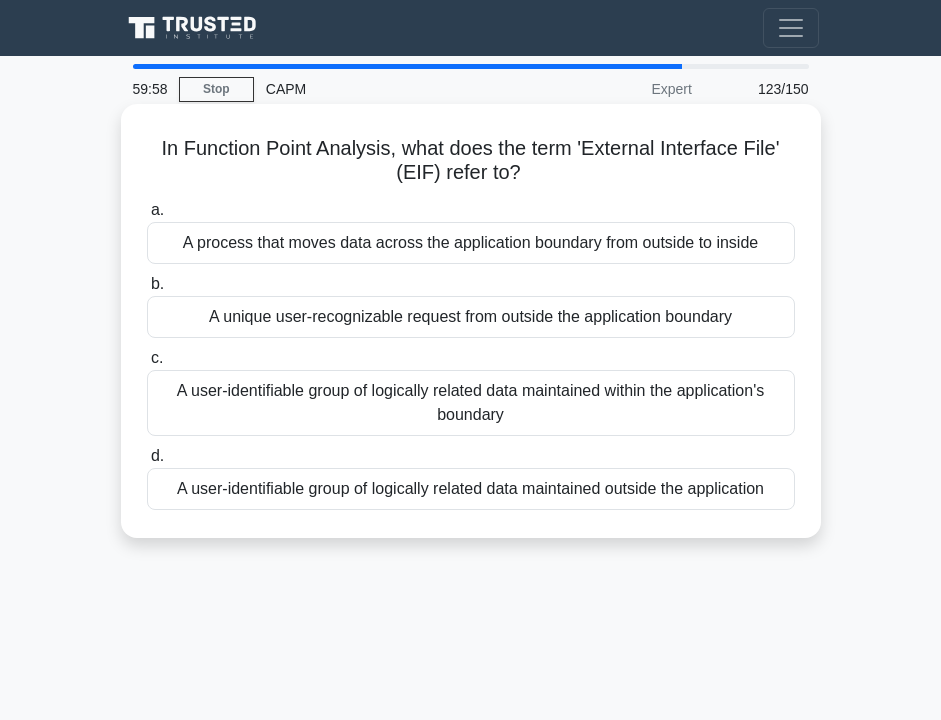 click on "A process that moves data across the application boundary from outside to inside" at bounding box center (471, 243) 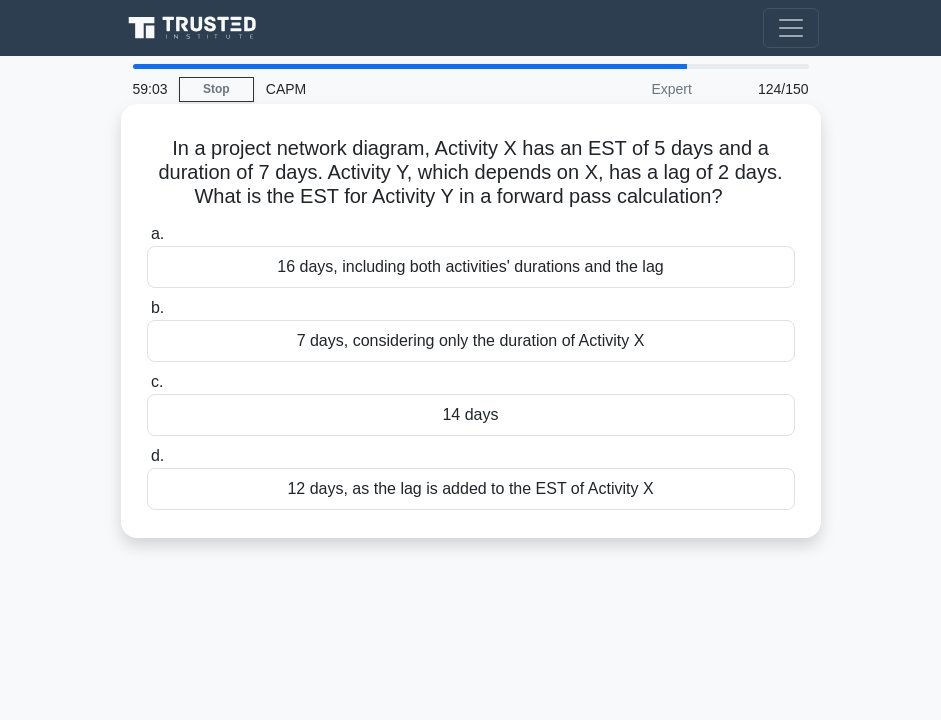 click on "In a project network diagram, Activity X has an EST of [NUMBER] days and a duration of [NUMBER] days. Activity Y, which depends on X, has a lag of [NUMBER] days. What is the EST for Activity Y in a forward pass calculation?
.spinner_0XTQ{transform-origin:center;animation:spinner_y6GP .75s linear infinite}@keyframes spinner_y6GP{100%{transform:rotate(360deg)}}" at bounding box center [471, 173] 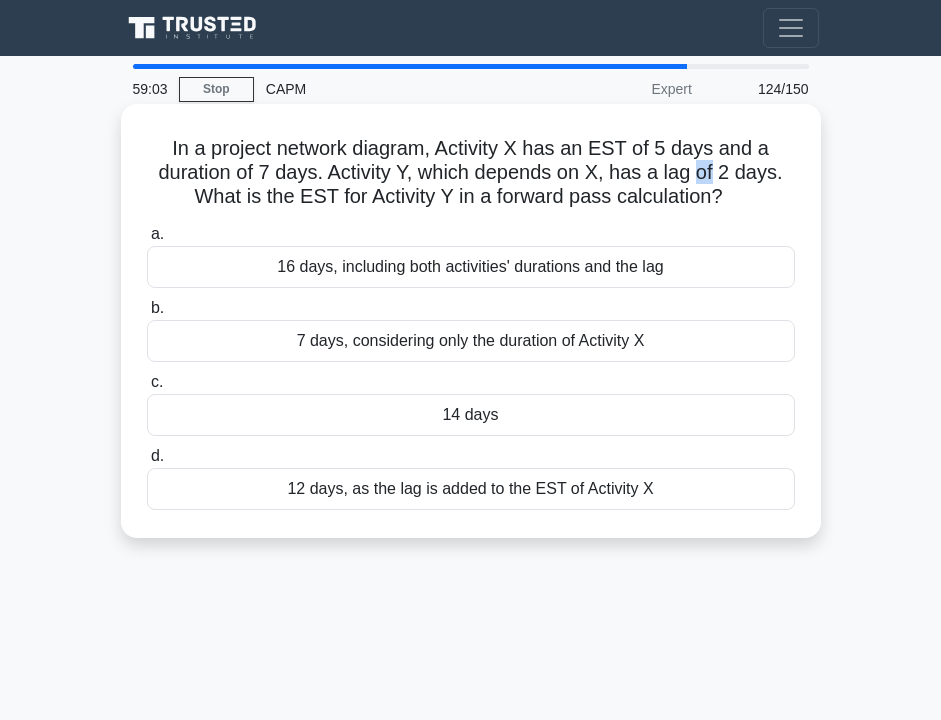click on "In a project network diagram, Activity X has an EST of [NUMBER] days and a duration of [NUMBER] days. Activity Y, which depends on X, has a lag of [NUMBER] days. What is the EST for Activity Y in a forward pass calculation?
.spinner_0XTQ{transform-origin:center;animation:spinner_y6GP .75s linear infinite}@keyframes spinner_y6GP{100%{transform:rotate(360deg)}}" at bounding box center (471, 173) 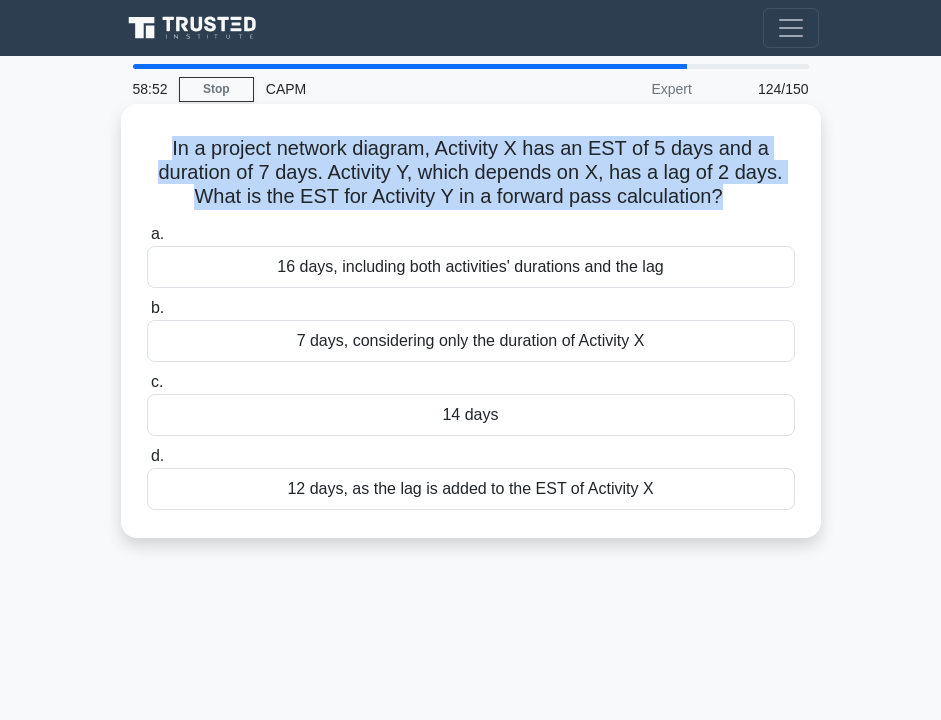 click on "In a project network diagram, Activity X has an EST of [NUMBER] days and a duration of [NUMBER] days. Activity Y, which depends on X, has a lag of [NUMBER] days. What is the EST for Activity Y in a forward pass calculation?
.spinner_0XTQ{transform-origin:center;animation:spinner_y6GP .75s linear infinite}@keyframes spinner_y6GP{100%{transform:rotate(360deg)}}" at bounding box center (471, 173) 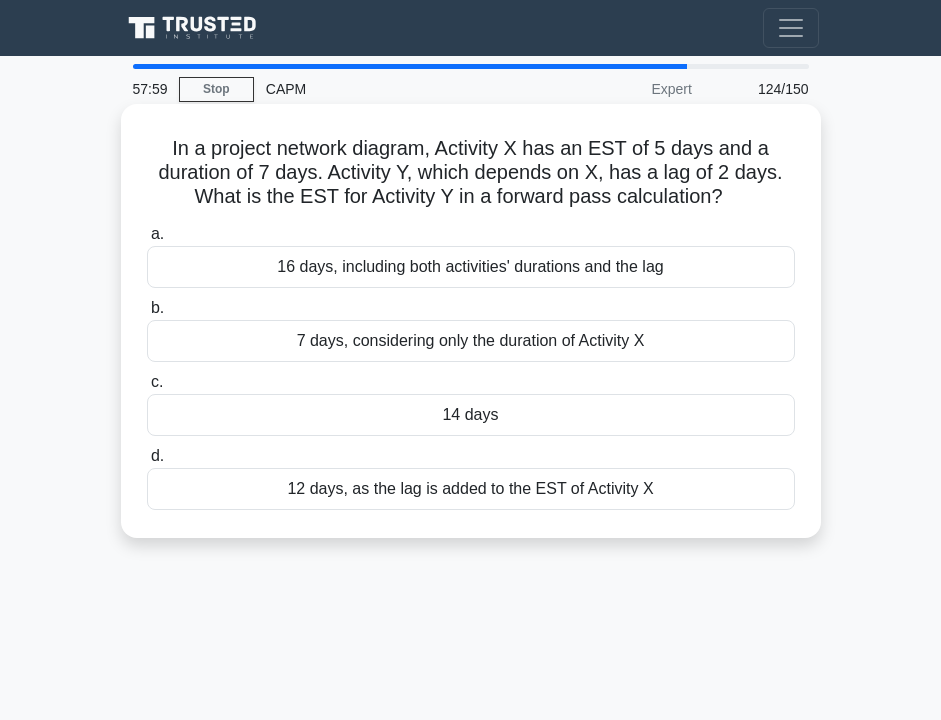 click on "7 days, considering only the duration of Activity X" at bounding box center (471, 341) 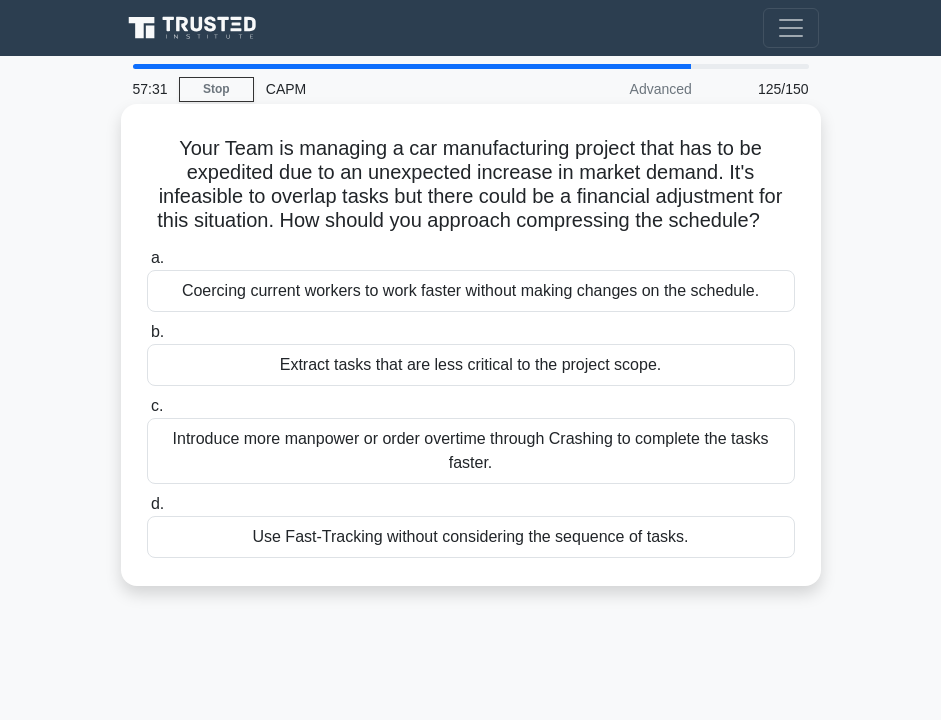 click on "Introduce more manpower or order overtime through Crashing to complete the tasks faster." at bounding box center (471, 451) 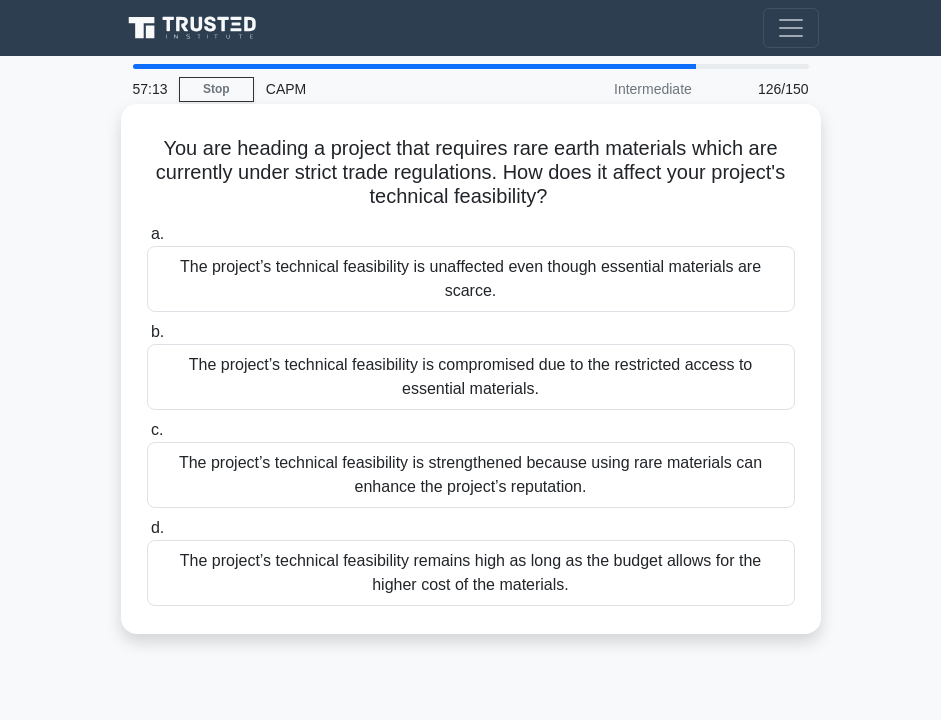 click on "The project’s technical feasibility is compromised due to the restricted access to essential materials." at bounding box center [471, 377] 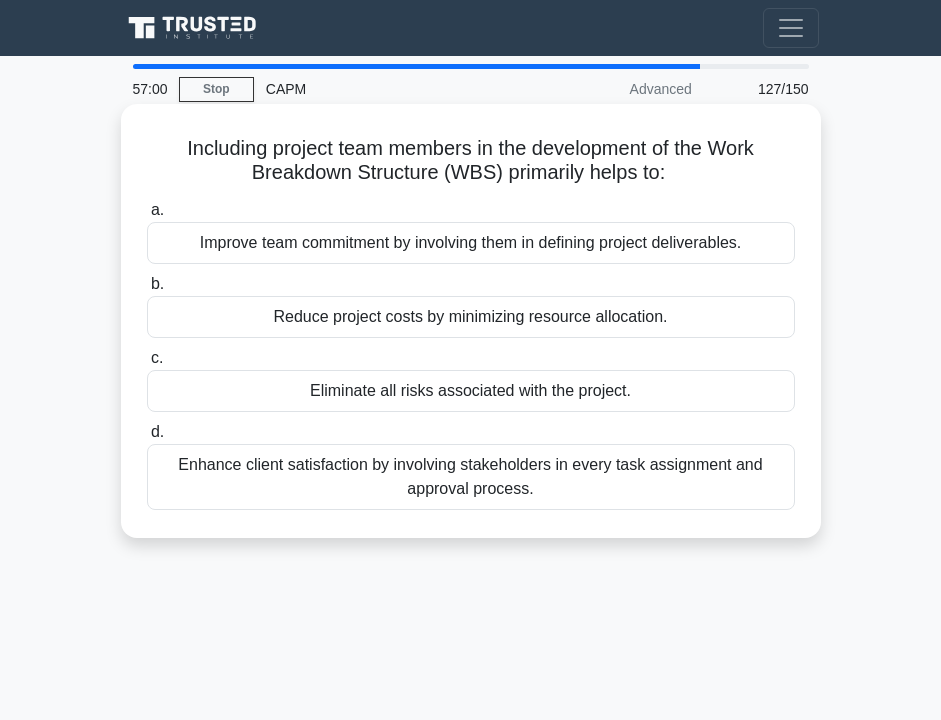 click on "Improve team commitment by involving them in defining project deliverables." at bounding box center [471, 243] 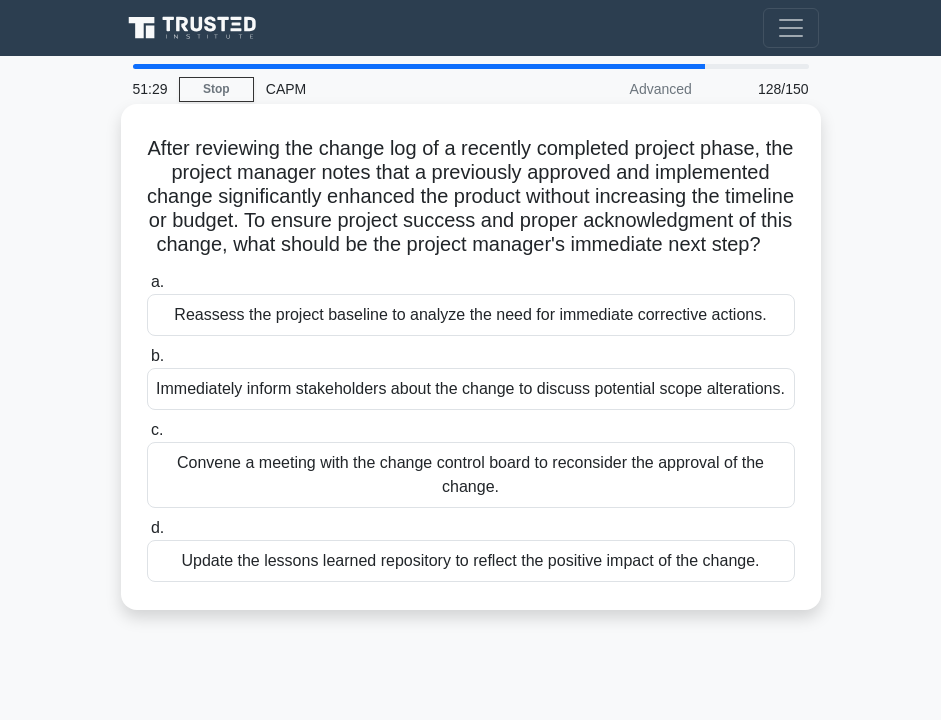 click on "Update the lessons learned repository to reflect the positive impact of the change." at bounding box center (471, 561) 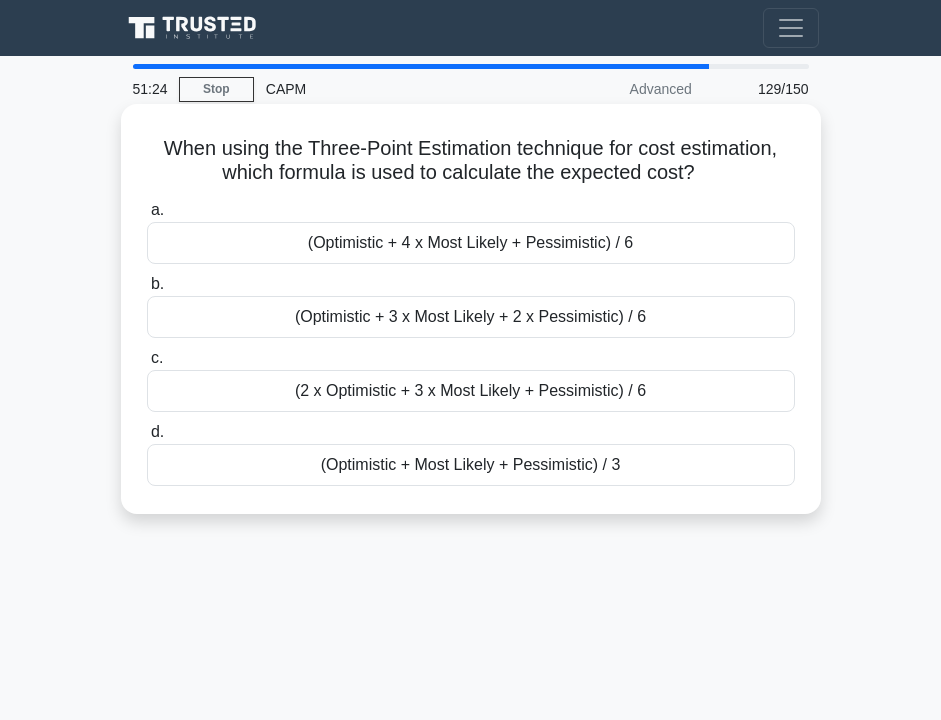click on "(Optimistic + 4 x Most Likely + Pessimistic) / 6" at bounding box center [471, 243] 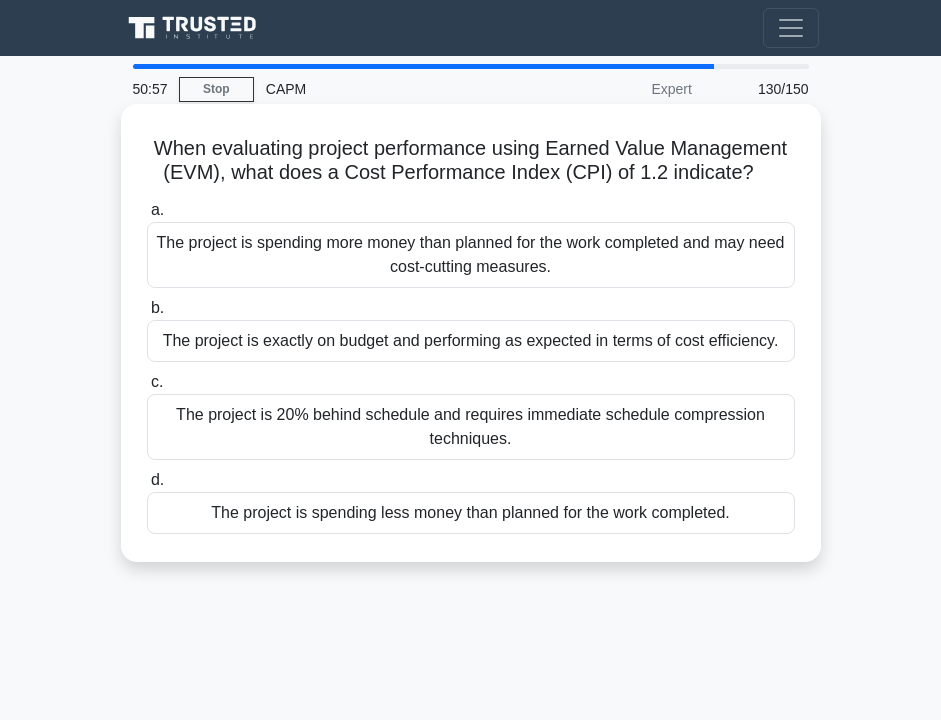 click on "The project is spending less money than planned for the work completed." at bounding box center (471, 513) 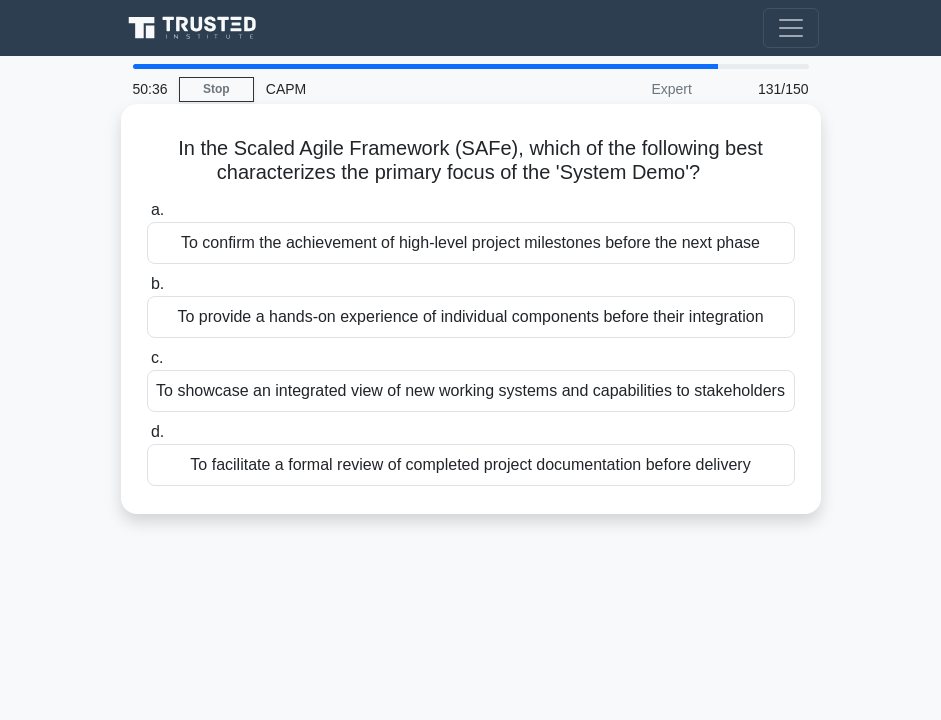 click on "To provide a hands-on experience of individual components before their integration" at bounding box center [471, 317] 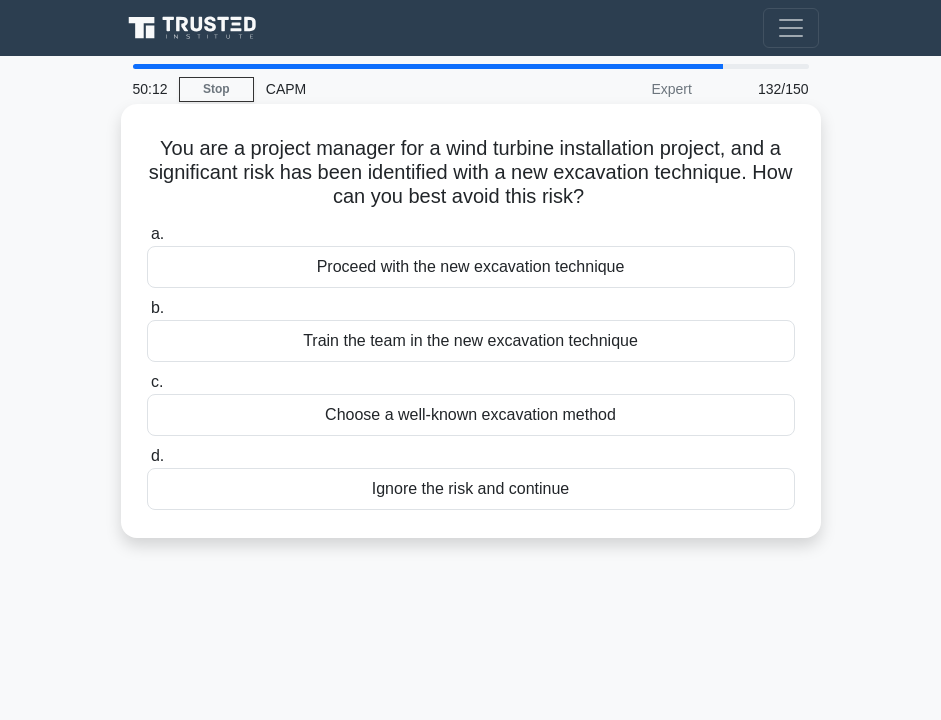 click on "Train the team in the new excavation technique" at bounding box center (471, 341) 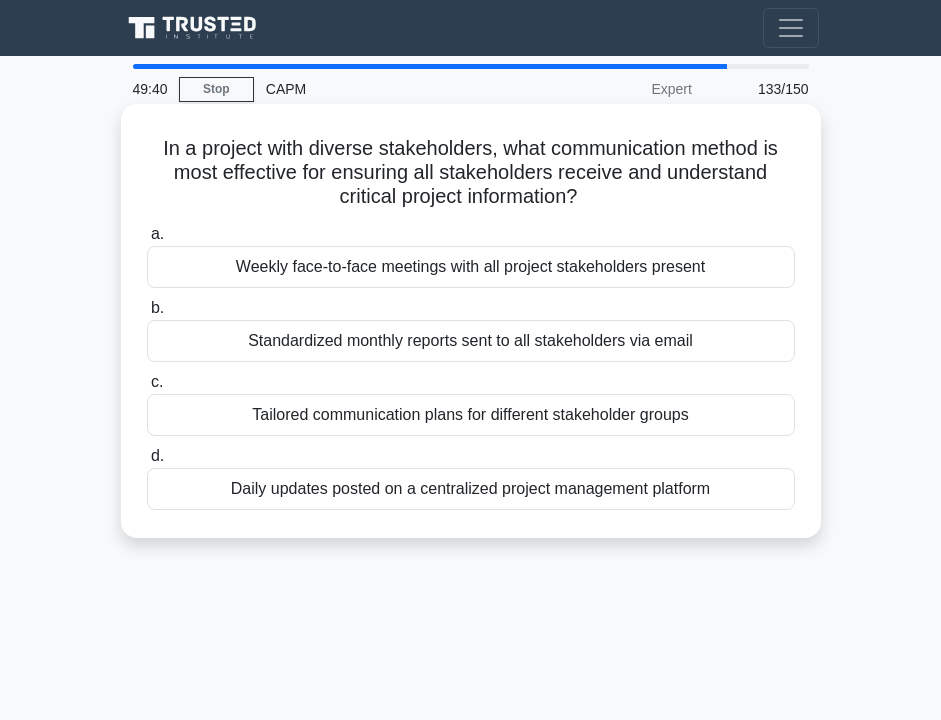 click on "Standardized monthly reports sent to all stakeholders via email" at bounding box center [471, 341] 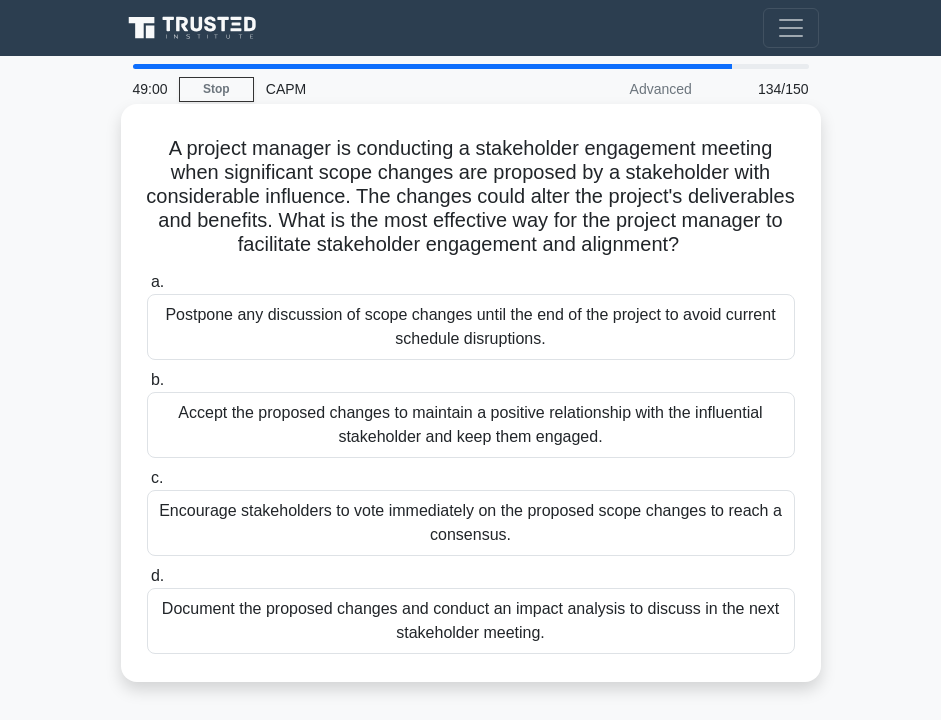 click on "Document the proposed changes and conduct an impact analysis to discuss in the next stakeholder meeting." at bounding box center (471, 621) 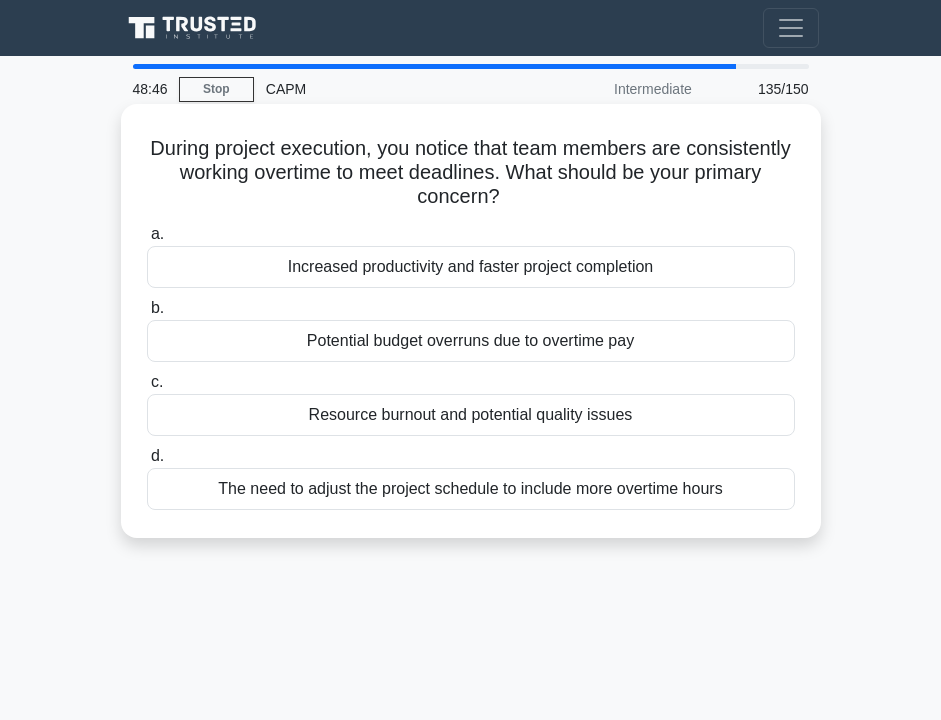 click on "Resource burnout and potential quality issues" at bounding box center [471, 415] 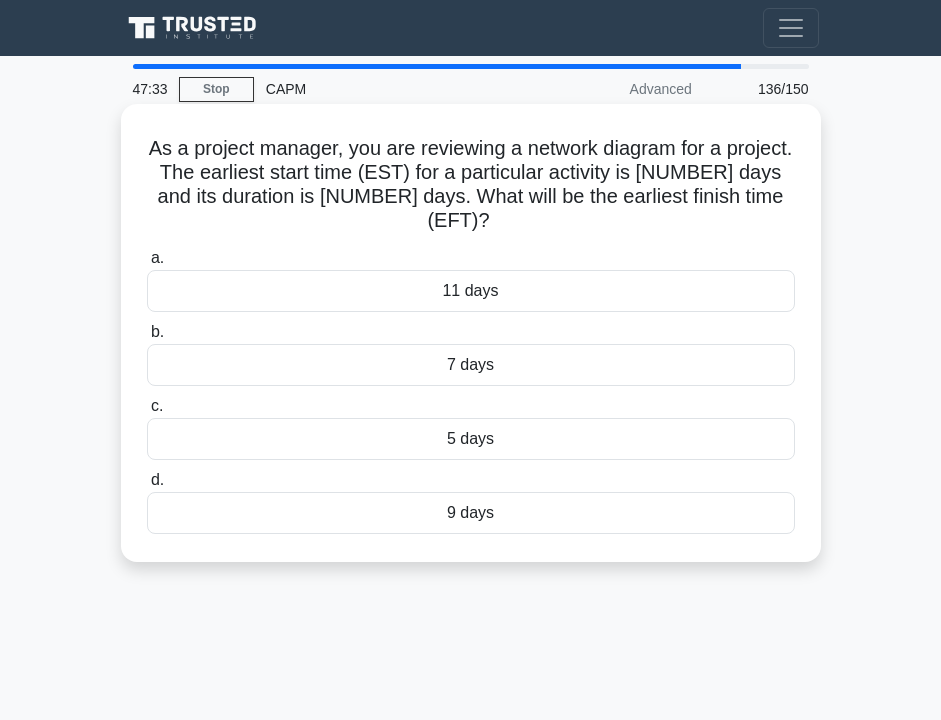 click on "5 days" at bounding box center (471, 439) 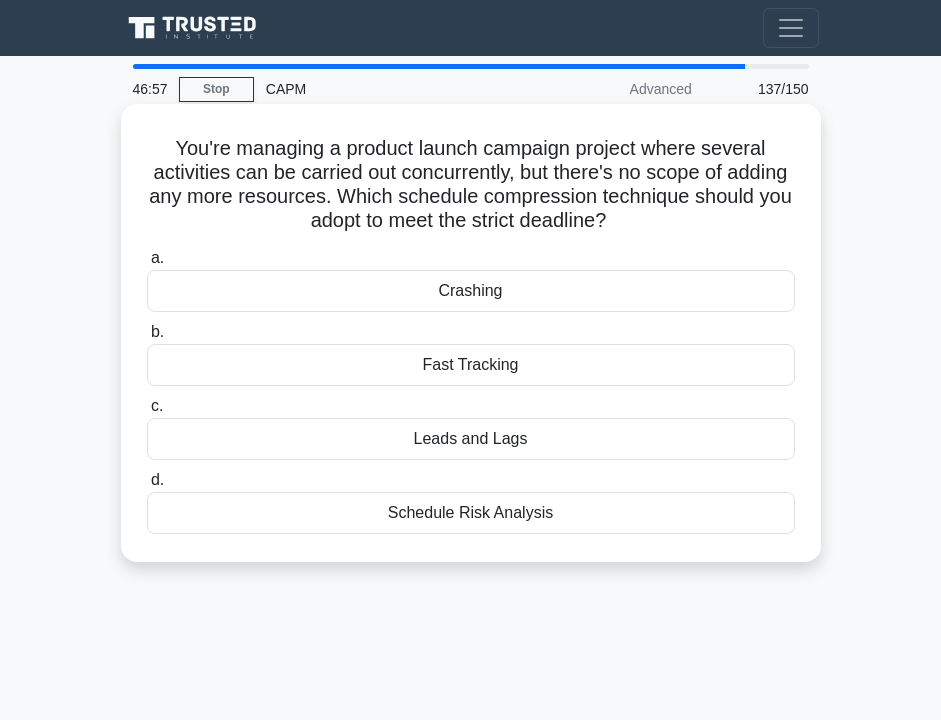 click on "Fast Tracking" at bounding box center [471, 365] 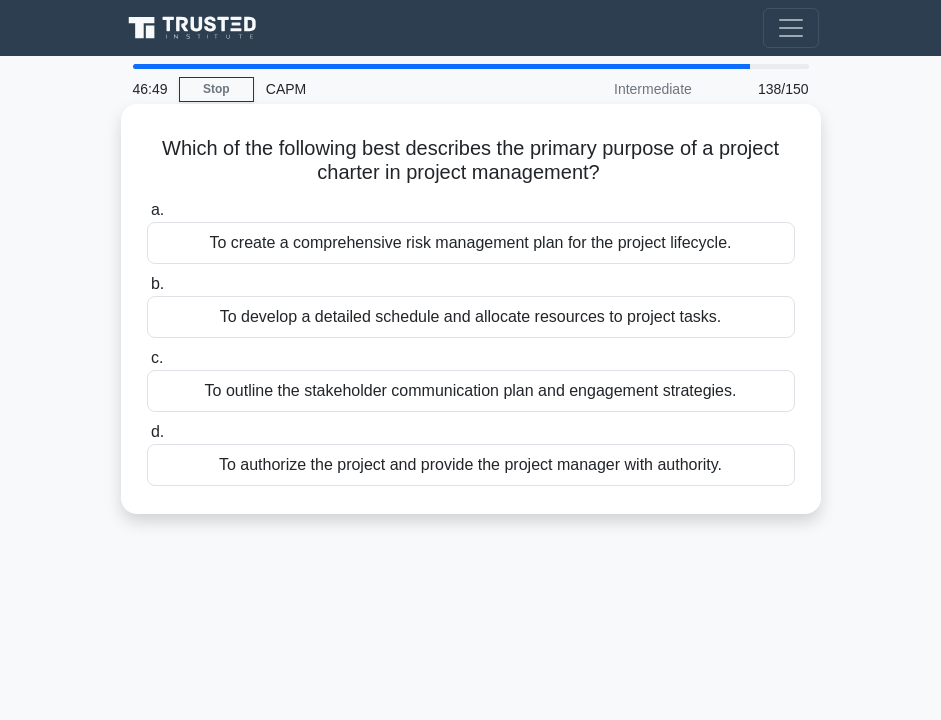 click on "To authorize the project and provide the project manager with authority." at bounding box center (471, 465) 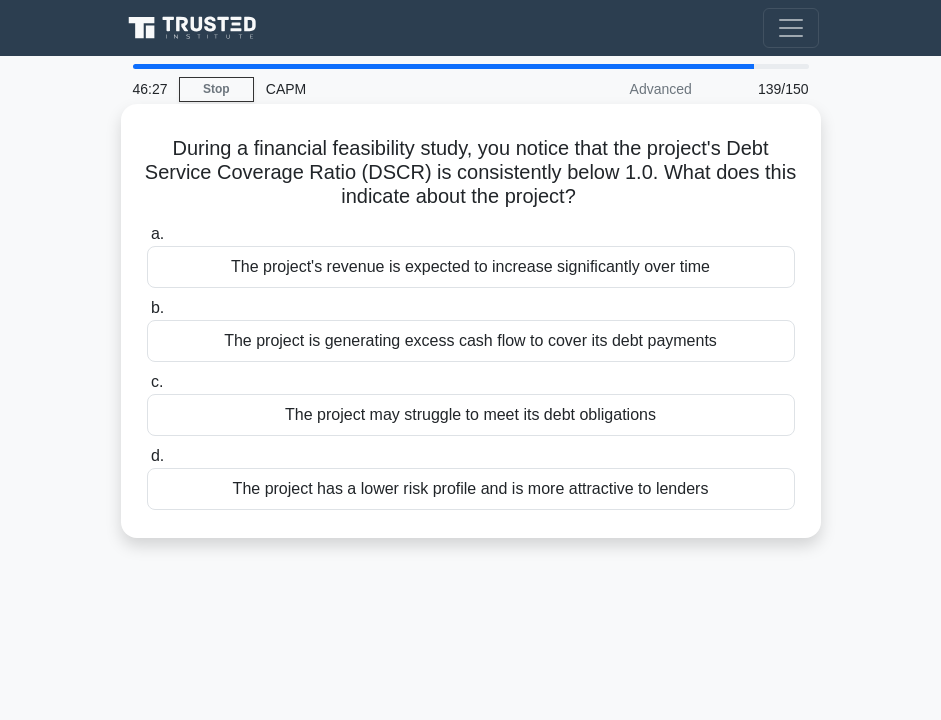 click on "The project may struggle to meet its debt obligations" at bounding box center [471, 415] 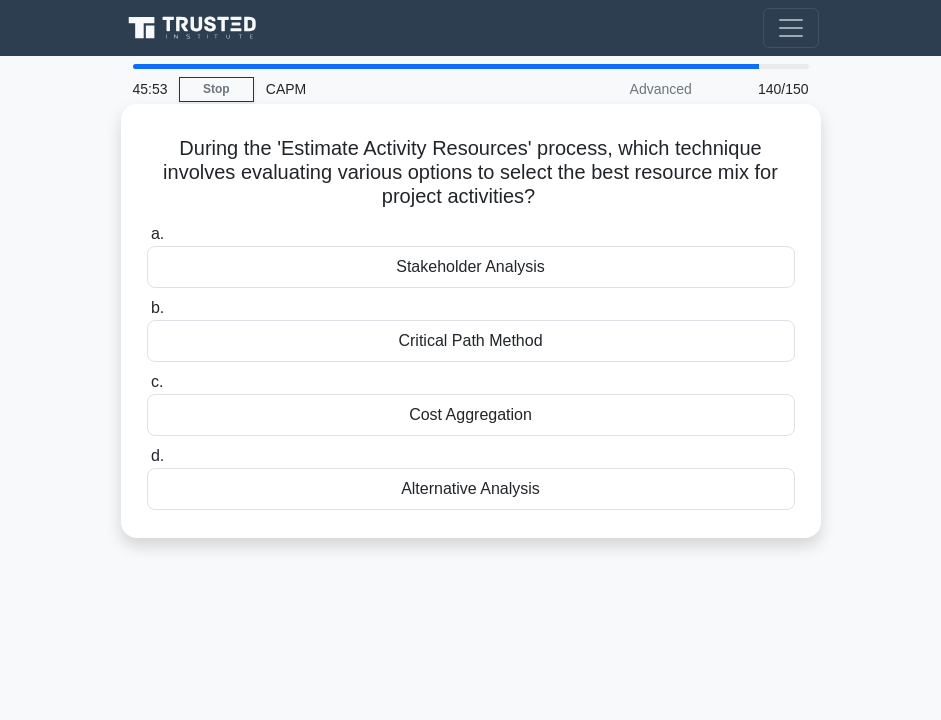 click on "Alternative Analysis" at bounding box center [471, 489] 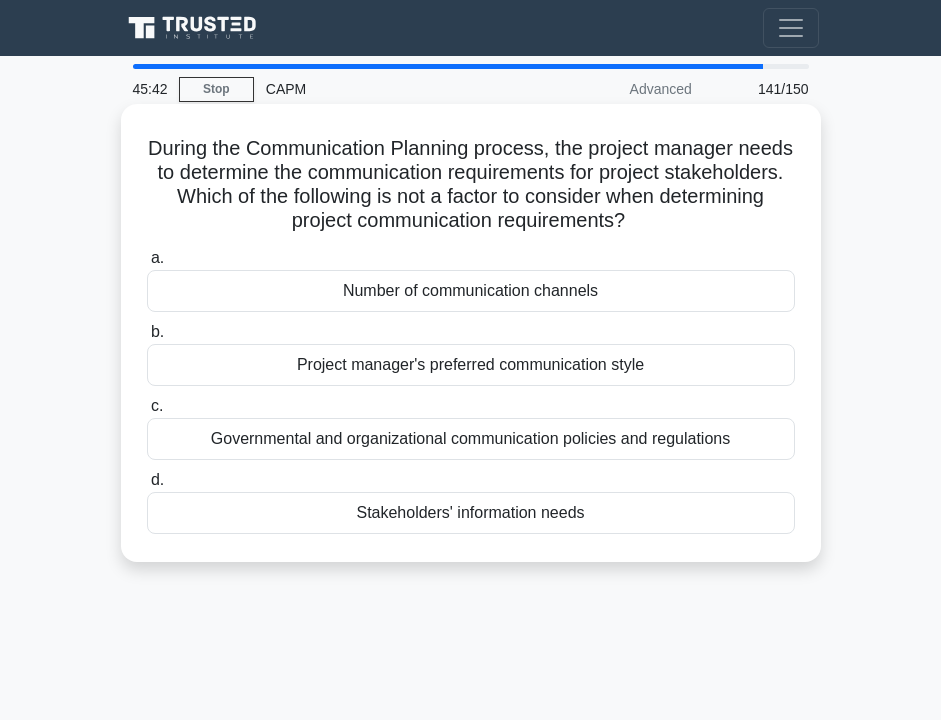 click on "Governmental and organizational communication policies and regulations" at bounding box center [471, 439] 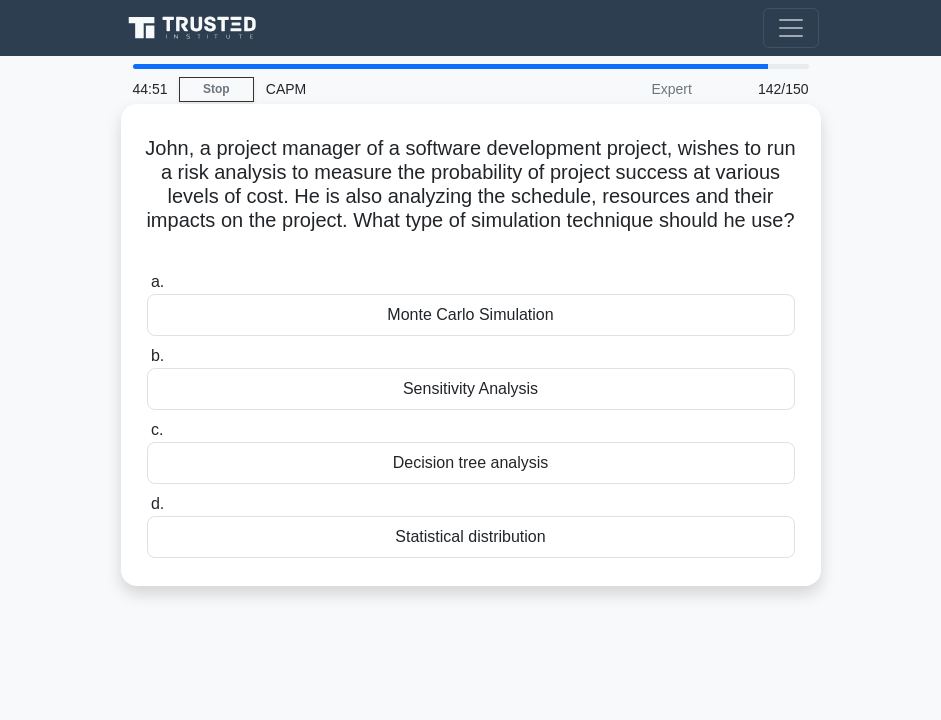 click on "Decision tree analysis" at bounding box center (471, 463) 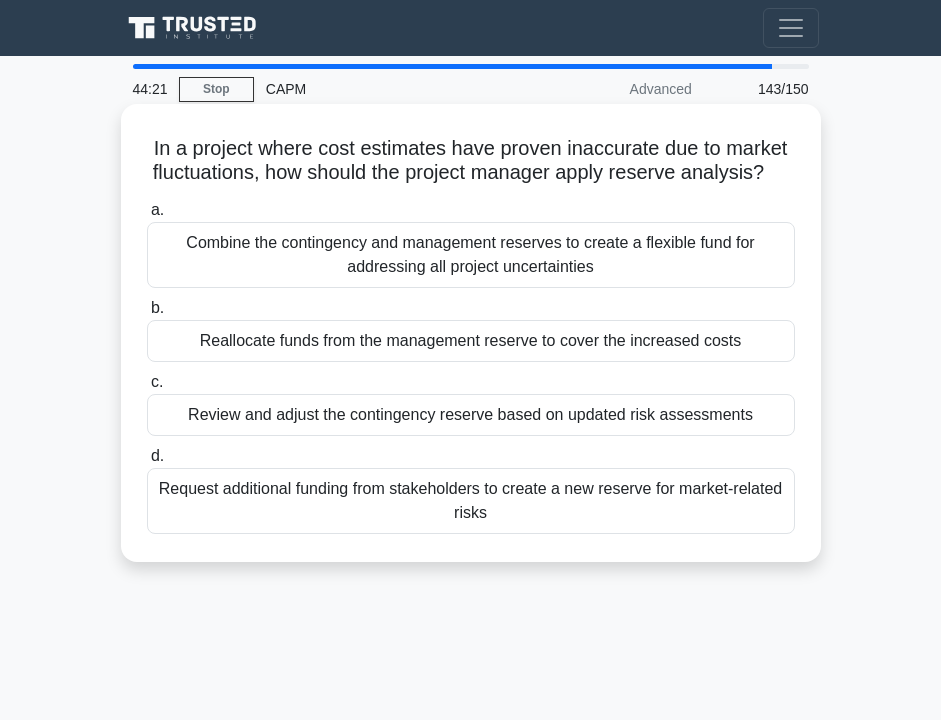 click on "Review and adjust the contingency reserve based on updated risk assessments" at bounding box center [471, 415] 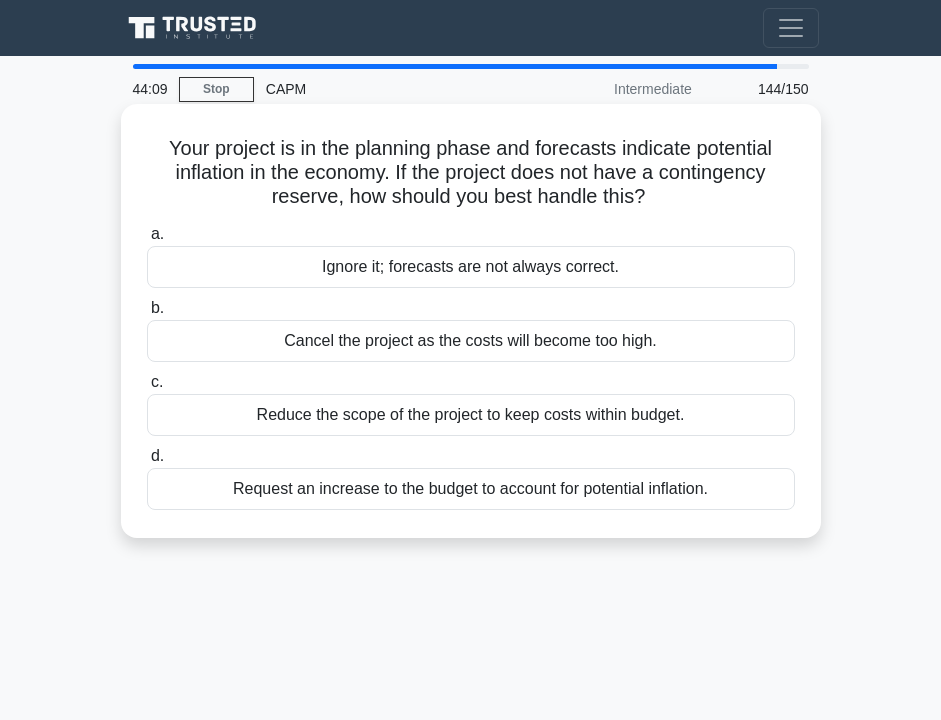 click on "Reduce the scope of the project to keep costs within budget." at bounding box center (471, 415) 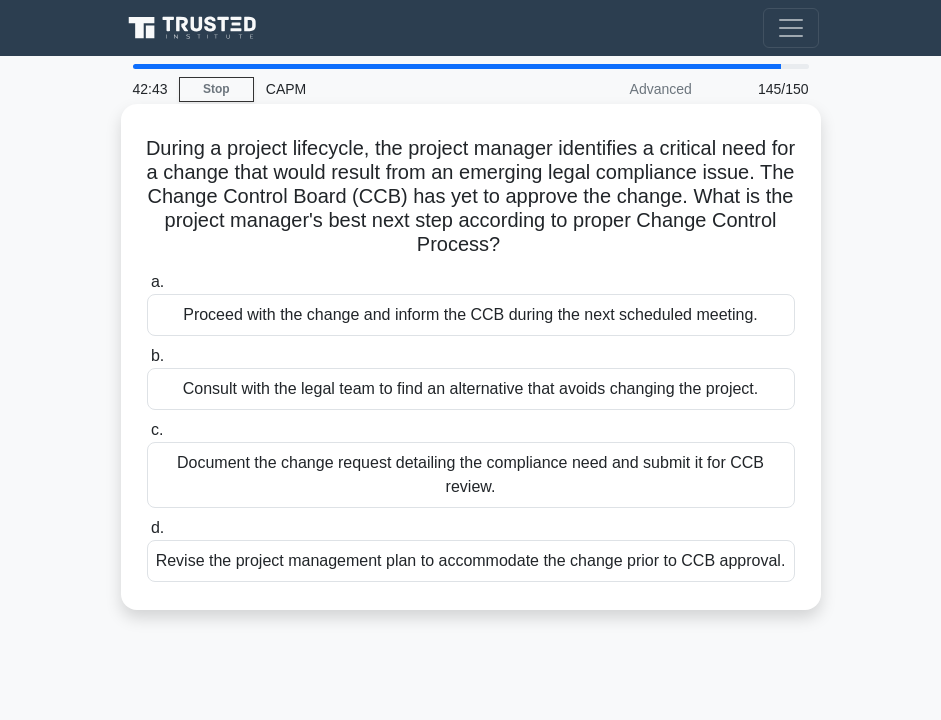 click on "Revise the project management plan to accommodate the change prior to CCB approval." at bounding box center (471, 561) 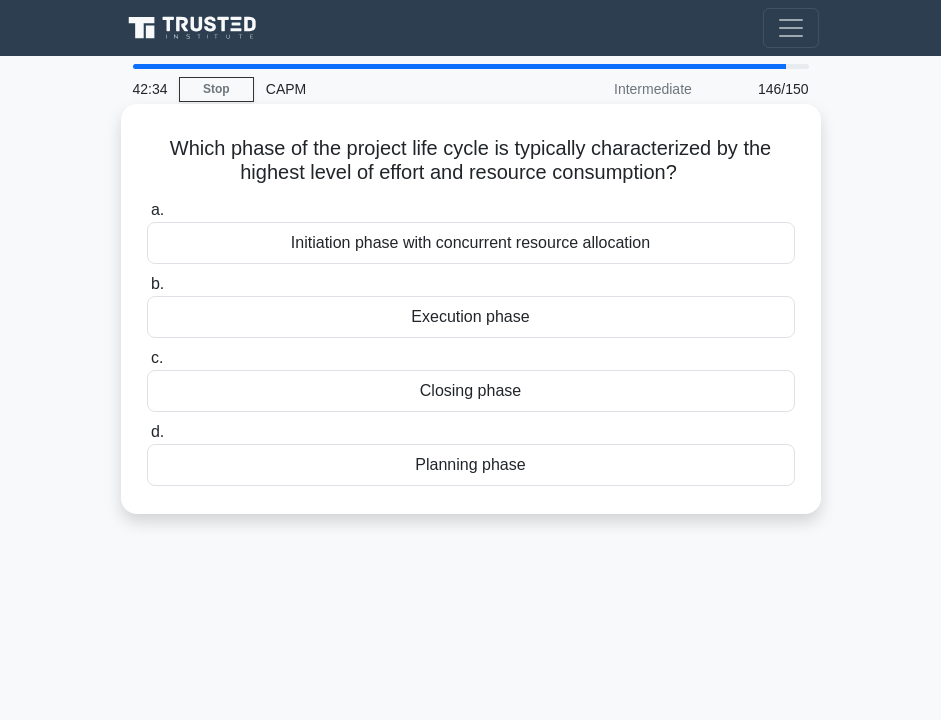 click on "Execution phase" at bounding box center (471, 317) 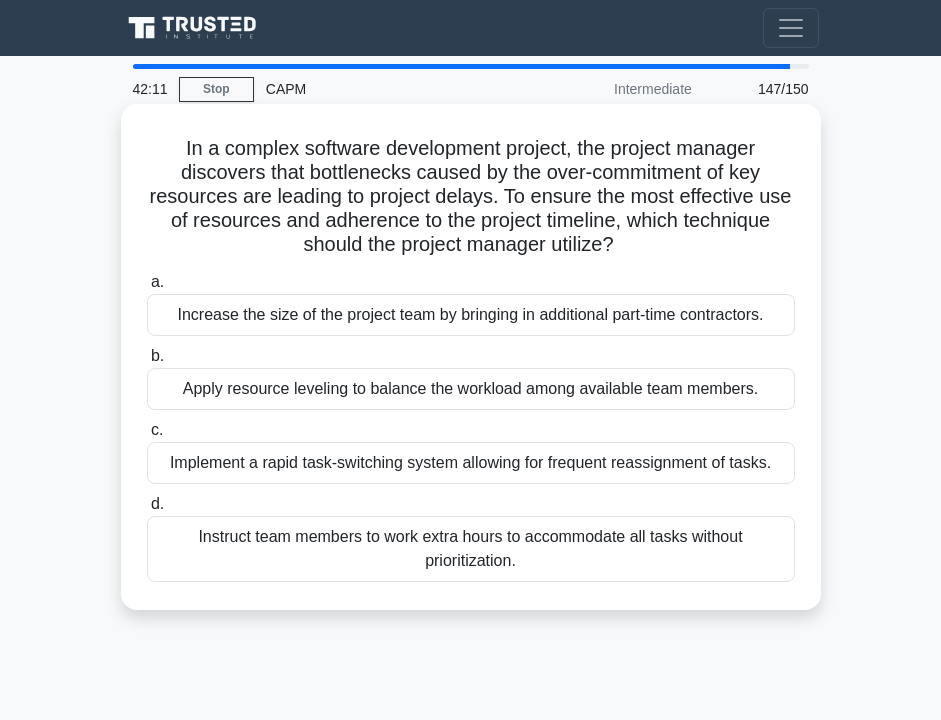 click on "Apply resource leveling to balance the workload among available team members." at bounding box center [471, 389] 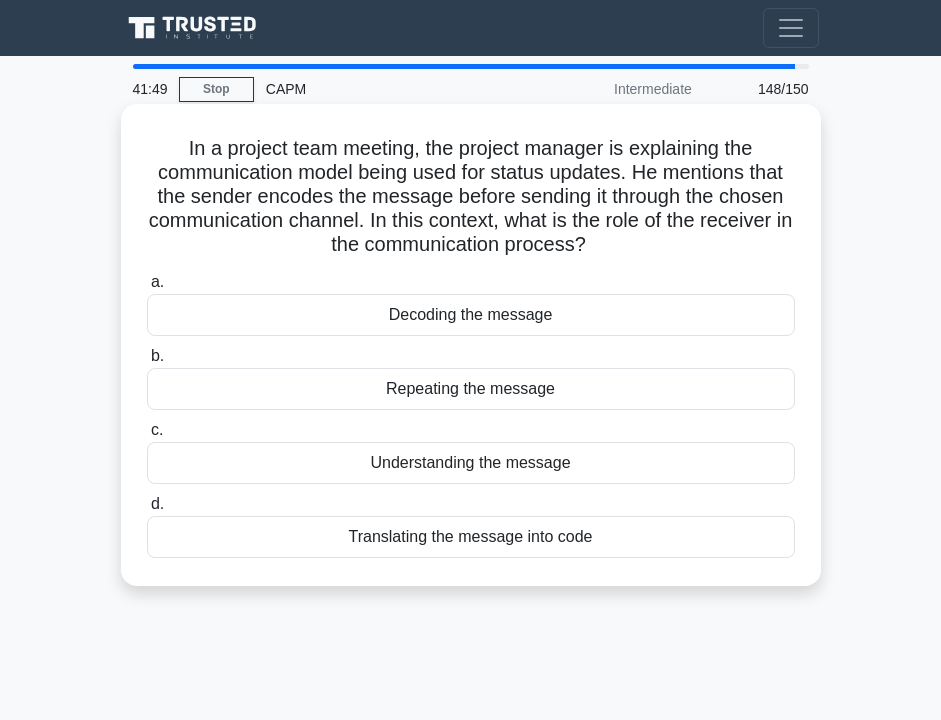click on "b.
Repeating the message" at bounding box center [471, 377] 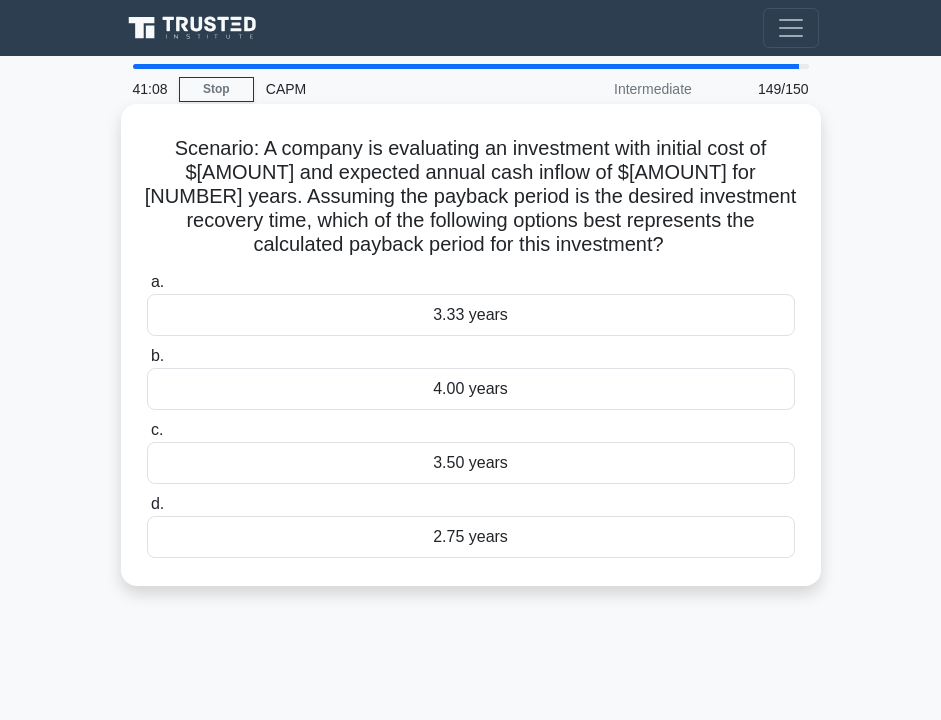 click on "3.33 years" at bounding box center [471, 315] 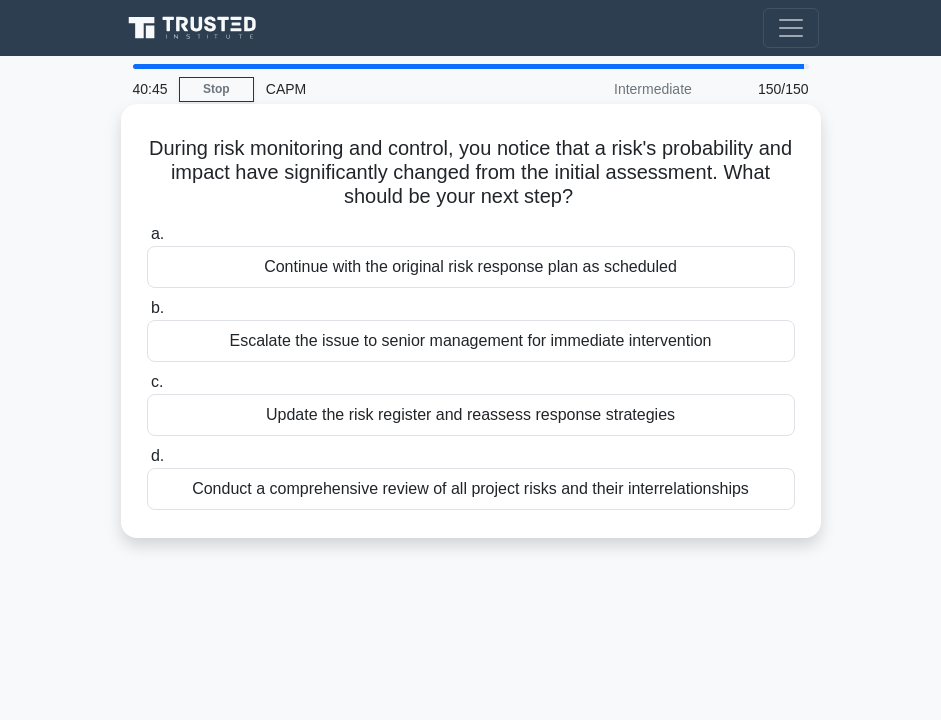click on "Update the risk register and reassess response strategies" at bounding box center (471, 415) 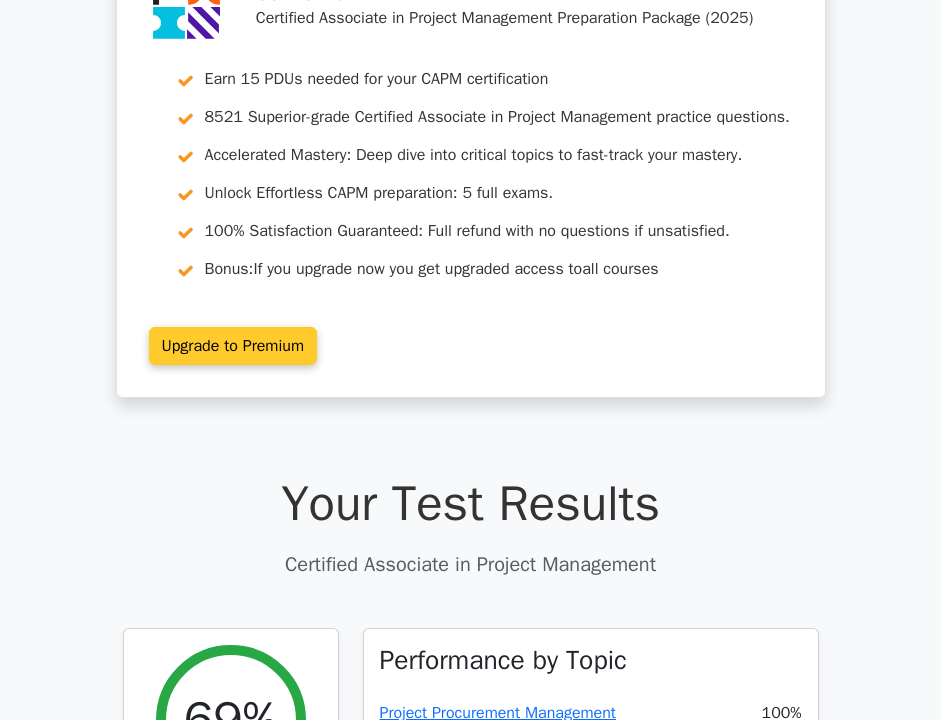 scroll, scrollTop: 160, scrollLeft: 0, axis: vertical 